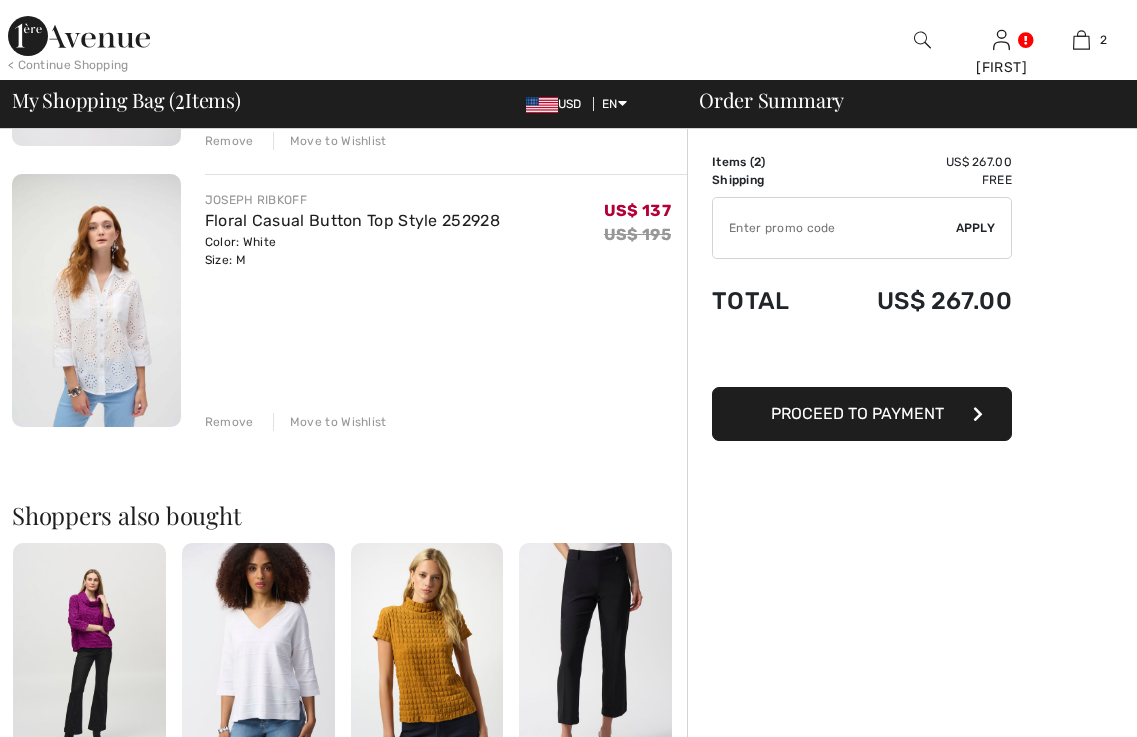 scroll, scrollTop: 400, scrollLeft: 0, axis: vertical 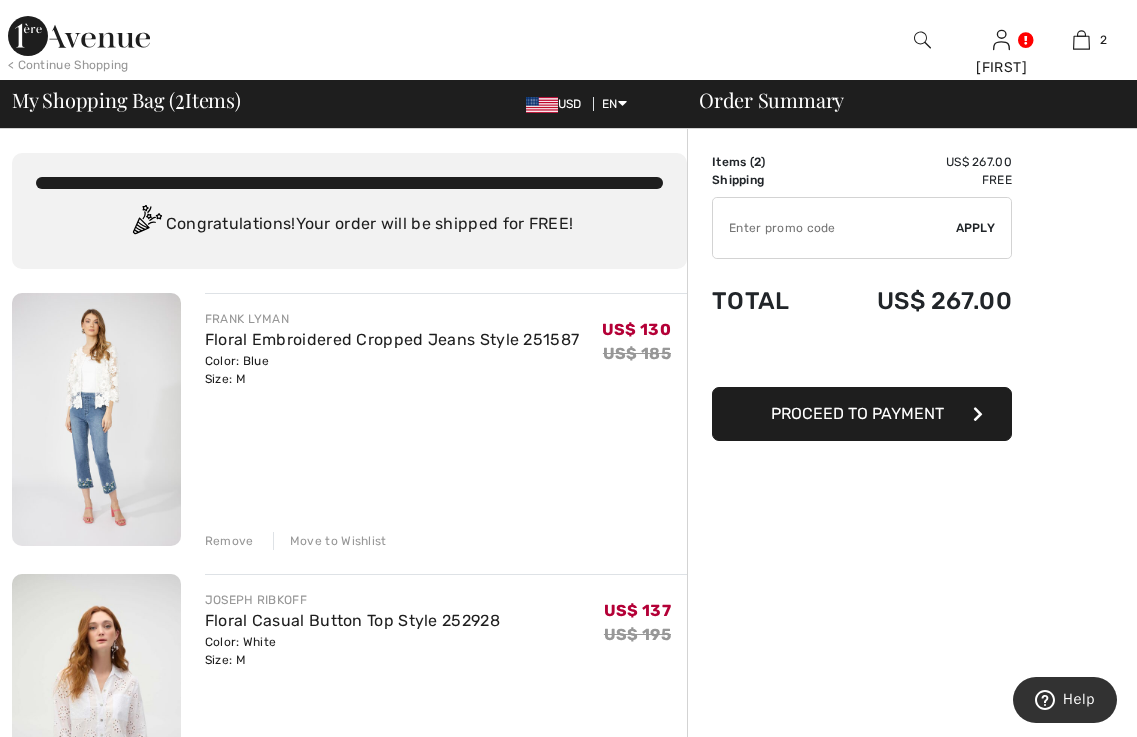 click on "Proceed to Payment" at bounding box center [857, 413] 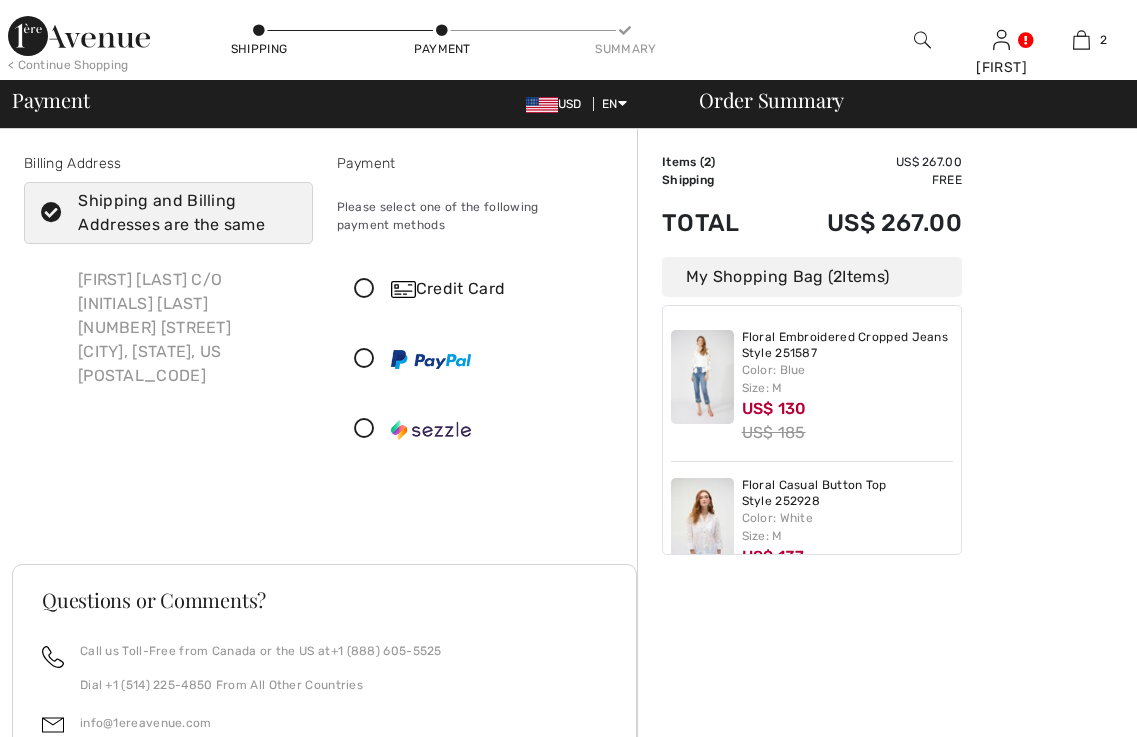 scroll, scrollTop: 0, scrollLeft: 0, axis: both 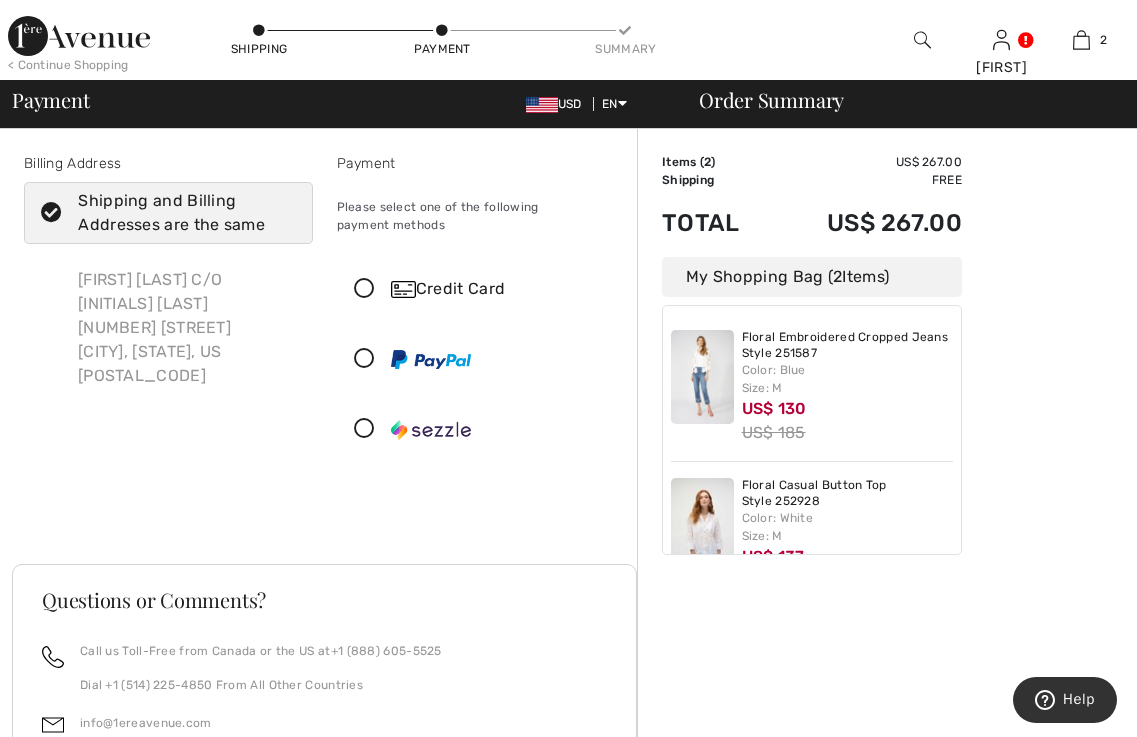 click at bounding box center (51, 213) 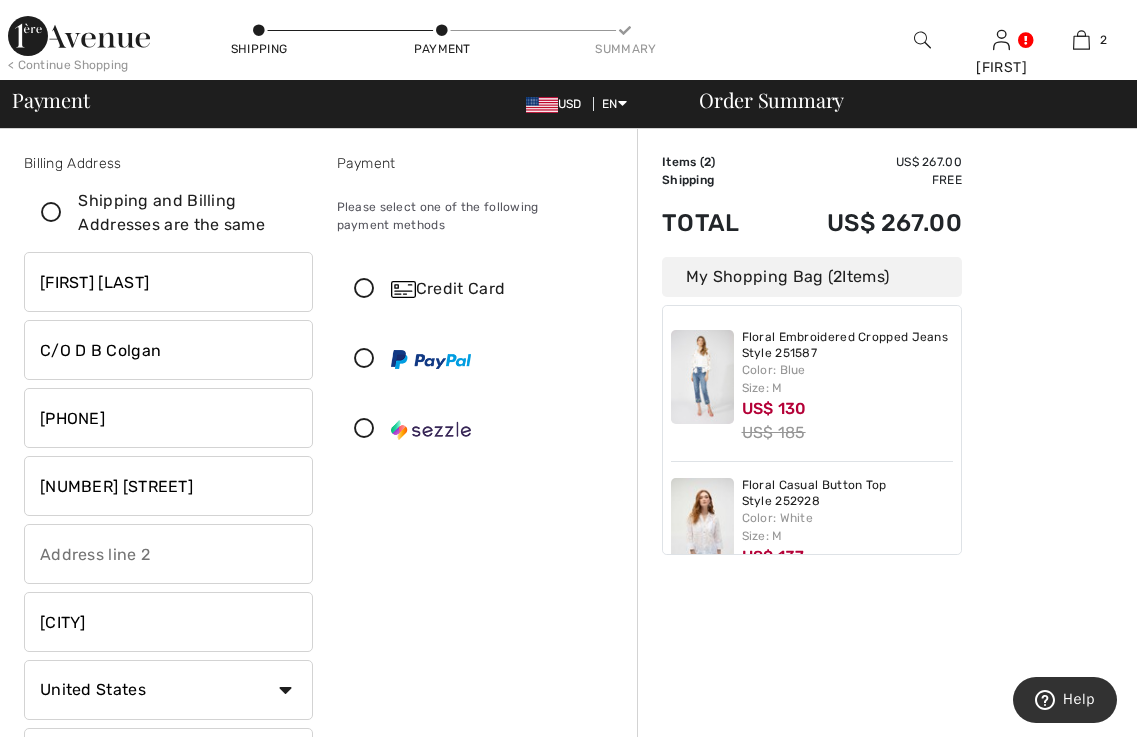 checkbox on "false" 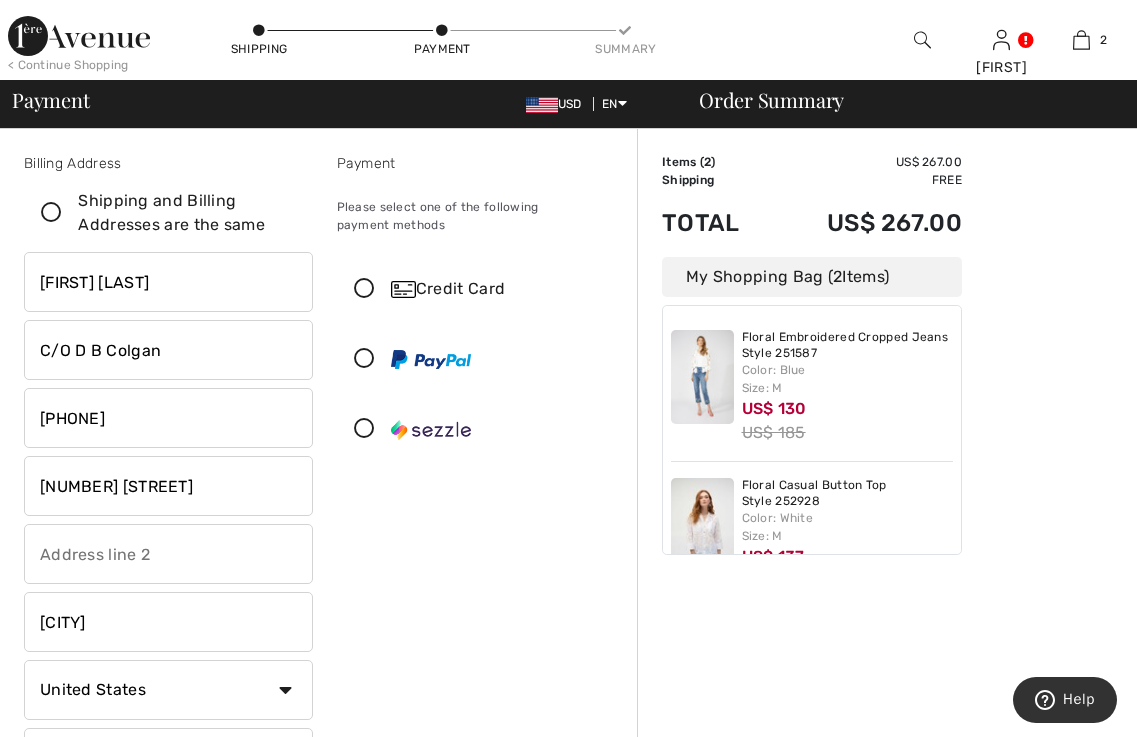 drag, startPoint x: 174, startPoint y: 352, endPoint x: 11, endPoint y: 352, distance: 163 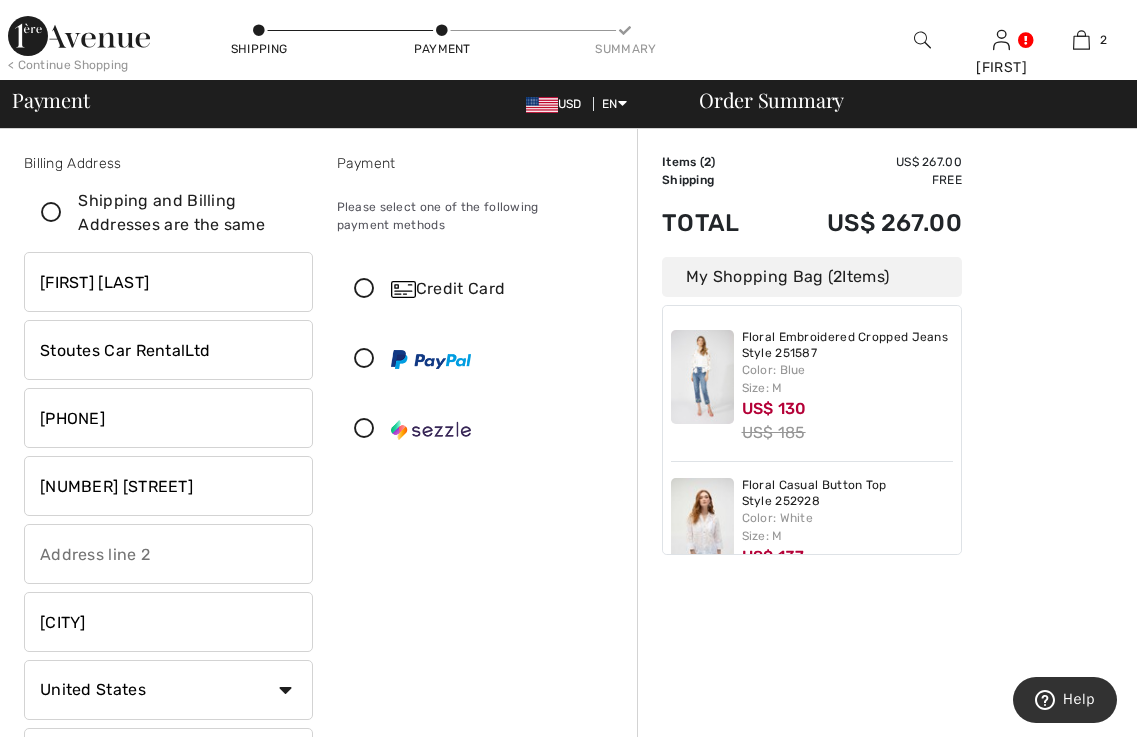 type on "Stoutes Car RentalLtd" 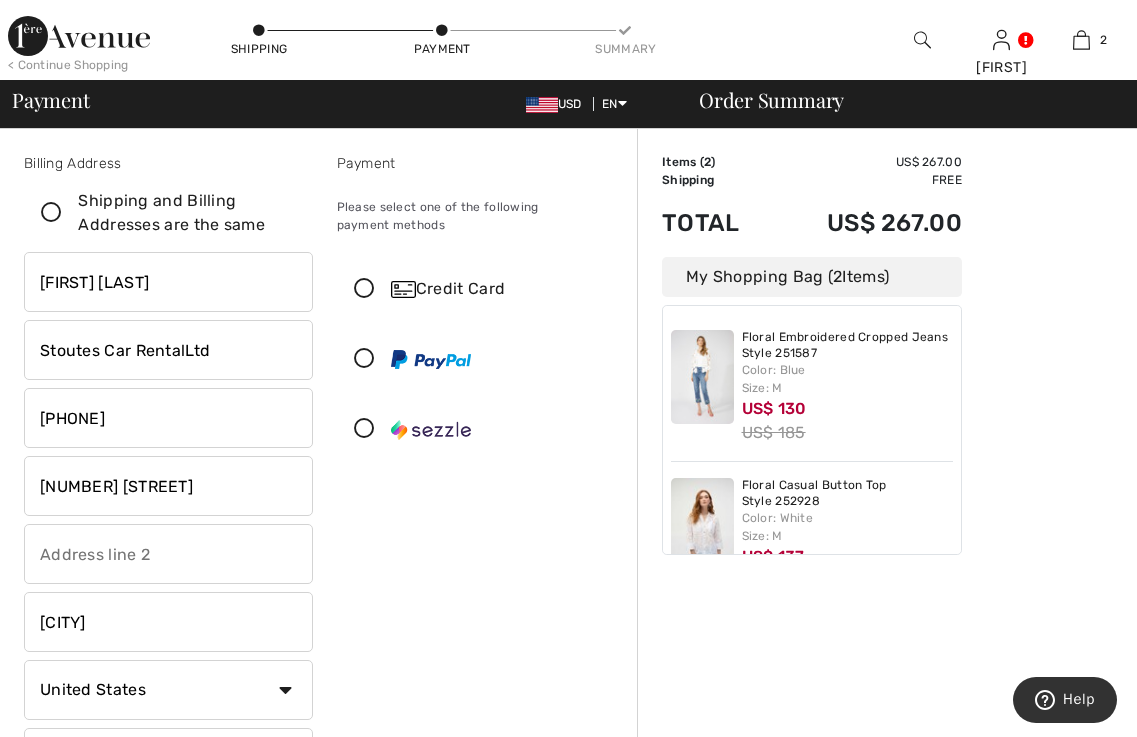 drag, startPoint x: 250, startPoint y: 487, endPoint x: 18, endPoint y: 494, distance: 232.10558 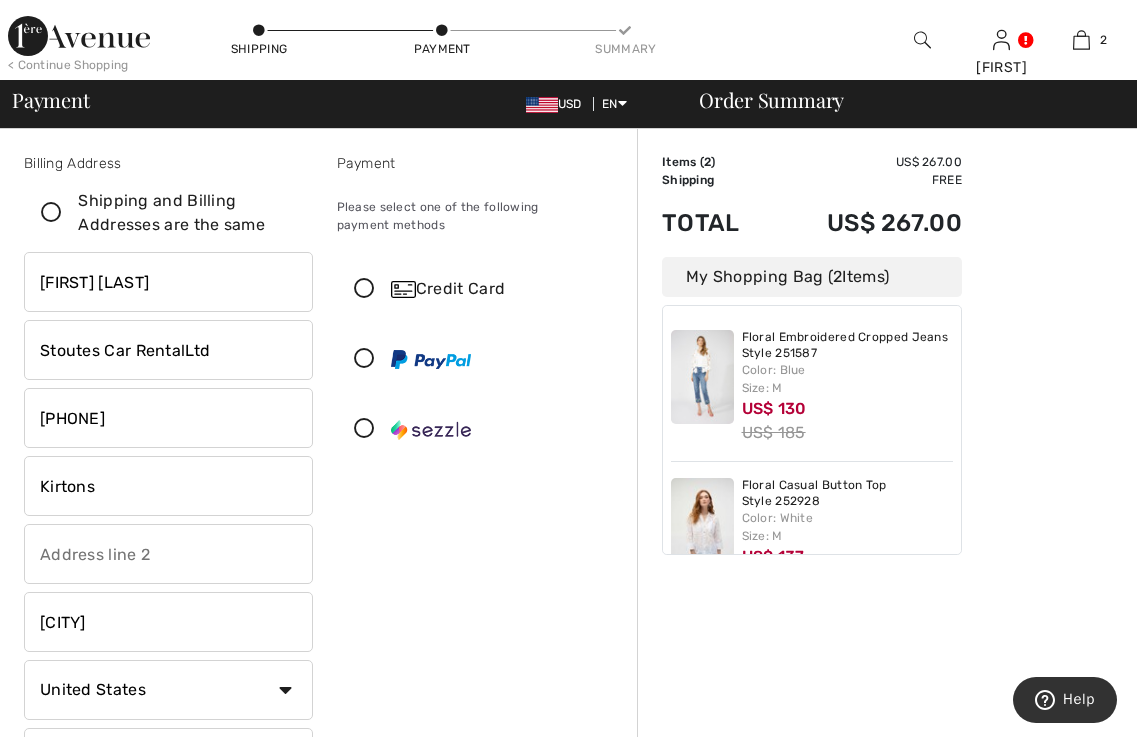 type on "Kirtons" 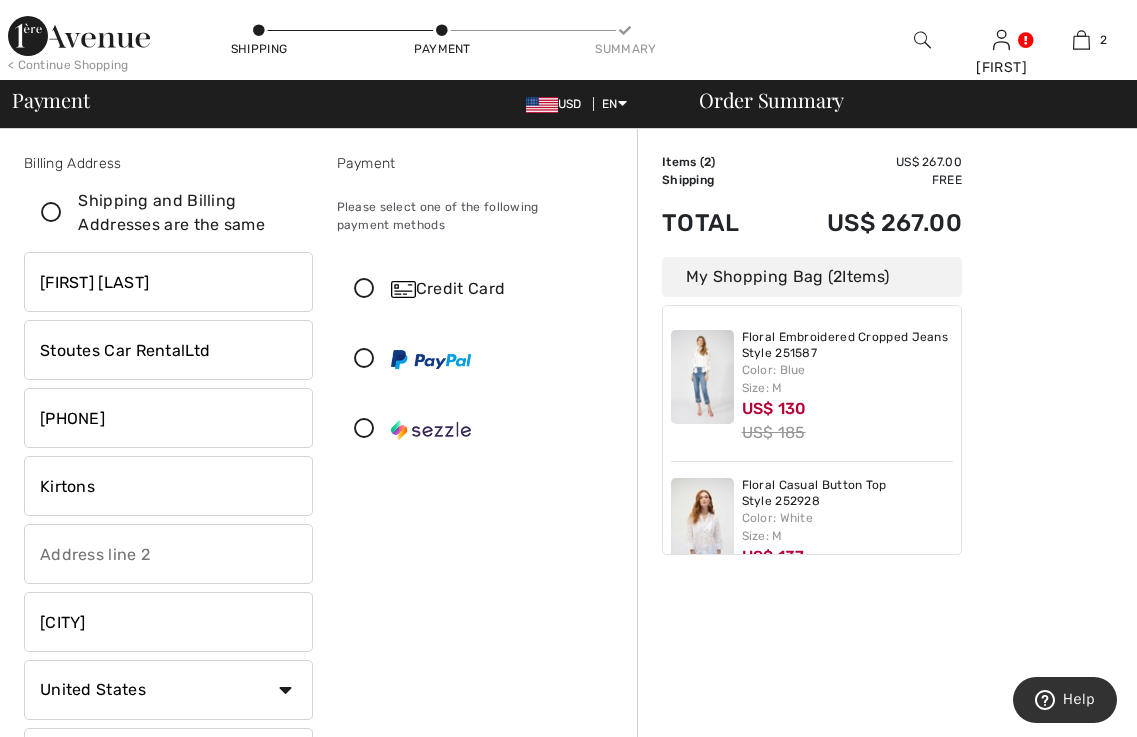 drag, startPoint x: 126, startPoint y: 626, endPoint x: -34, endPoint y: 612, distance: 160.61133 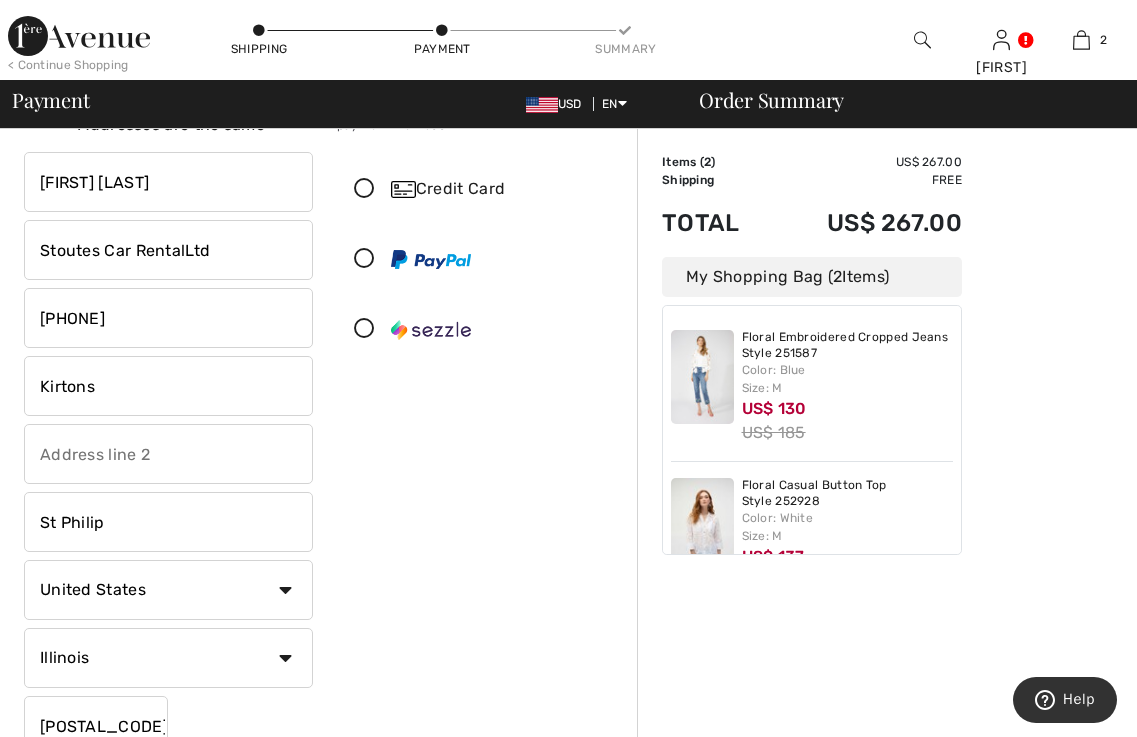 scroll, scrollTop: 300, scrollLeft: 0, axis: vertical 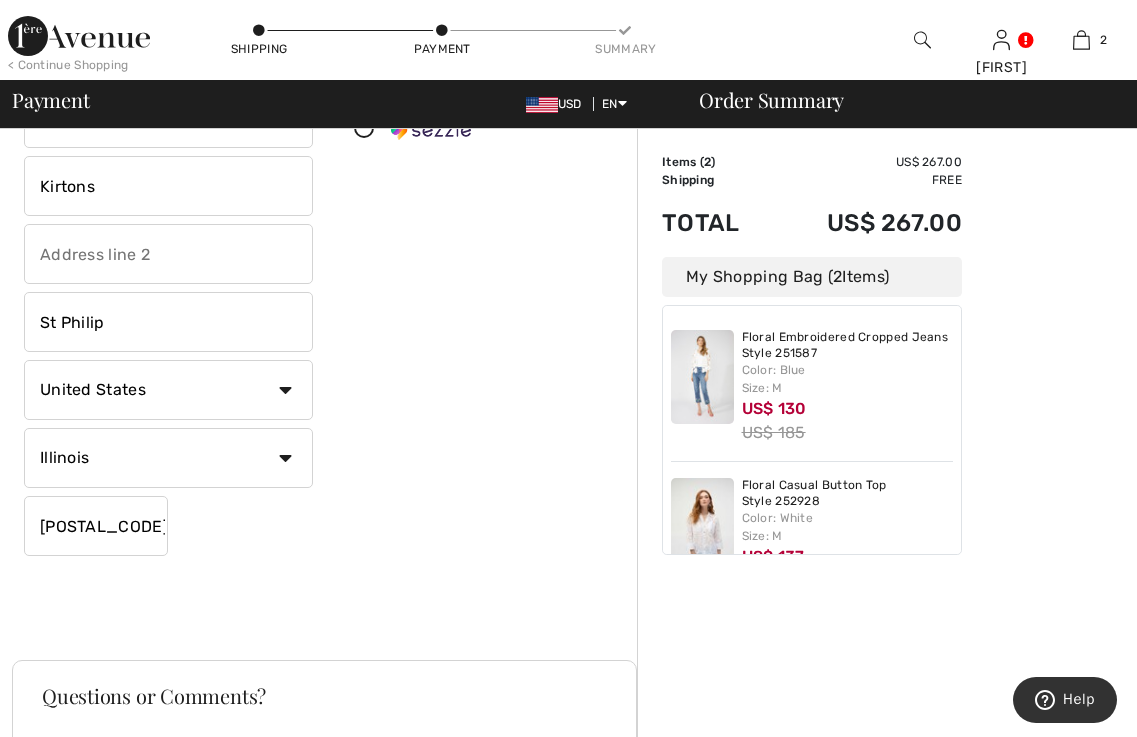 type on "St Philip" 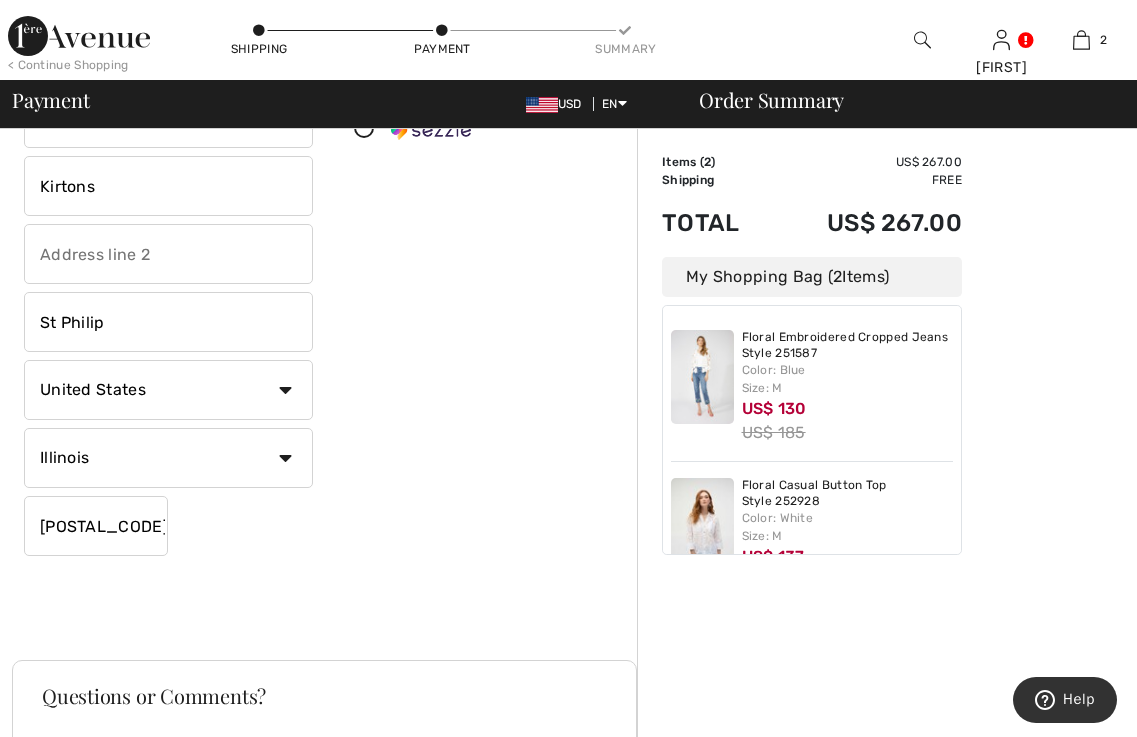 click on "Country
Canada
United States
Afghanistan
Aland Islands
Albania
Algeria
American Samoa
Andorra
Angola
Anguilla
Antarctica
Antigua and Barbuda
Argentina
Armenia
Aruba
Australia
Austria
Azerbaijan
Bahamas
Bahrain
Bangladesh
Barbados
Belarus
Belgium
Belize
Benin
Bermuda
Bhutan
Bolivia
Bonaire
Bosnia and Herzegovina
Botswana
Bouvet Island
Brazil
British Indian Ocean Territory
Brunei Darussalam
Bulgaria
Burkina Faso
Burundi
Cambodia
Cameroon
Cape Verde
Chad" at bounding box center (168, 390) 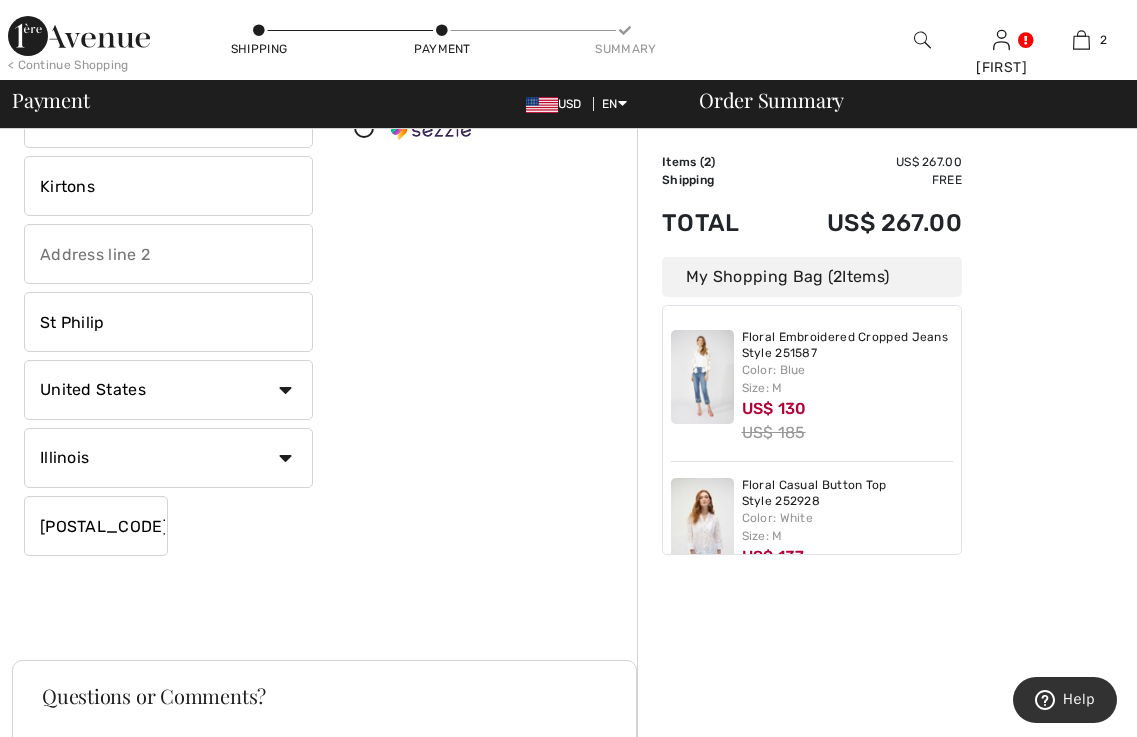 select on "BB" 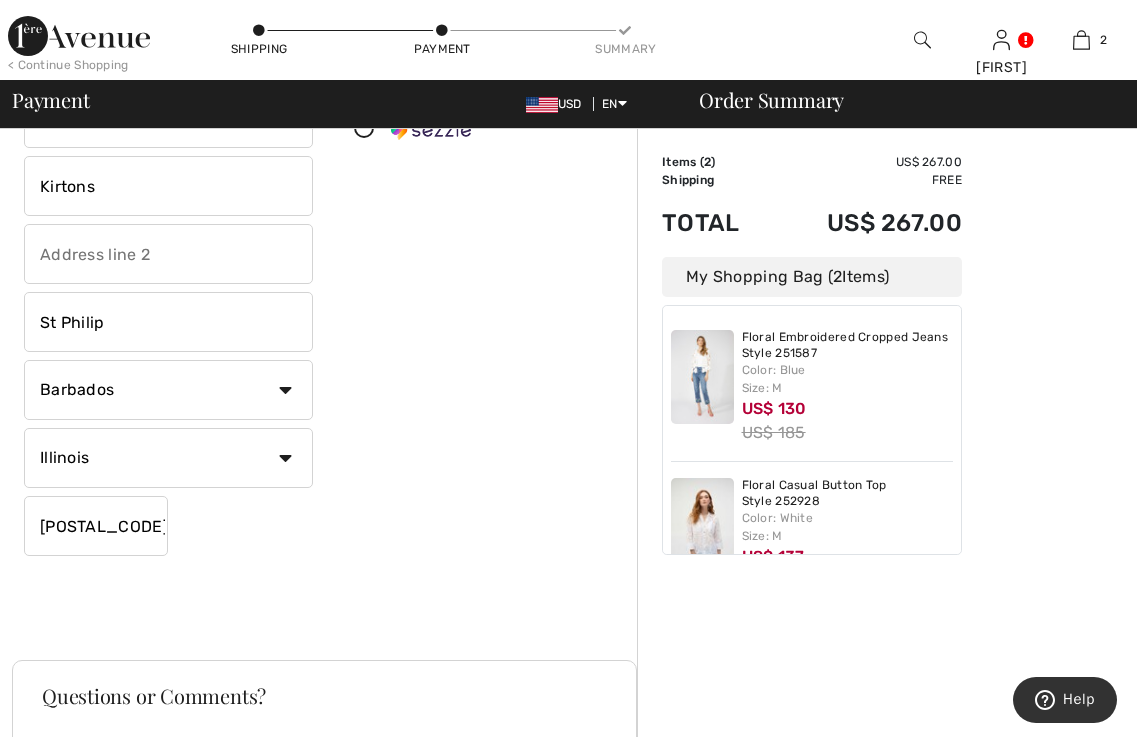 click on "Country
Canada
United States
Afghanistan
Aland Islands
Albania
Algeria
American Samoa
Andorra
Angola
Anguilla
Antarctica
Antigua and Barbuda
Argentina
Armenia
Aruba
Australia
Austria
Azerbaijan
Bahamas
Bahrain
Bangladesh
Barbados
Belarus
Belgium
Belize
Benin
Bermuda
Bhutan
Bolivia
Bonaire
Bosnia and Herzegovina
Botswana
Bouvet Island
Brazil
British Indian Ocean Territory
Brunei Darussalam
Bulgaria
Burkina Faso
Burundi
Cambodia
Cameroon
Cape Verde
Chad" at bounding box center [168, 390] 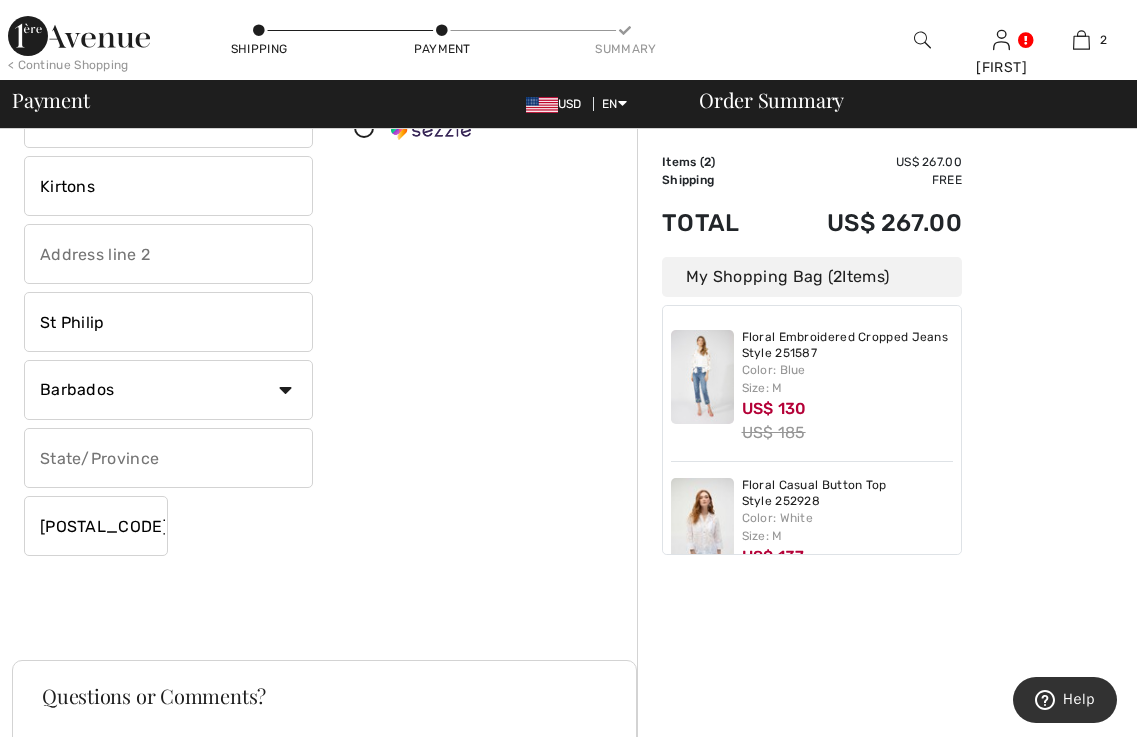 click at bounding box center (168, 458) 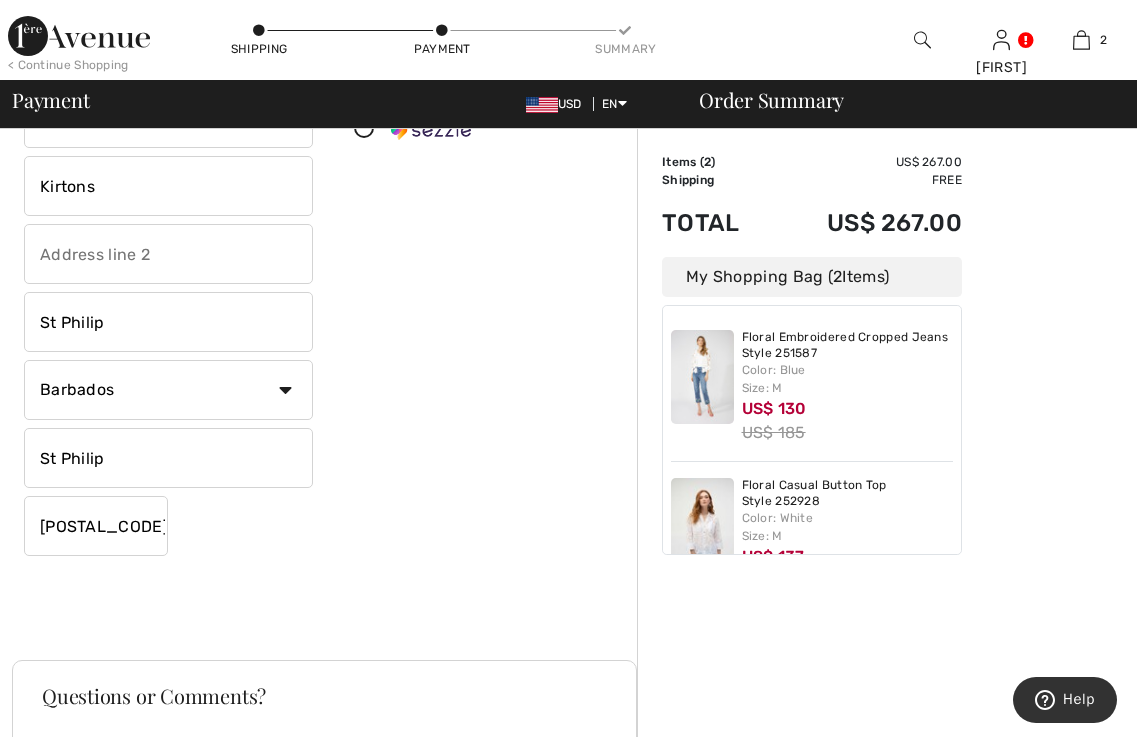 type on "St Philip" 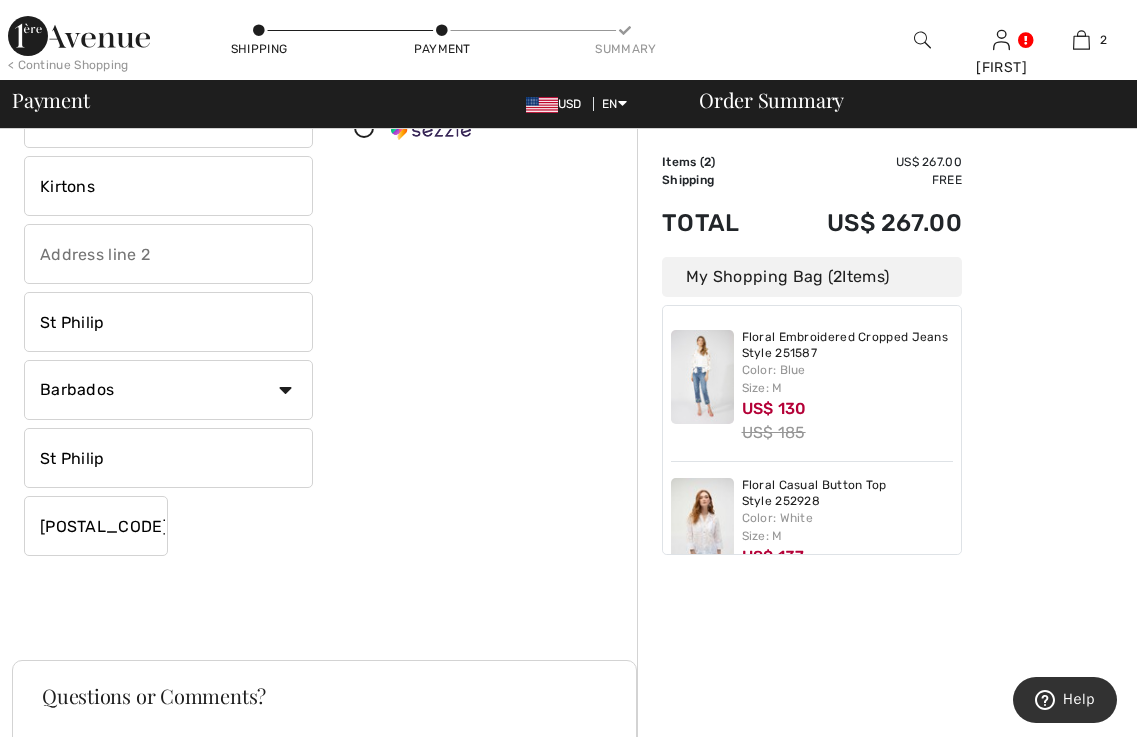 drag, startPoint x: 101, startPoint y: 525, endPoint x: -5, endPoint y: 516, distance: 106.381386 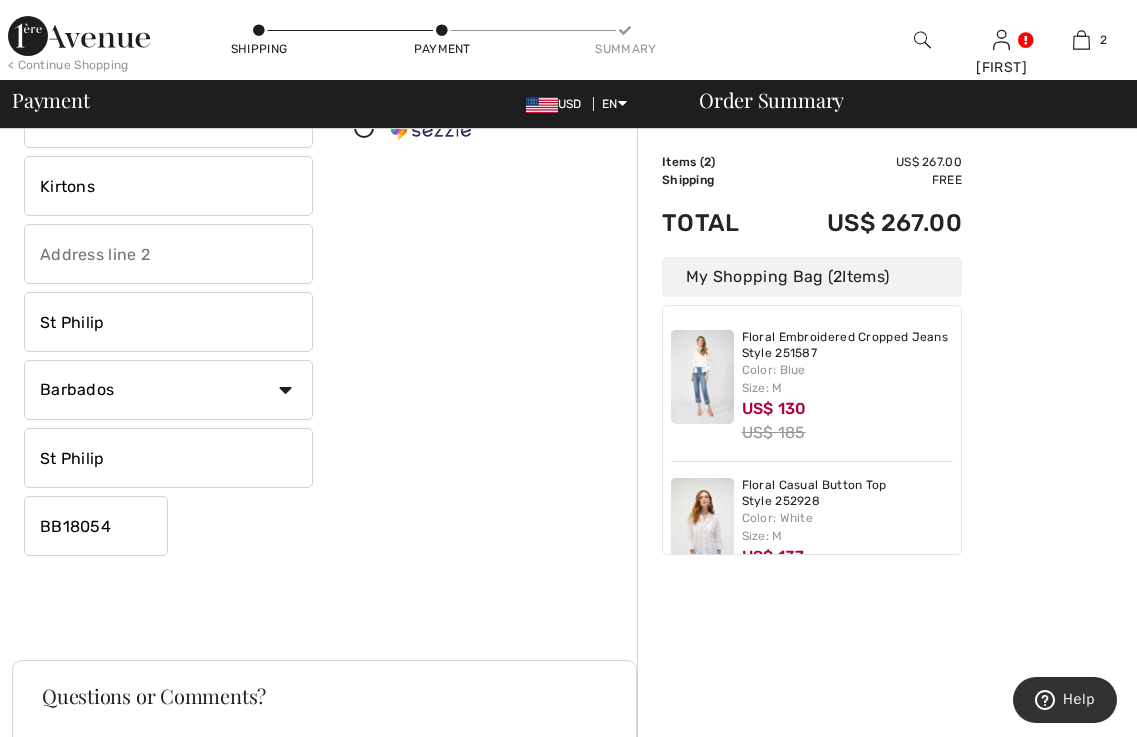 scroll, scrollTop: 64, scrollLeft: 0, axis: vertical 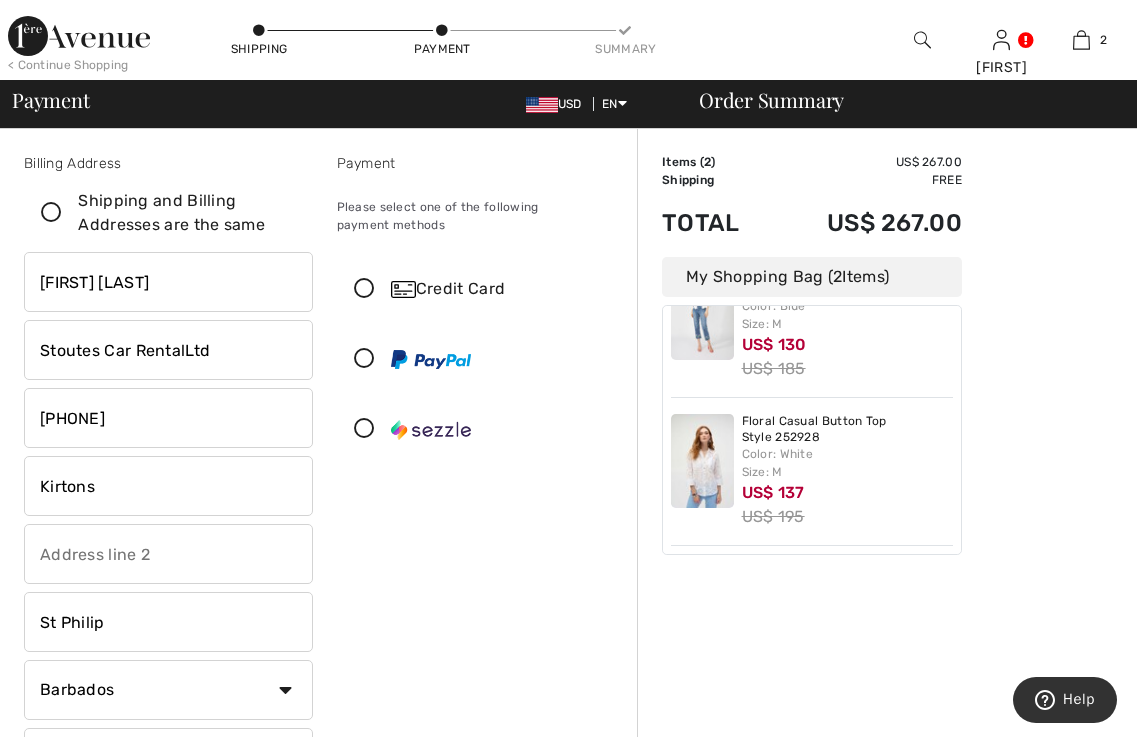 type on "BB18054" 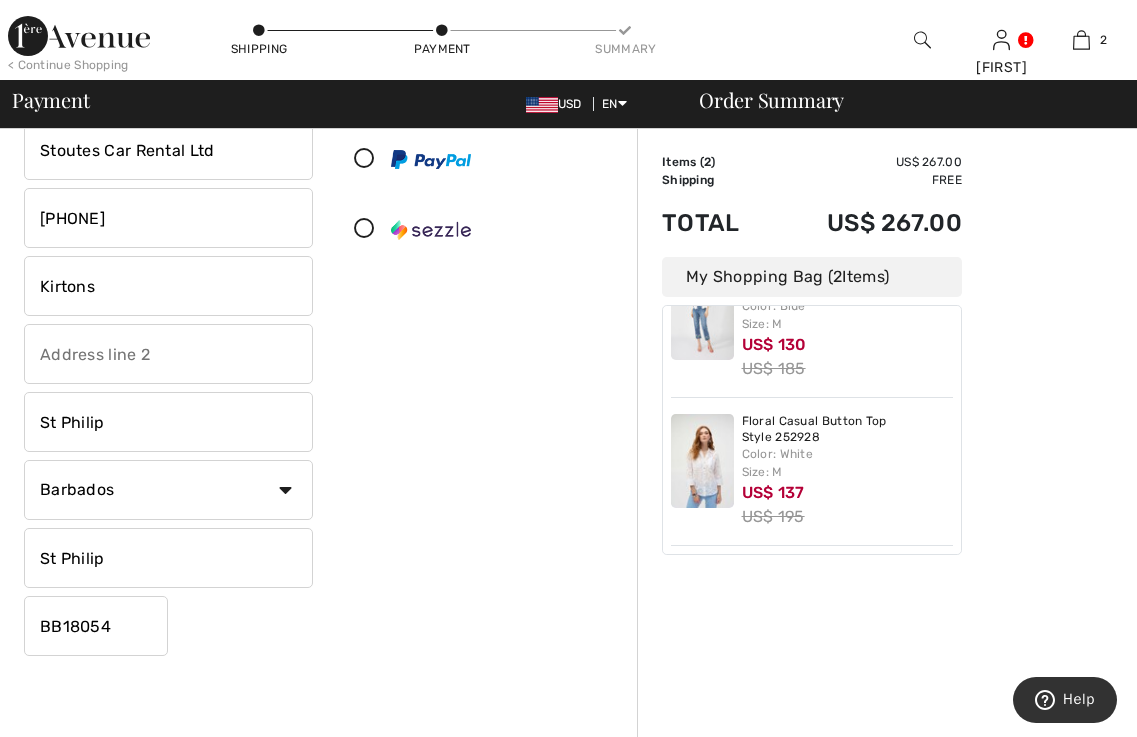 scroll, scrollTop: 0, scrollLeft: 0, axis: both 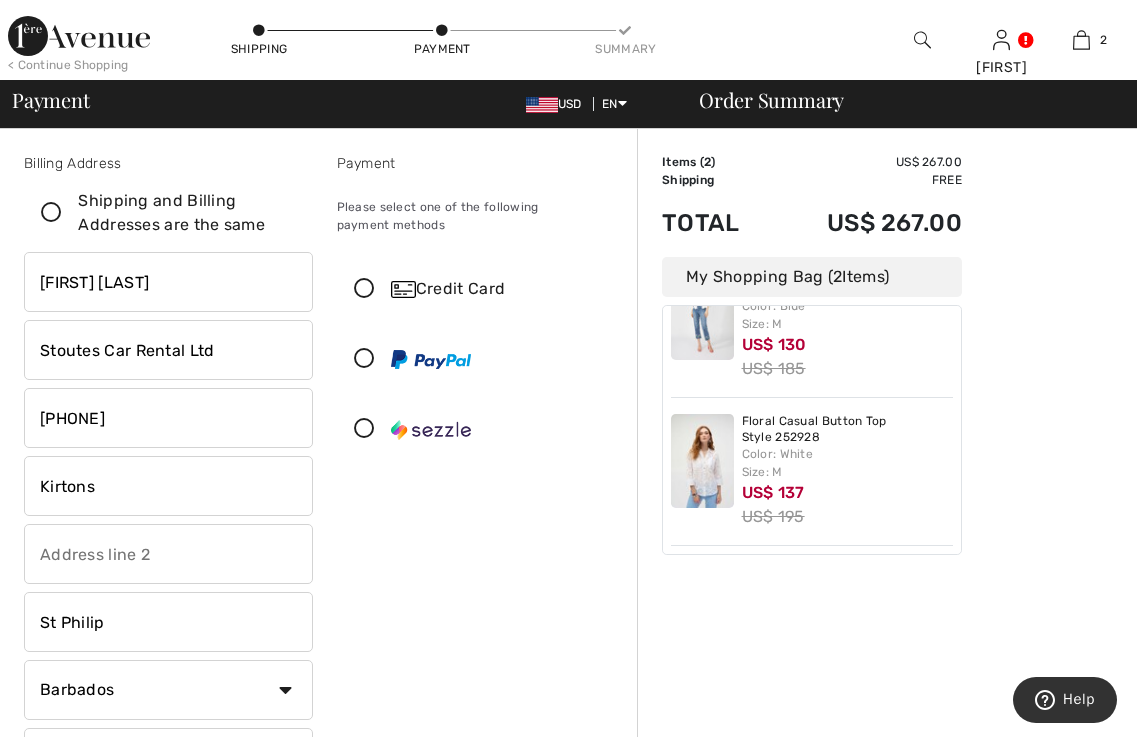 type on "Stoutes Car Rental Ltd" 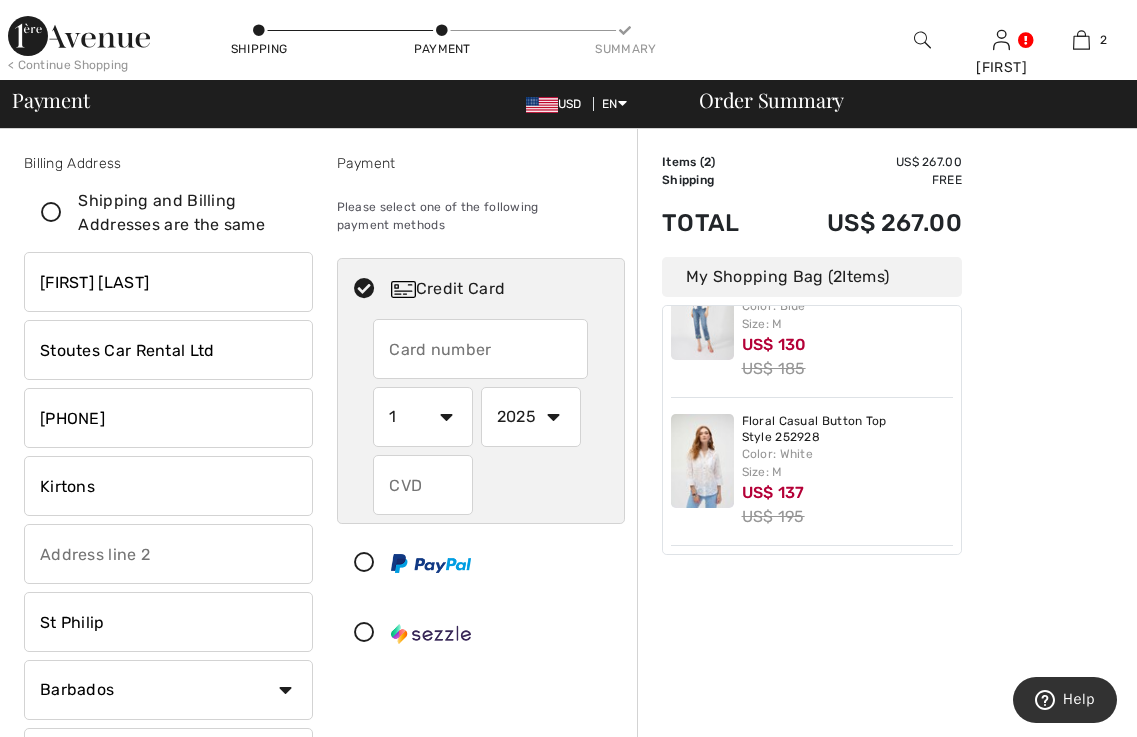 click at bounding box center [480, 349] 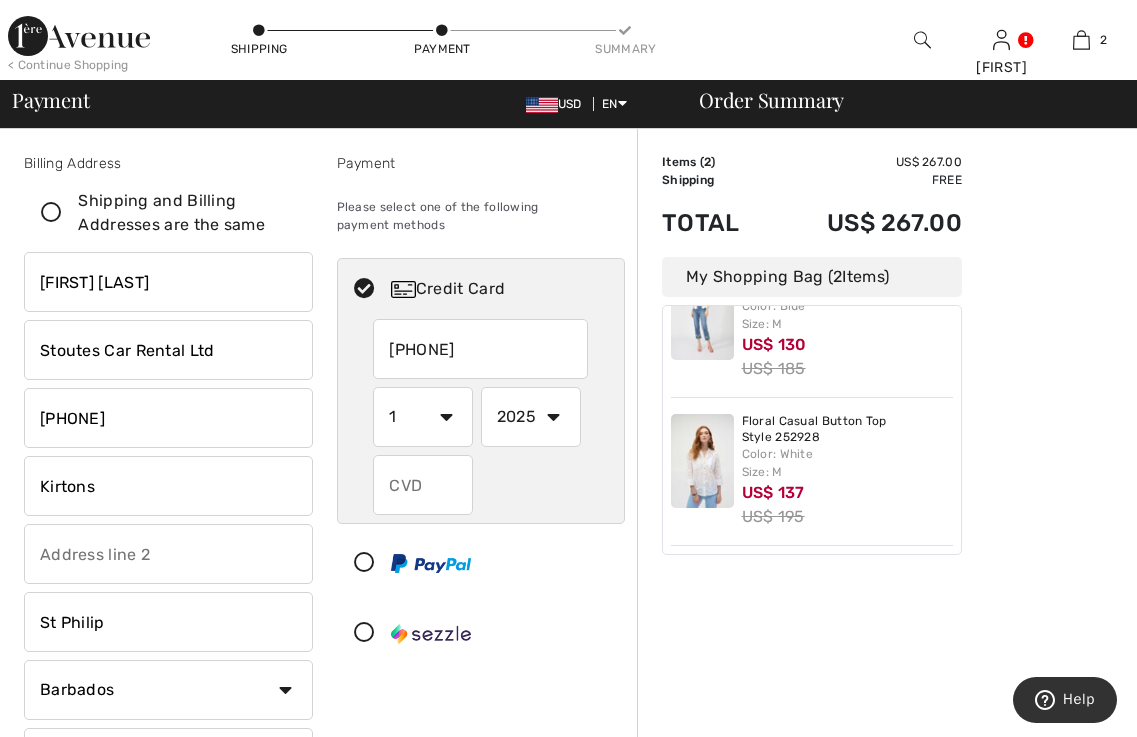 type on "5157206015147187" 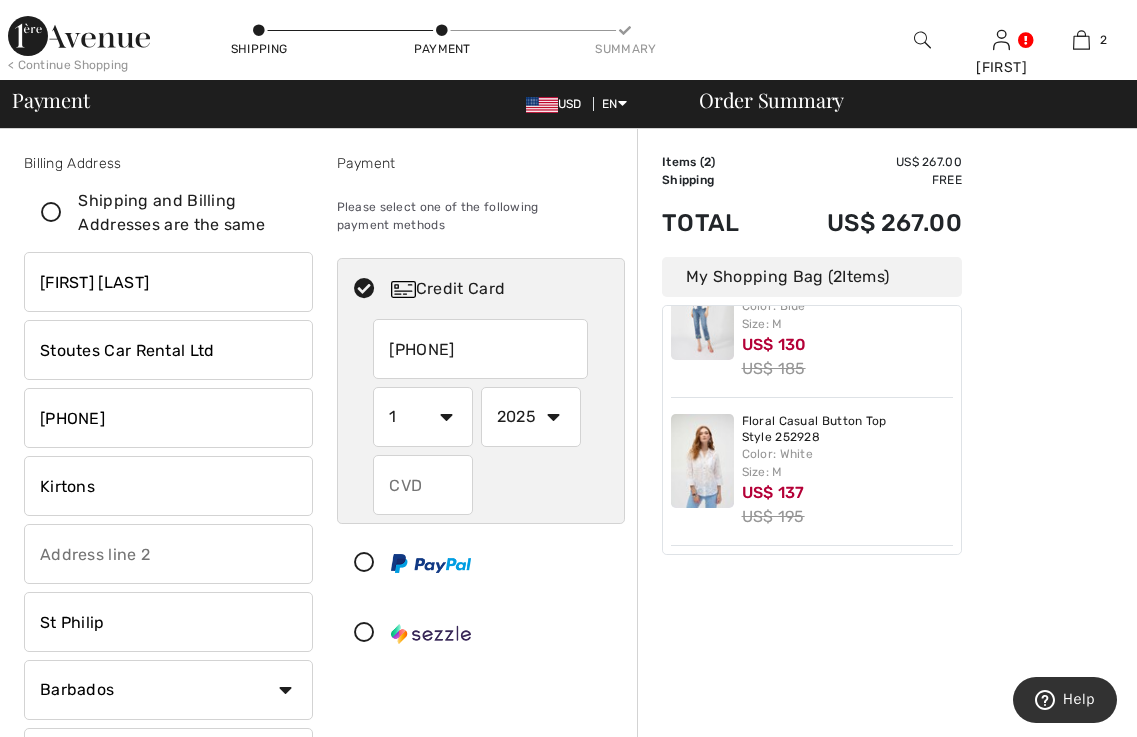click on "1
2
3
4
5
6
7
8
9
10
11
12" at bounding box center (423, 417) 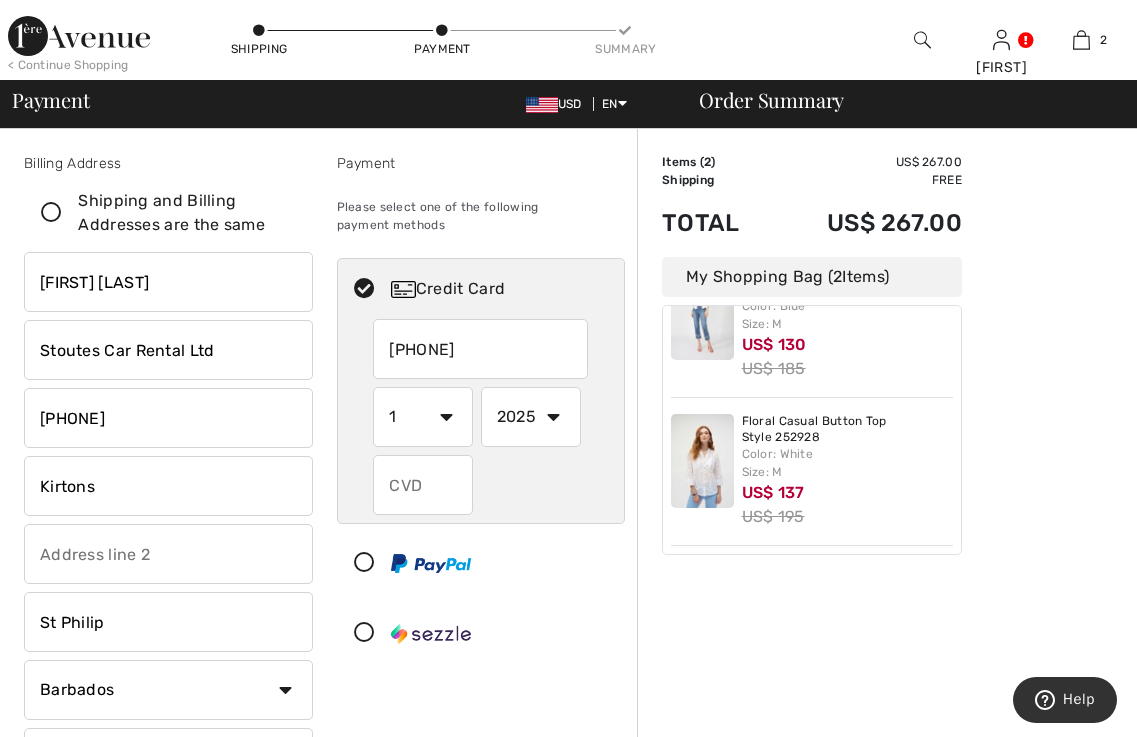 select on "8" 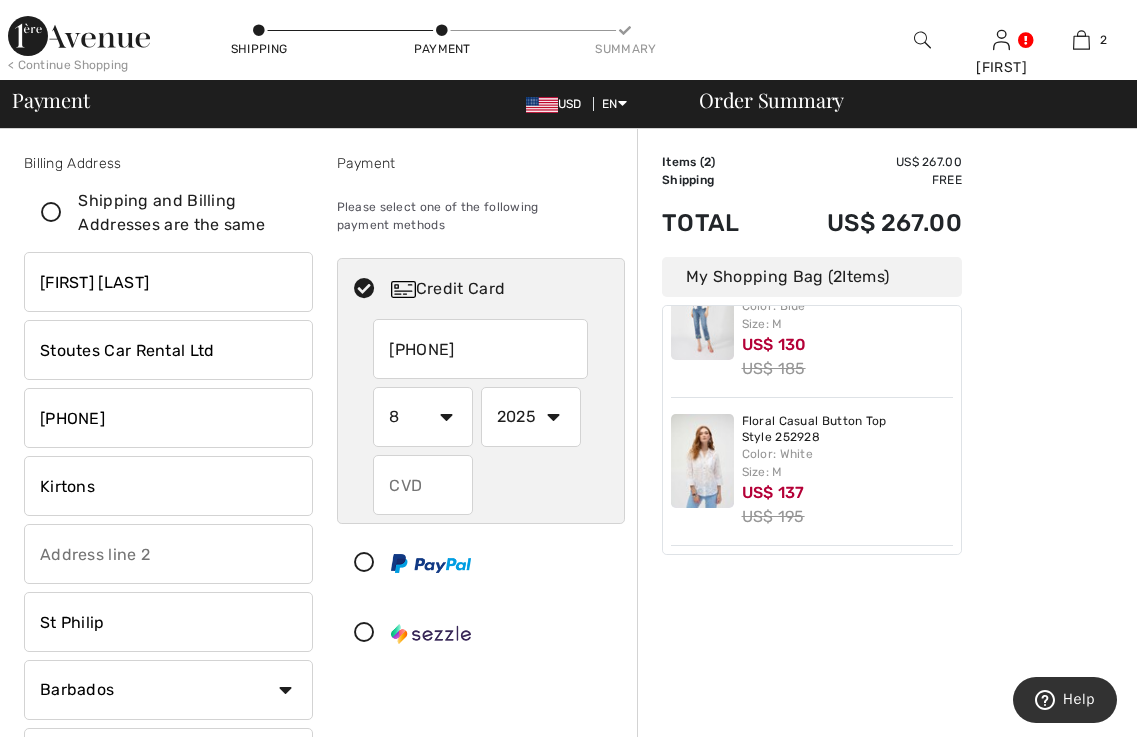 click on "1
2
3
4
5
6
7
8
9
10
11
12" at bounding box center [423, 417] 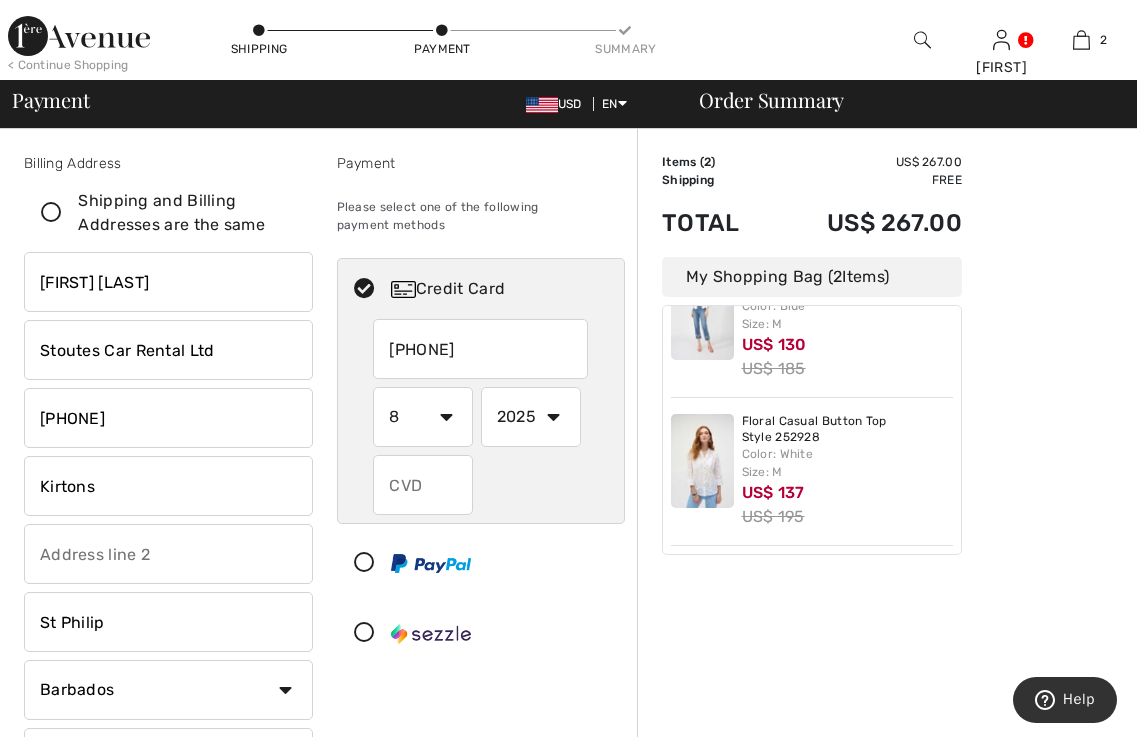 click on "2025
2026
2027
2028
2029
2030
2031
2032
2033
2034
2035" at bounding box center (531, 417) 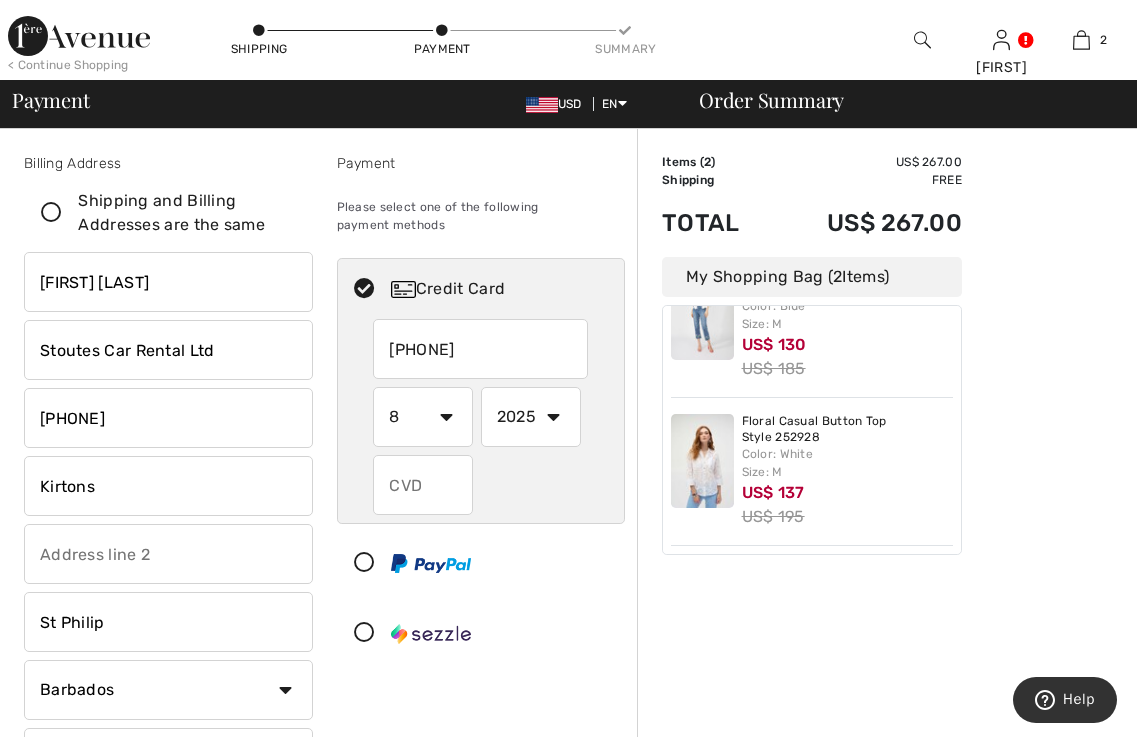 select on "2026" 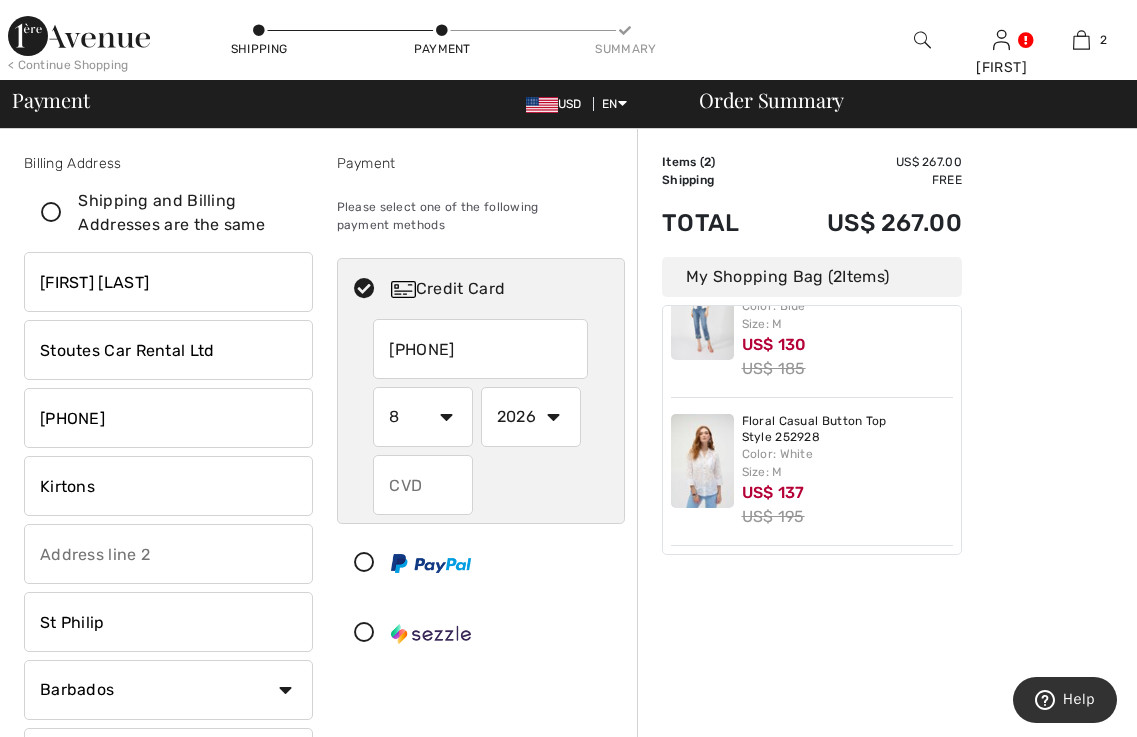 click on "2025
2026
2027
2028
2029
2030
2031
2032
2033
2034
2035" at bounding box center [531, 417] 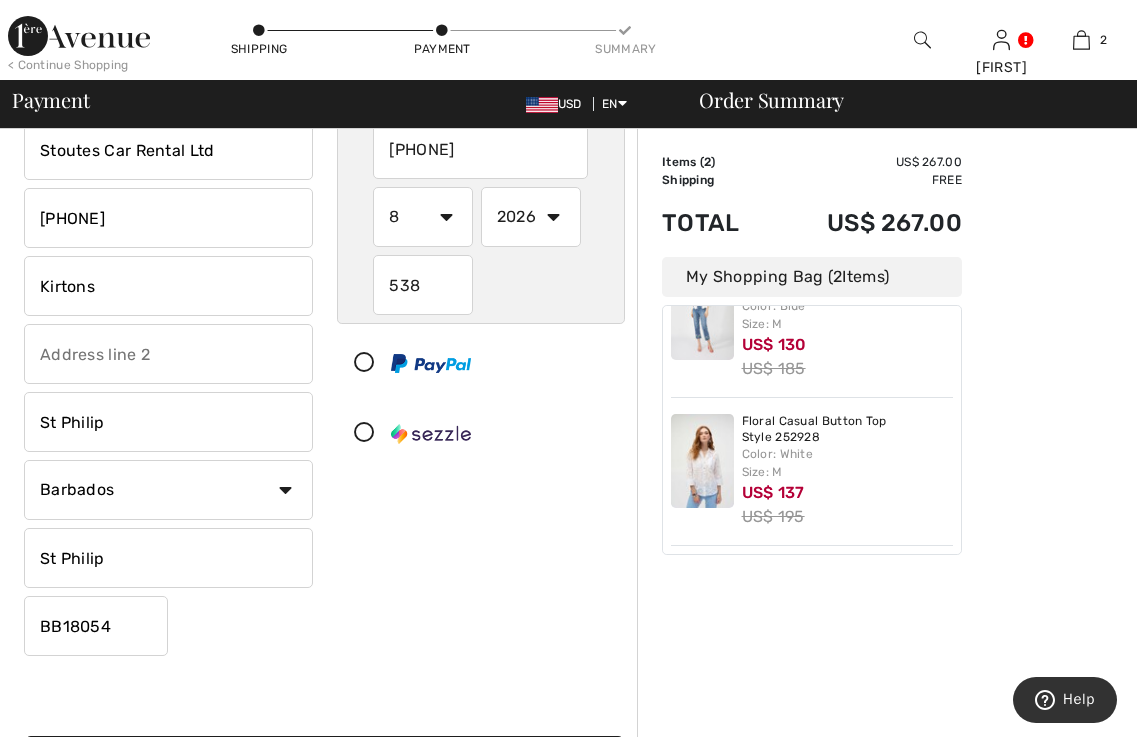 scroll, scrollTop: 400, scrollLeft: 0, axis: vertical 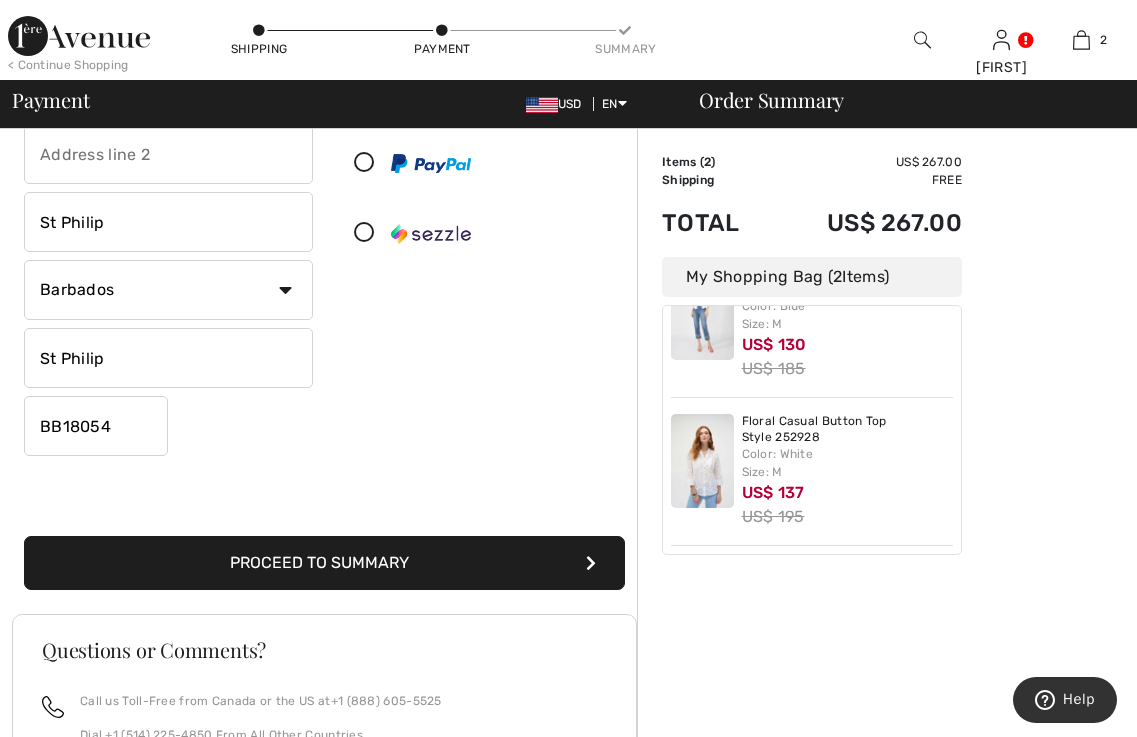 type on "538" 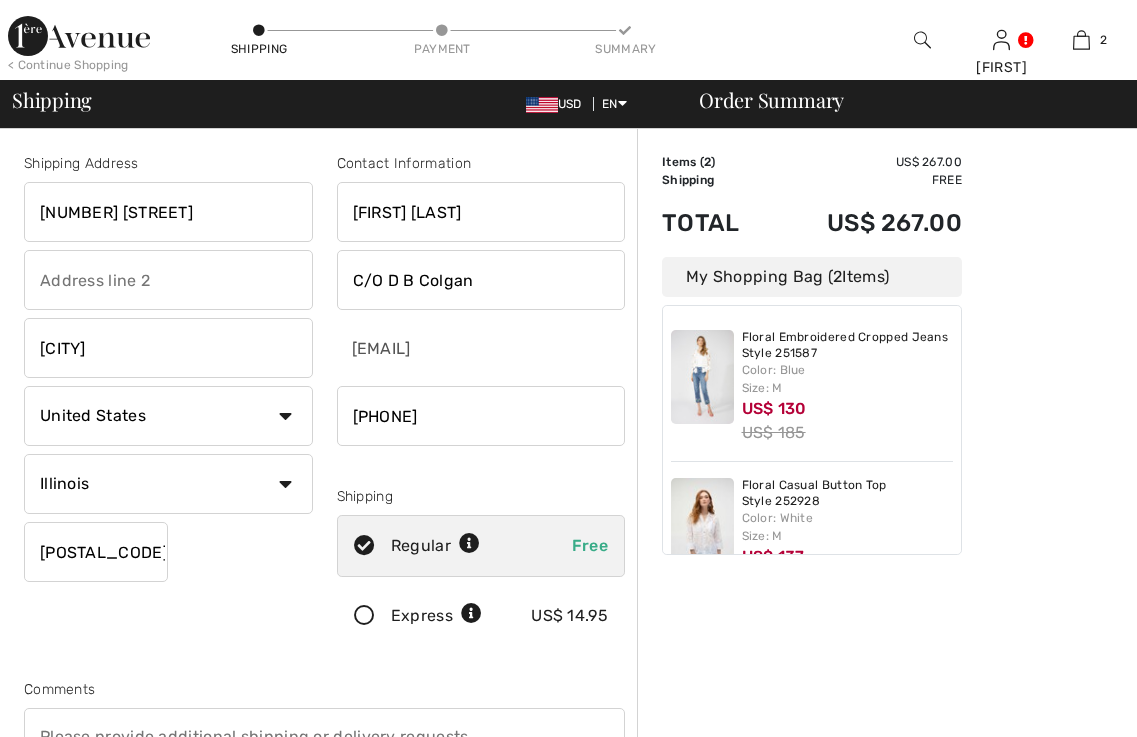 scroll, scrollTop: 0, scrollLeft: 0, axis: both 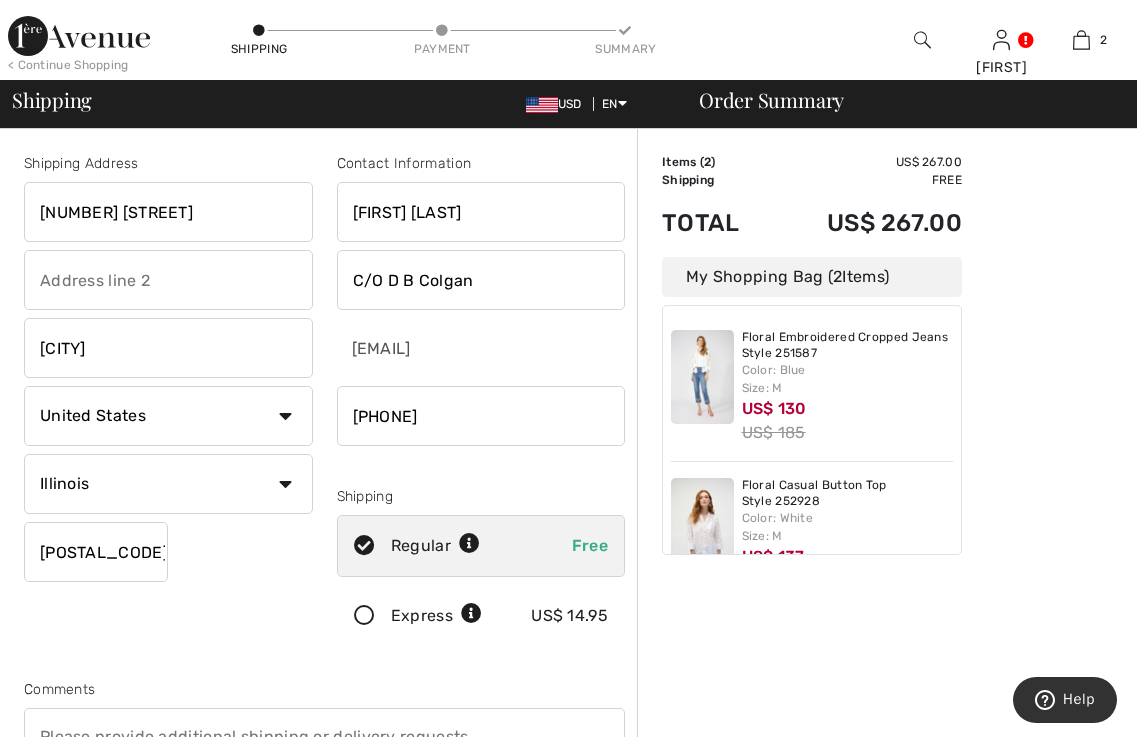 drag, startPoint x: 251, startPoint y: 201, endPoint x: -65, endPoint y: 198, distance: 316.01425 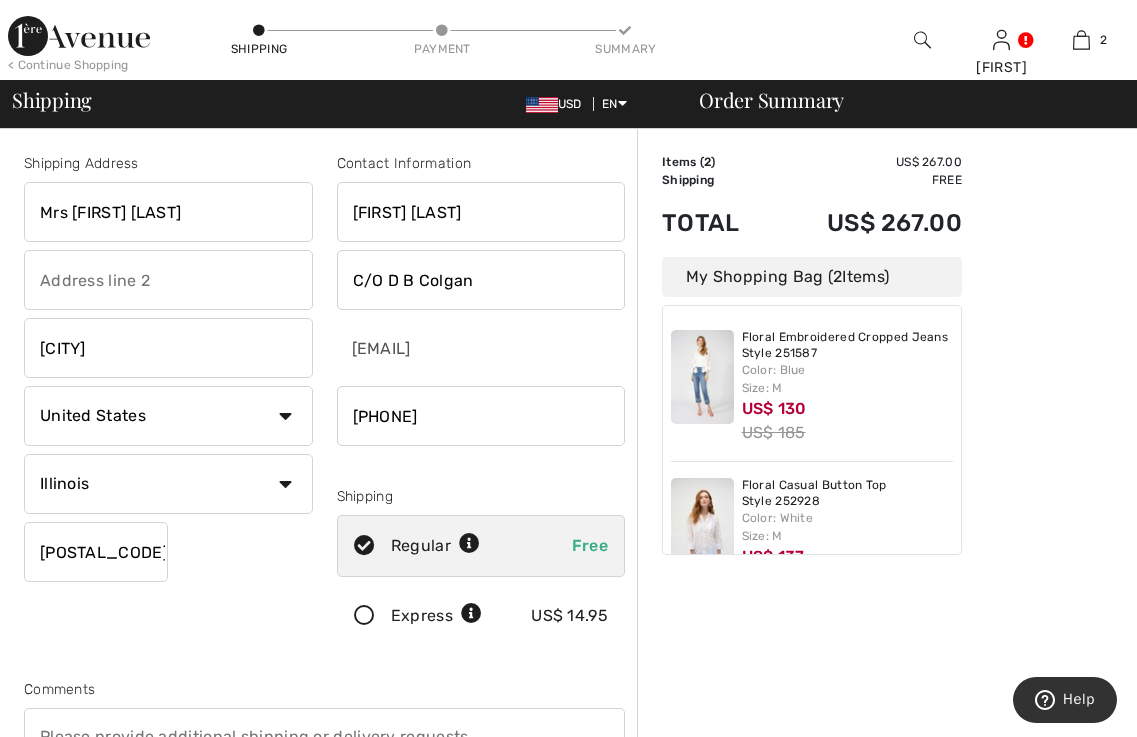 type on "Mrs [FIRST] [LAST]" 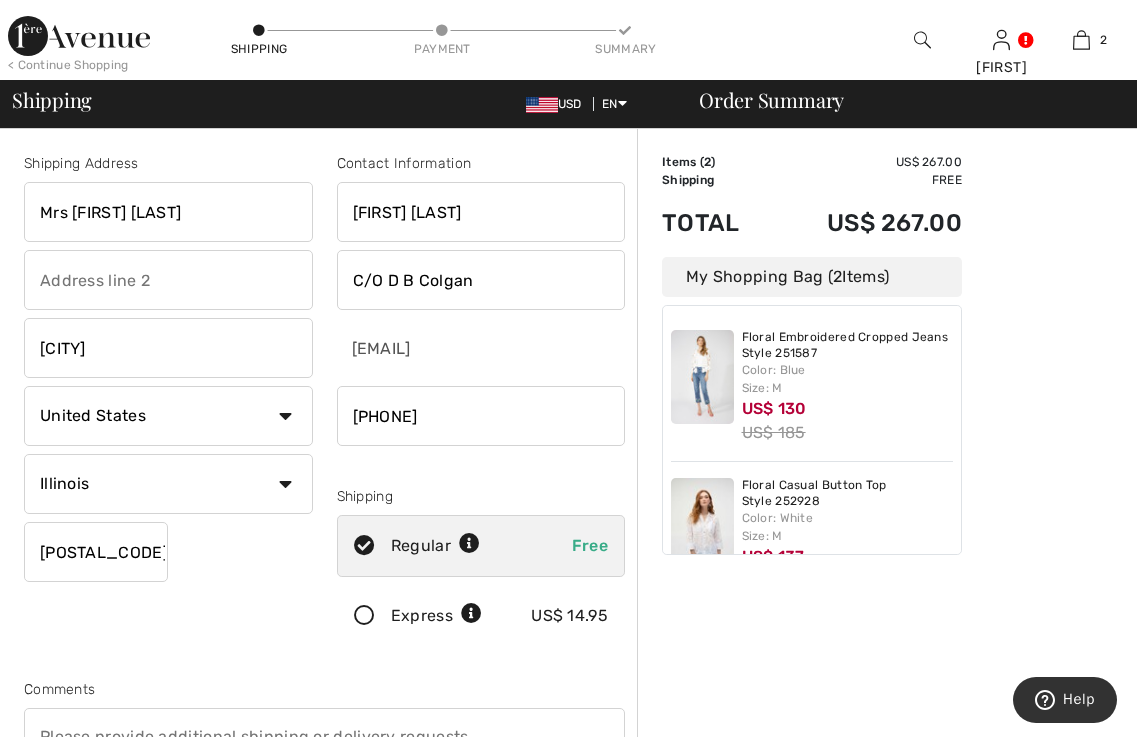drag, startPoint x: 486, startPoint y: 275, endPoint x: 317, endPoint y: 253, distance: 170.42593 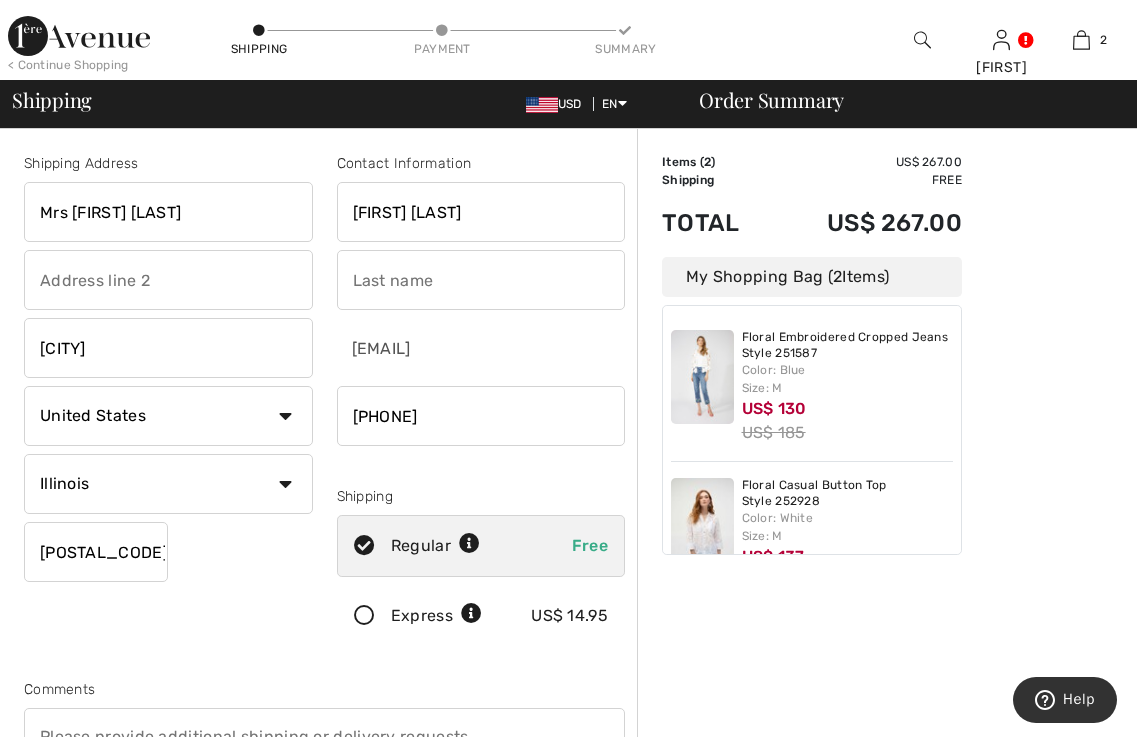 type 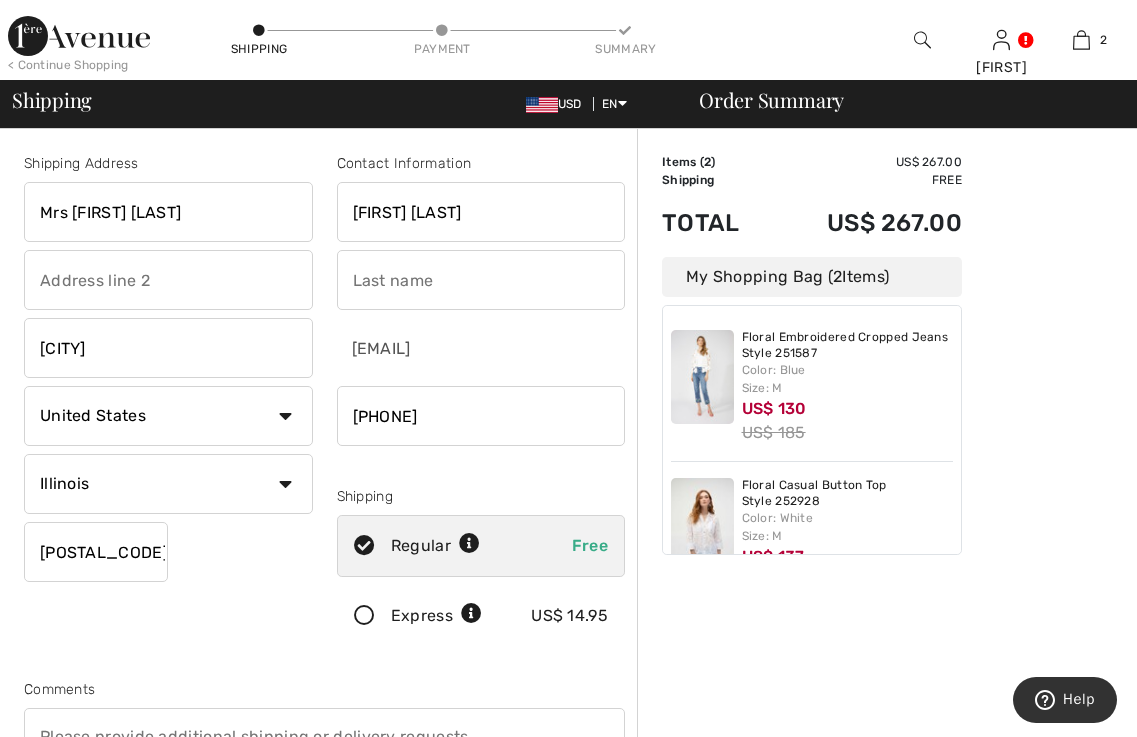 click at bounding box center [168, 280] 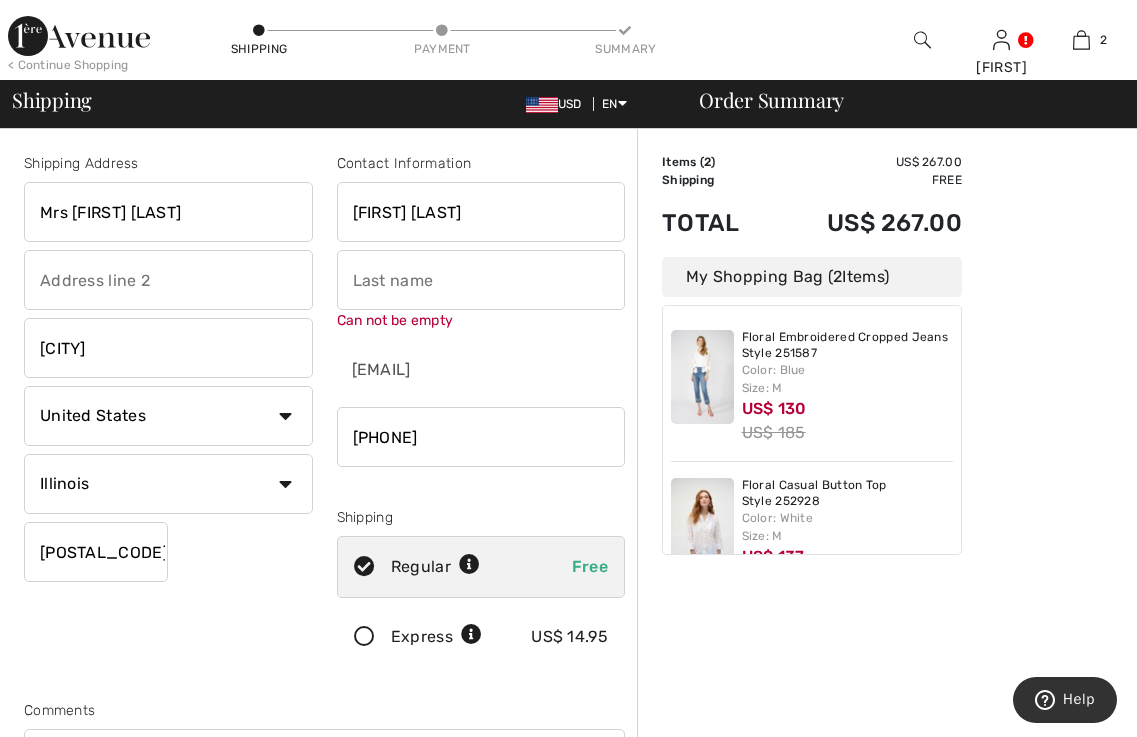 drag, startPoint x: 443, startPoint y: 209, endPoint x: 276, endPoint y: 196, distance: 167.50522 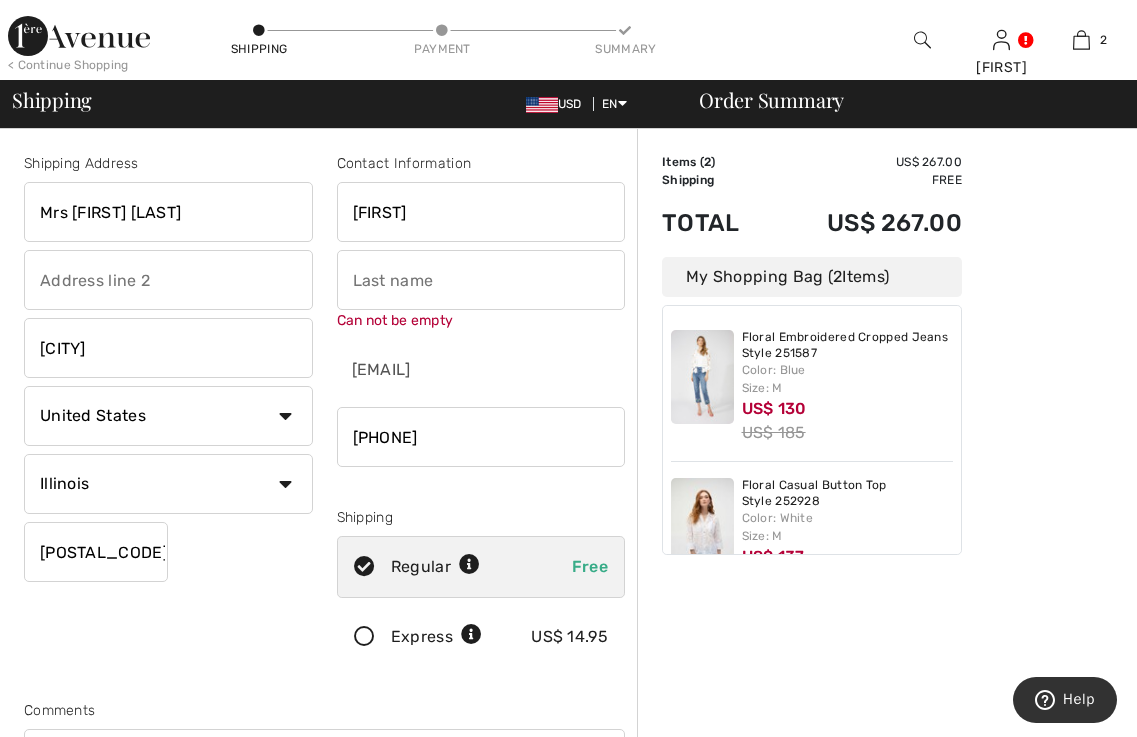 type on "[FIRST]" 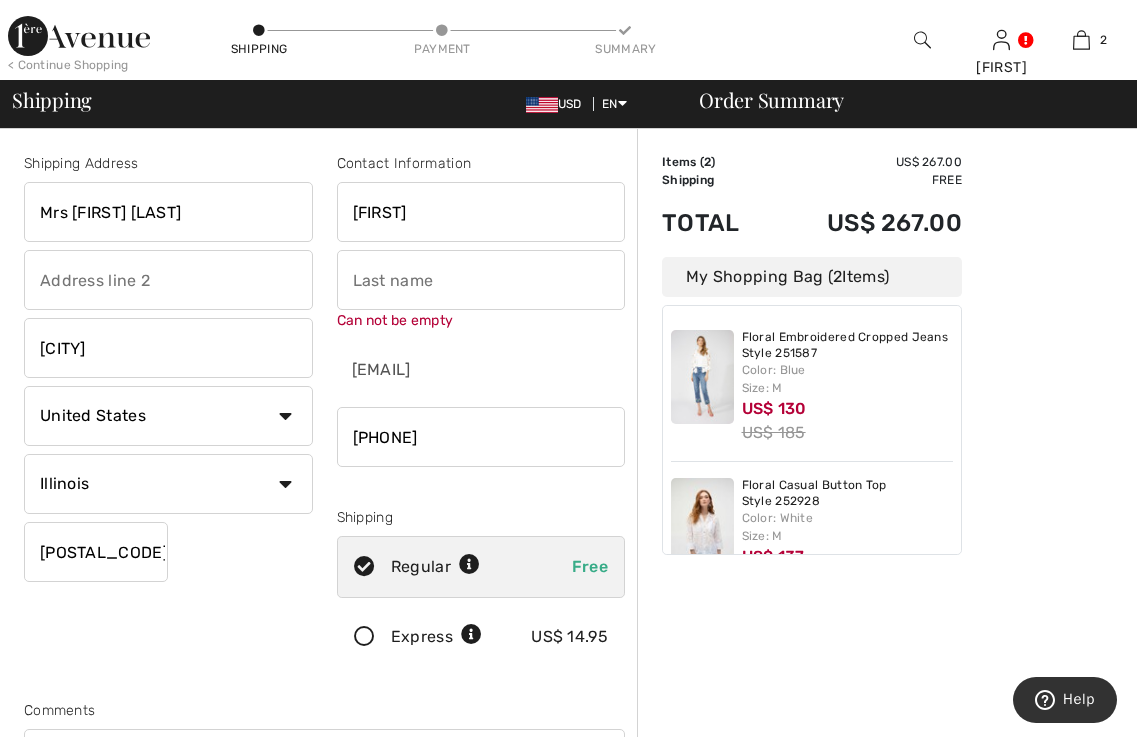 drag, startPoint x: 447, startPoint y: 274, endPoint x: 283, endPoint y: 274, distance: 164 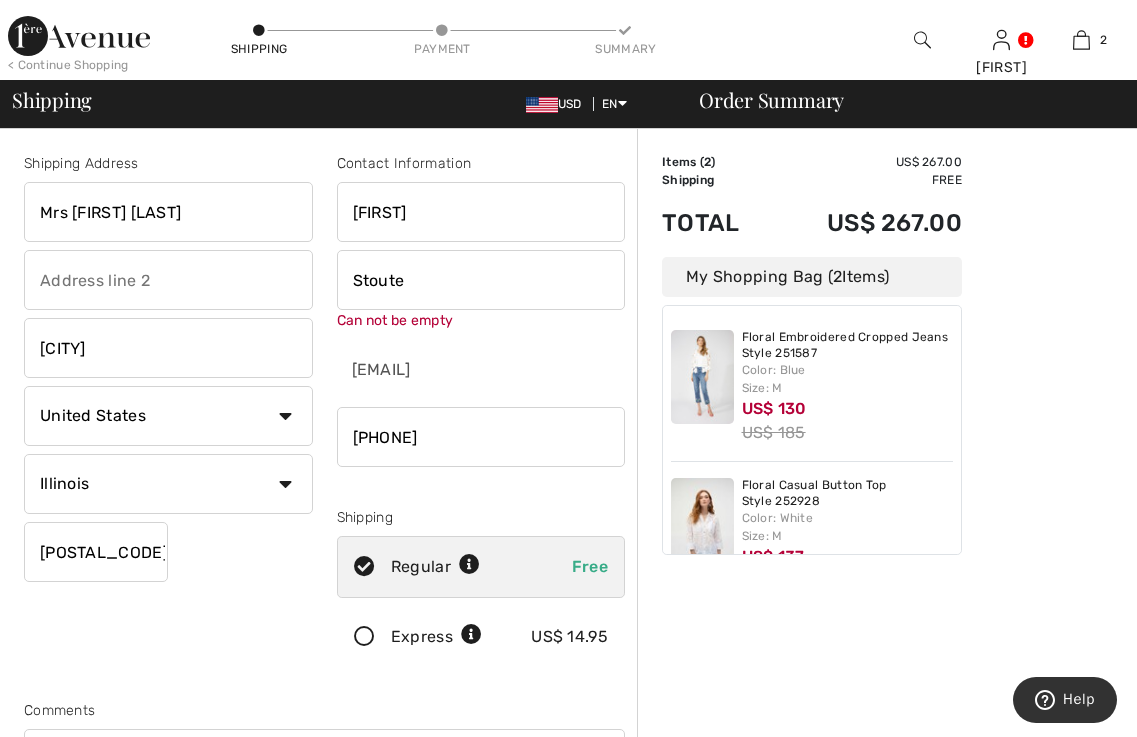 type on "Stoute" 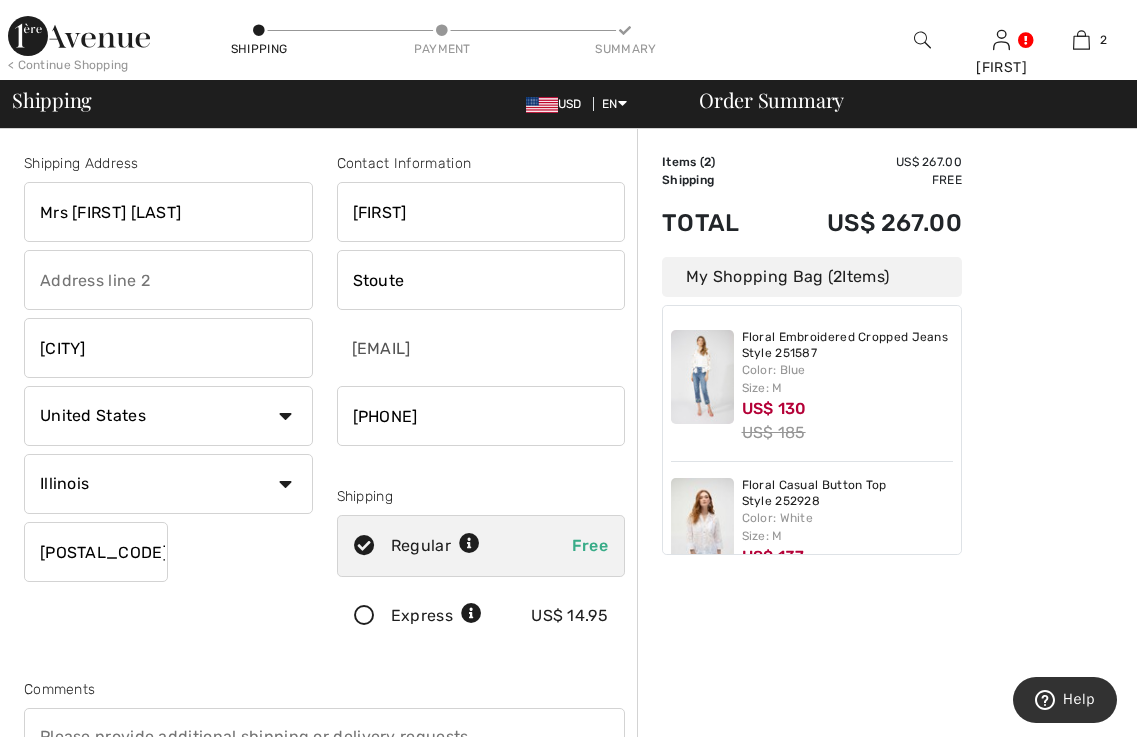 click at bounding box center (168, 280) 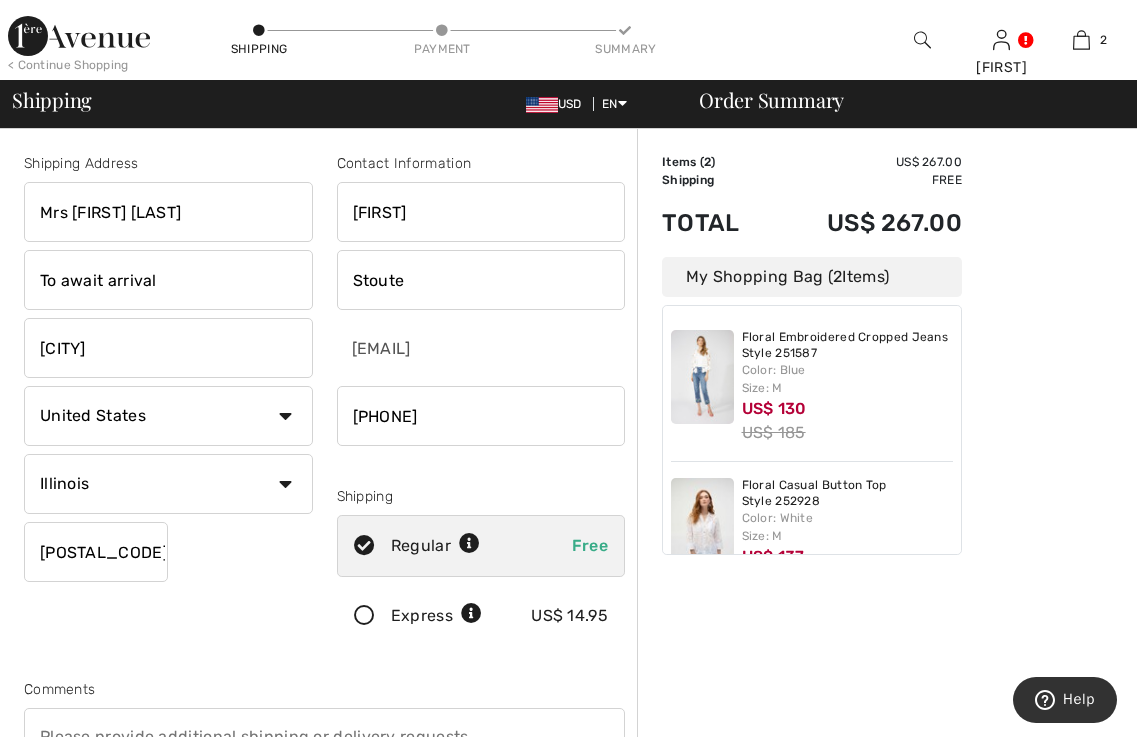 type on "To await arrival" 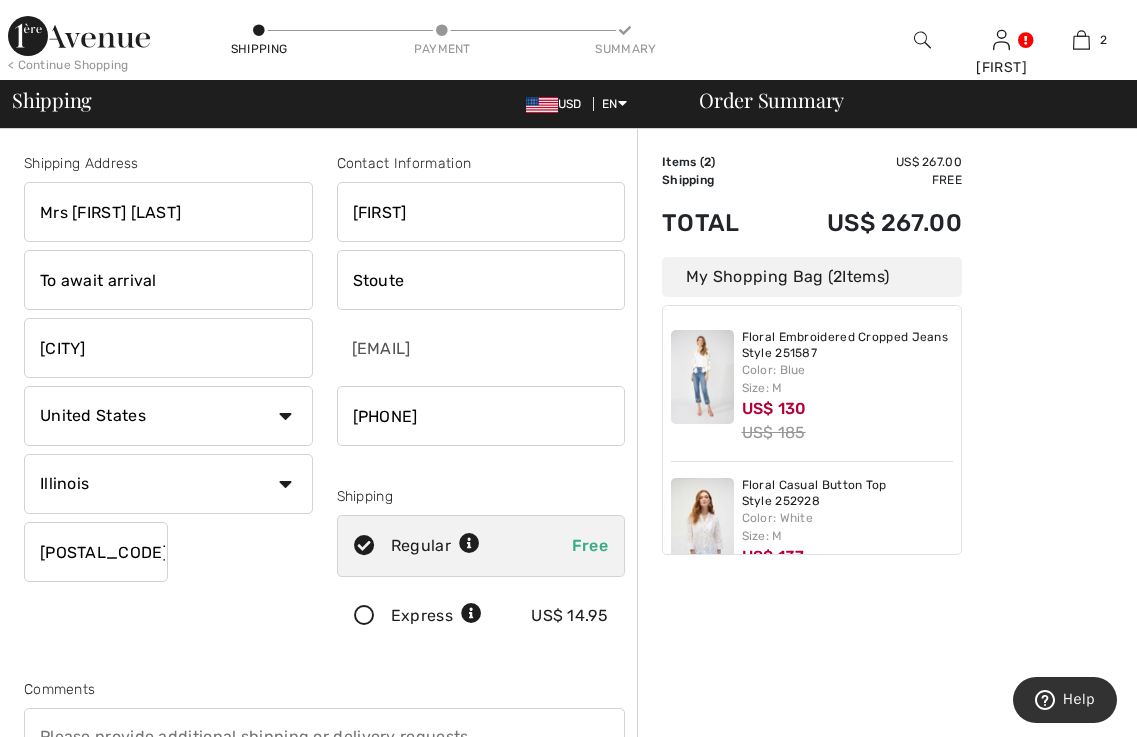 drag, startPoint x: 115, startPoint y: 350, endPoint x: 1151, endPoint y: 535, distance: 1052.3882 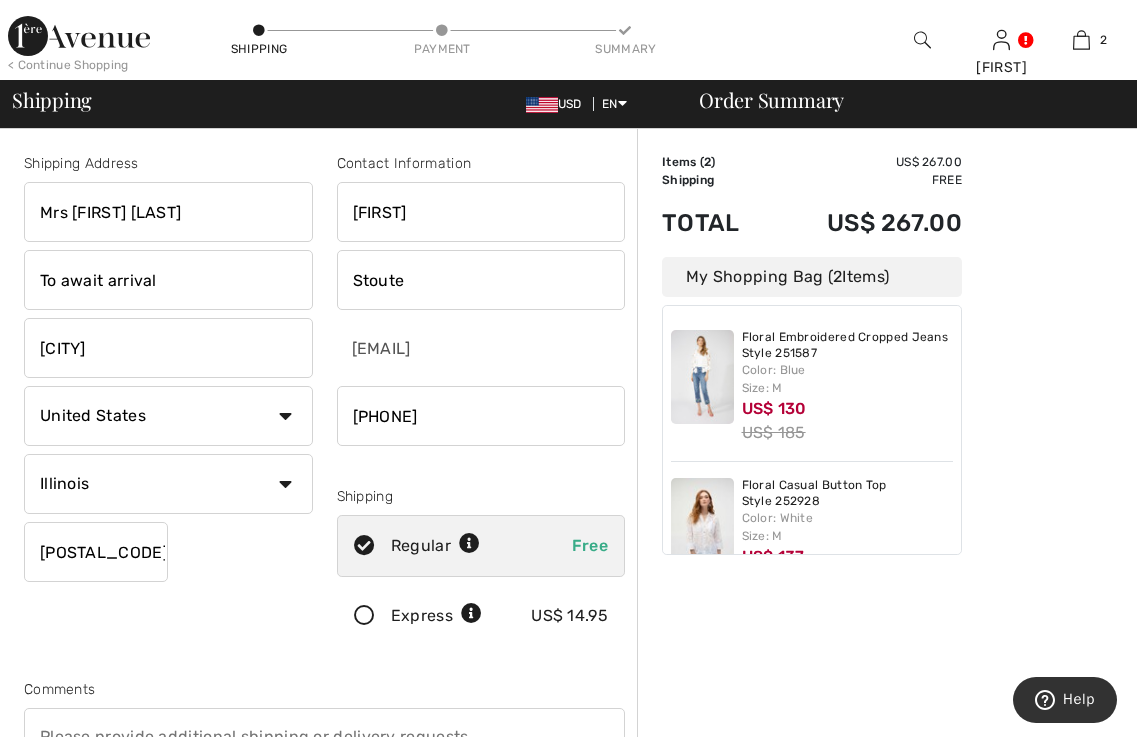 type on "C" 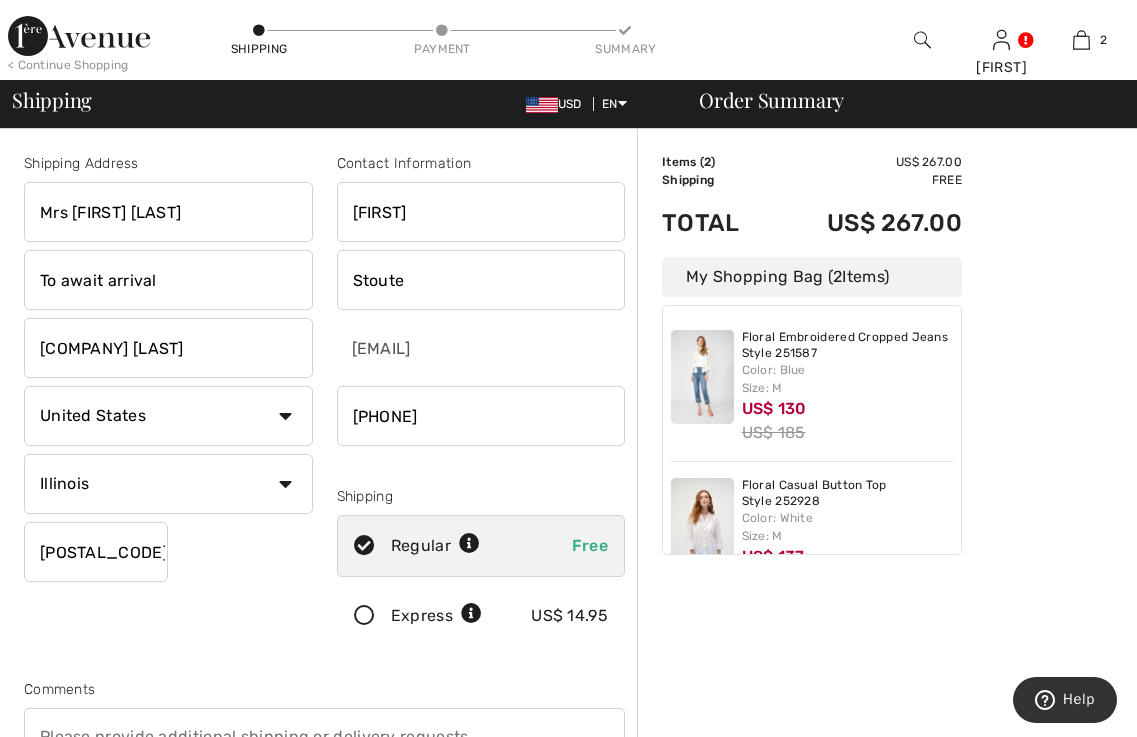 type on "Park Plaza Victoria" 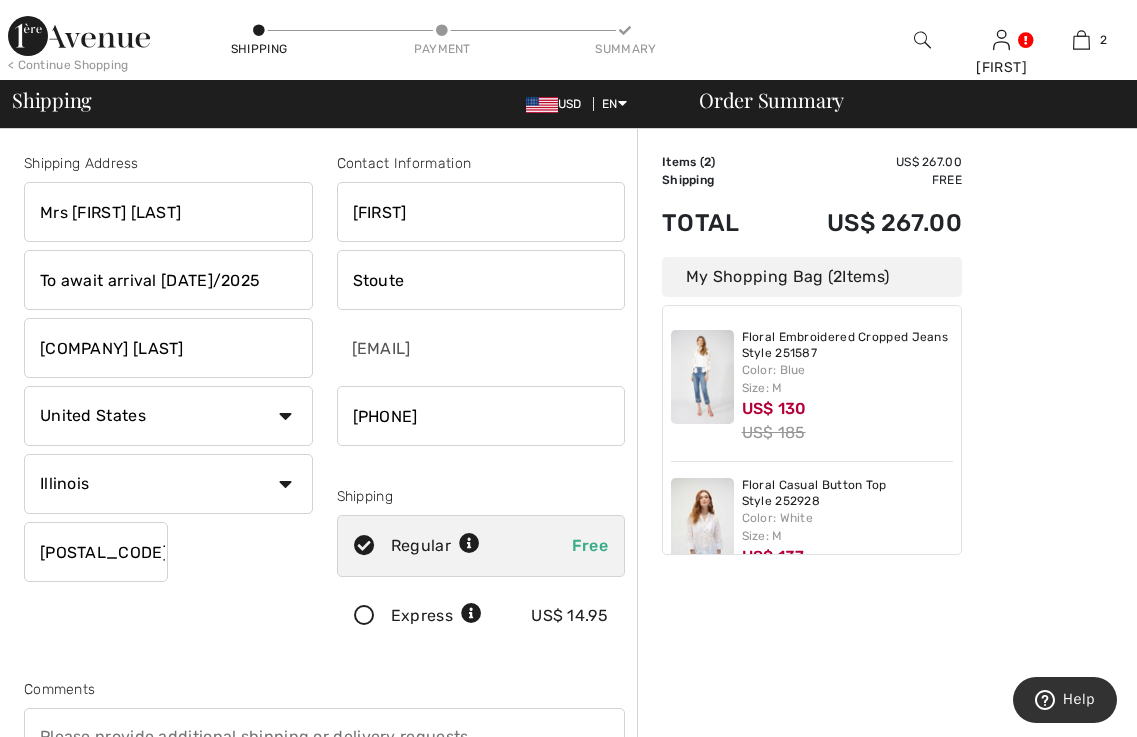 type on "To await arrival 21/8/2025" 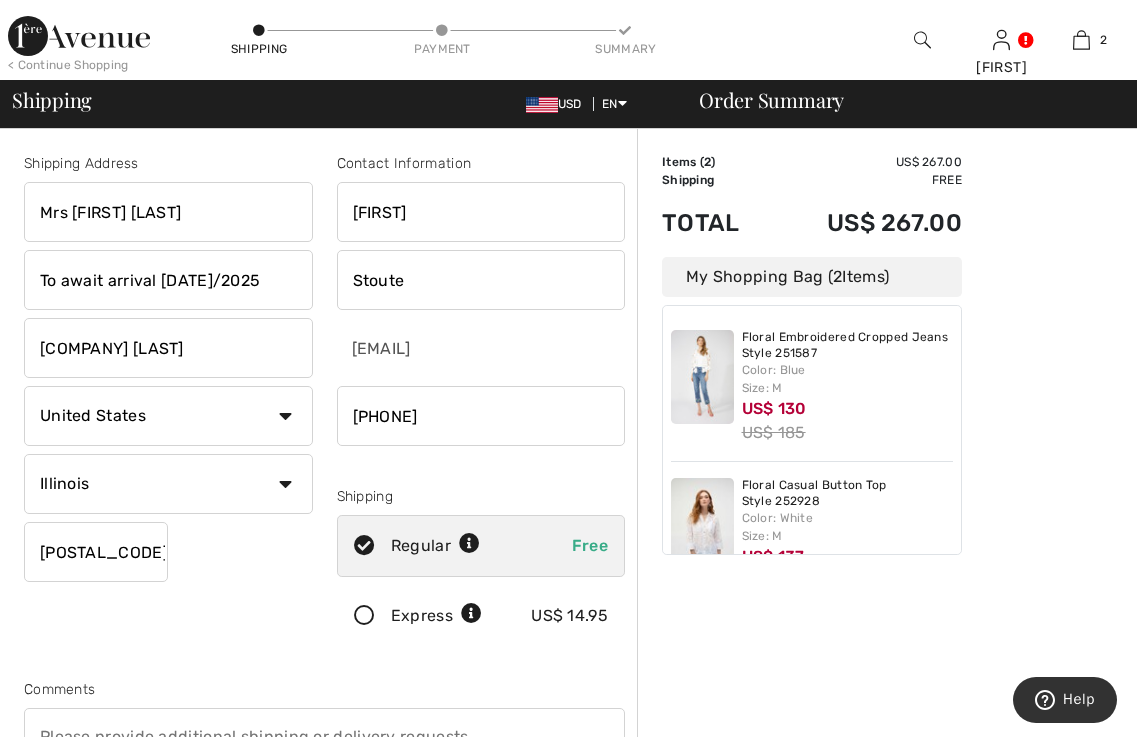 click on "Country
Canada
United States
Afghanistan
Aland Islands
Albania
Algeria
American Samoa
Andorra
Angola
Anguilla
Antarctica
Antigua and Barbuda
Argentina
Armenia
Aruba
Australia
Austria
Azerbaijan
Bahamas
Bahrain
Bangladesh
Barbados
Belarus
Belgium
Belize
Benin
Bermuda
Bhutan
Bolivia
Bonaire
Bosnia and Herzegovina
Botswana
Bouvet Island
Brazil
British Indian Ocean Territory
Brunei Darussalam
Bulgaria
Burkina Faso
Burundi
Cambodia
Cameroon
Cape Verde
Cayman Islands
Central African Republic
Chad
Chile China" at bounding box center (168, 416) 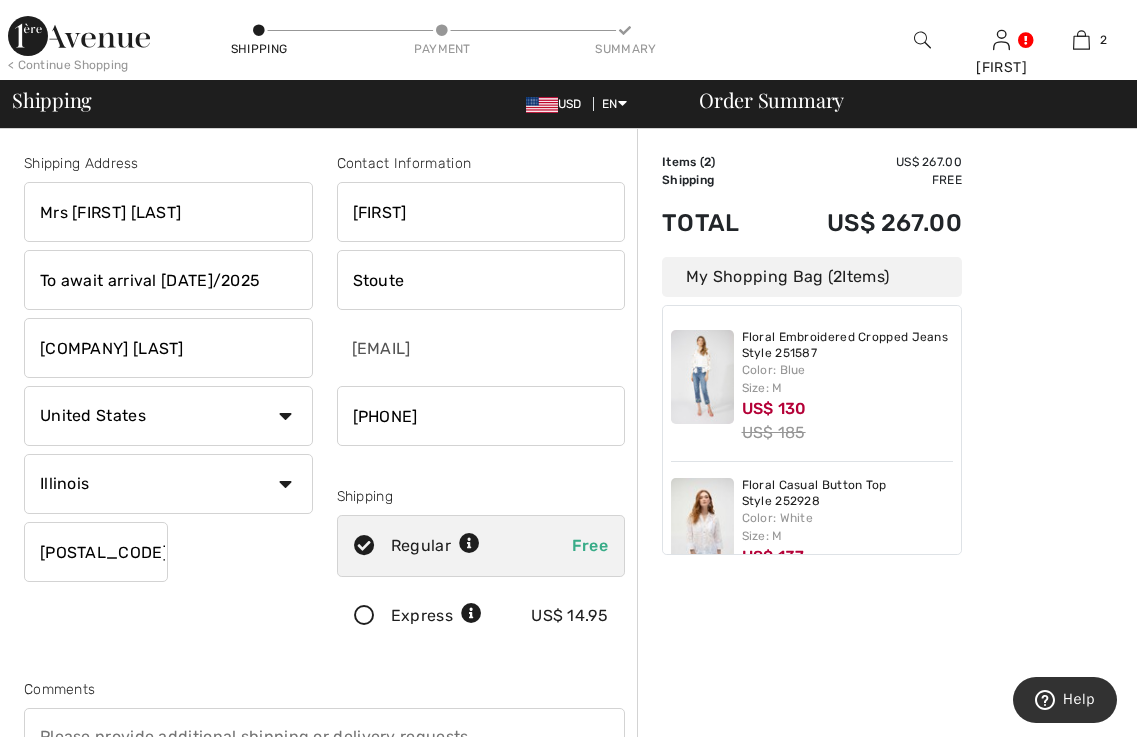 select on "GB" 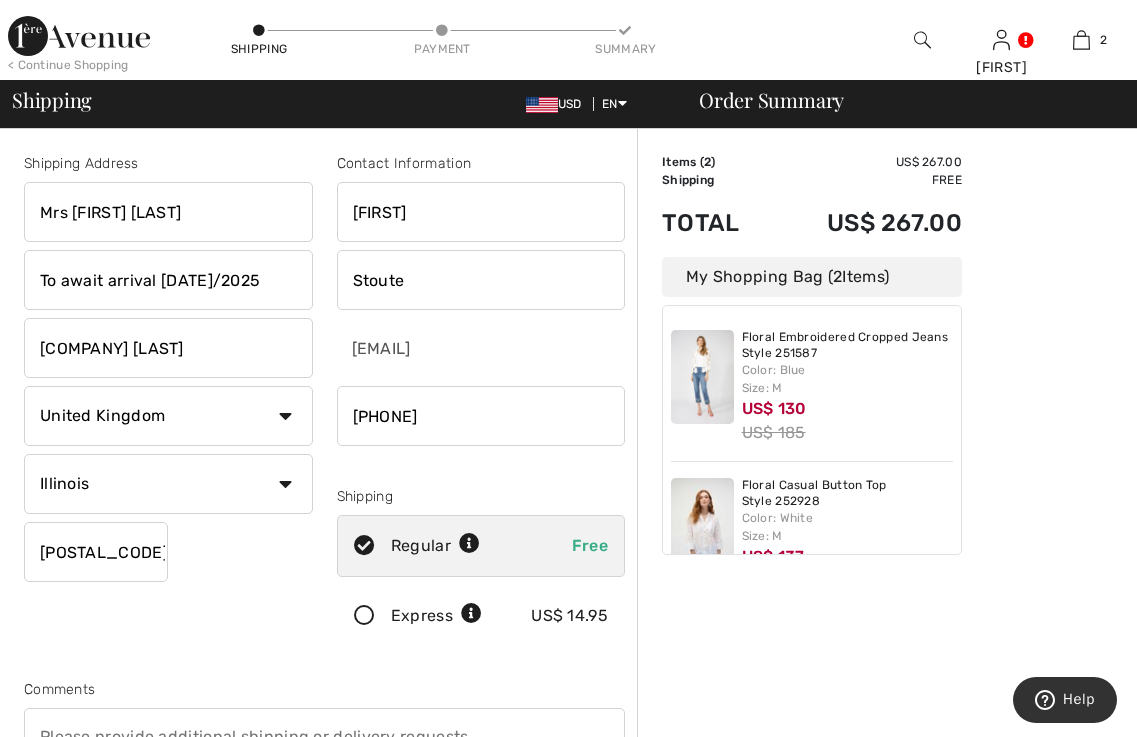 click on "Country
Canada
United States
Afghanistan
Aland Islands
Albania
Algeria
American Samoa
Andorra
Angola
Anguilla
Antarctica
Antigua and Barbuda
Argentina
Armenia
Aruba
Australia
Austria
Azerbaijan
Bahamas
Bahrain
Bangladesh
Barbados
Belarus
Belgium
Belize
Benin
Bermuda
Bhutan
Bolivia
Bonaire
Bosnia and Herzegovina
Botswana
Bouvet Island
Brazil
British Indian Ocean Territory
Brunei Darussalam
Bulgaria
Burkina Faso
Burundi
Cambodia
Cameroon
Cape Verde
Cayman Islands
Central African Republic
Chad
Chile China" at bounding box center (168, 416) 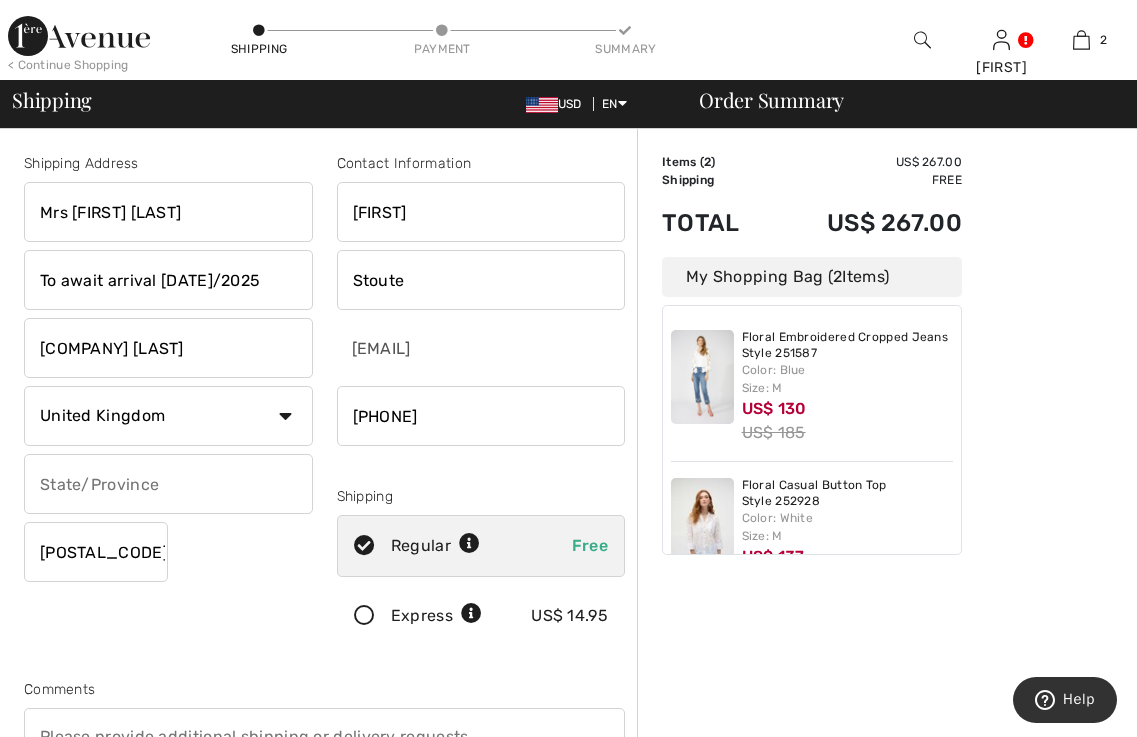 click at bounding box center [168, 484] 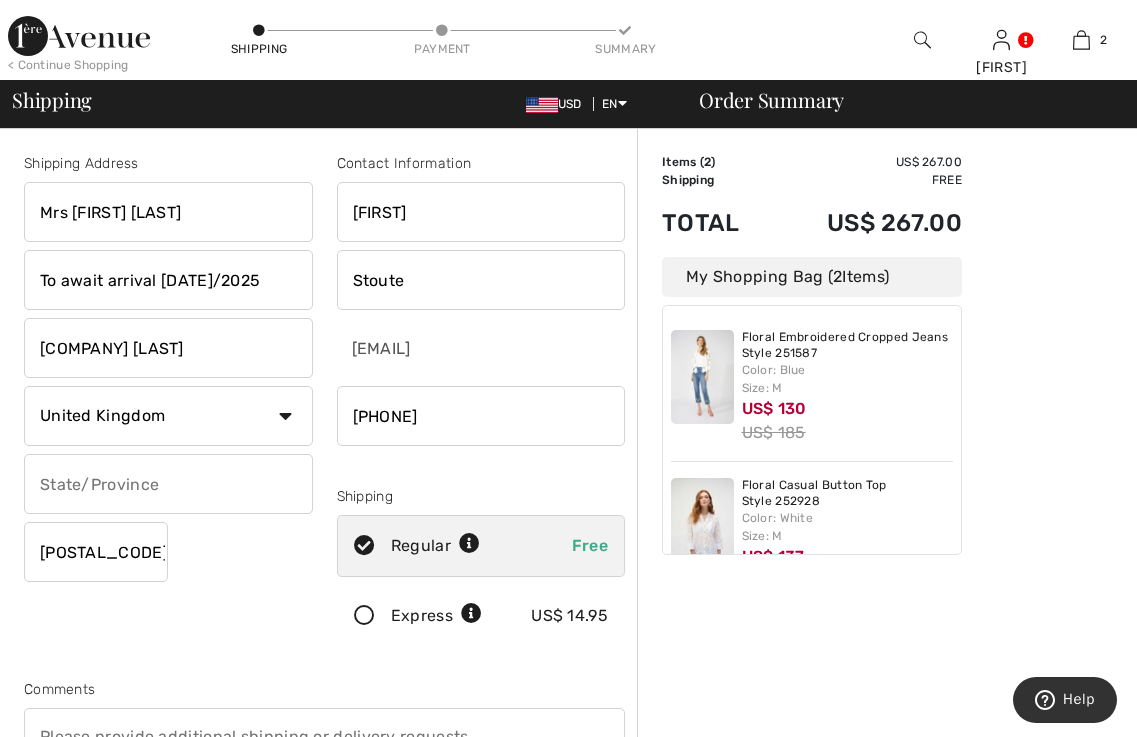 click on "Shipping Address
Mrs Ann Stoute
To await arrival 21/8/2025
Park Plaza Victoria
Country
Canada
United States
Afghanistan
Aland Islands
Albania
Algeria
American Samoa
Andorra
Angola
Anguilla
Antarctica
Antigua and Barbuda
Argentina
Armenia
Aruba
Australia
Austria
Azerbaijan
Bahamas
Bahrain
Bangladesh
Barbados
Belarus
Belgium
Belize
Benin
Bermuda
Bhutan
Bolivia
Bonaire
Bosnia and Herzegovina
Botswana
Bouvet Island
Brazil
British Indian Ocean Territory
Brunei Darussalam
Bulgaria
Burkina Faso
Burundi Cambodia" at bounding box center (168, 404) 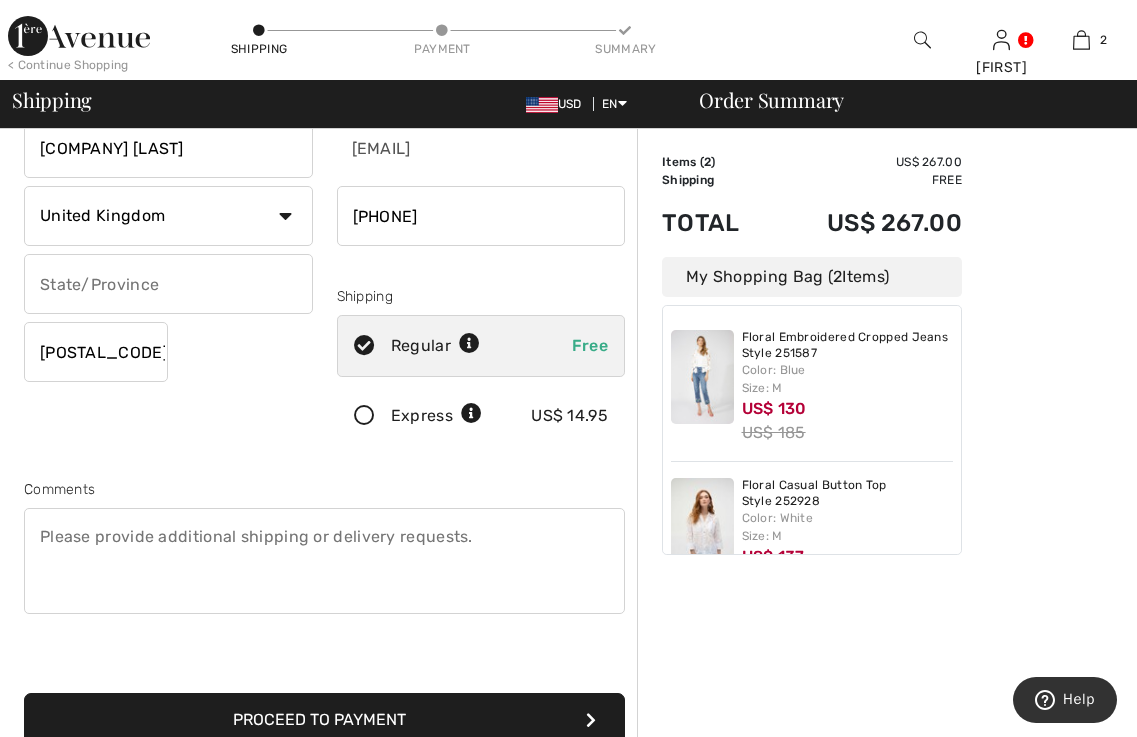 scroll, scrollTop: 0, scrollLeft: 0, axis: both 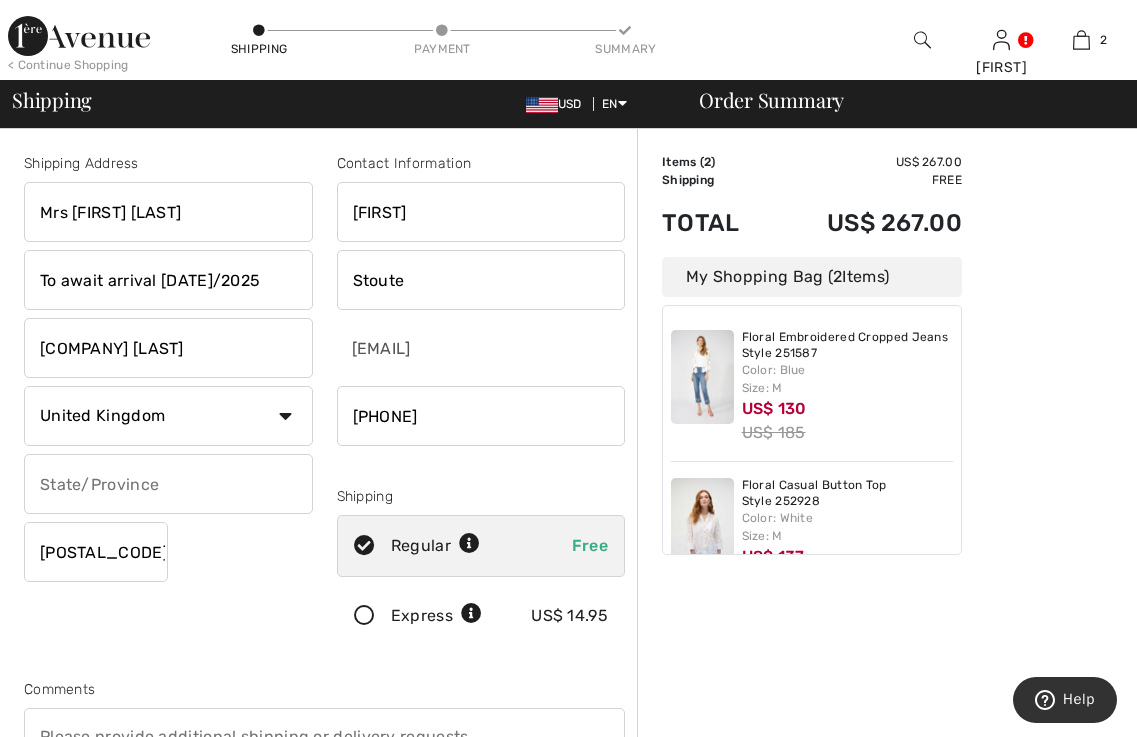drag, startPoint x: 172, startPoint y: 486, endPoint x: 21, endPoint y: 491, distance: 151.08276 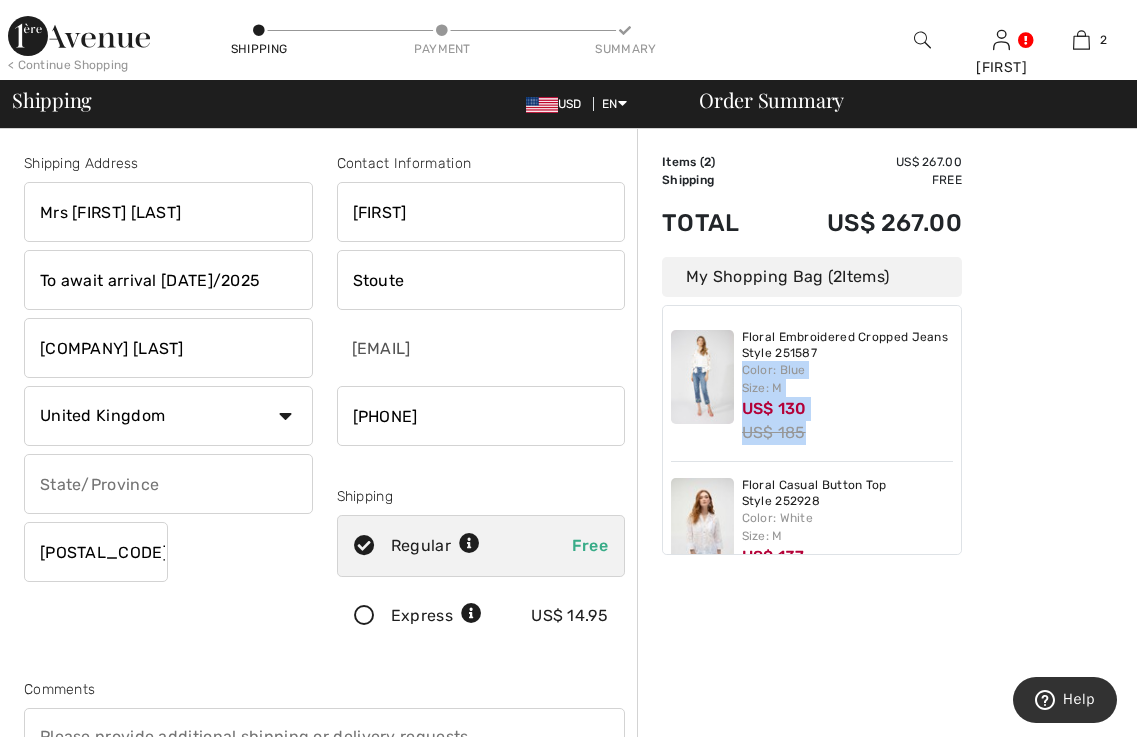 drag, startPoint x: 961, startPoint y: 314, endPoint x: 943, endPoint y: 459, distance: 146.11298 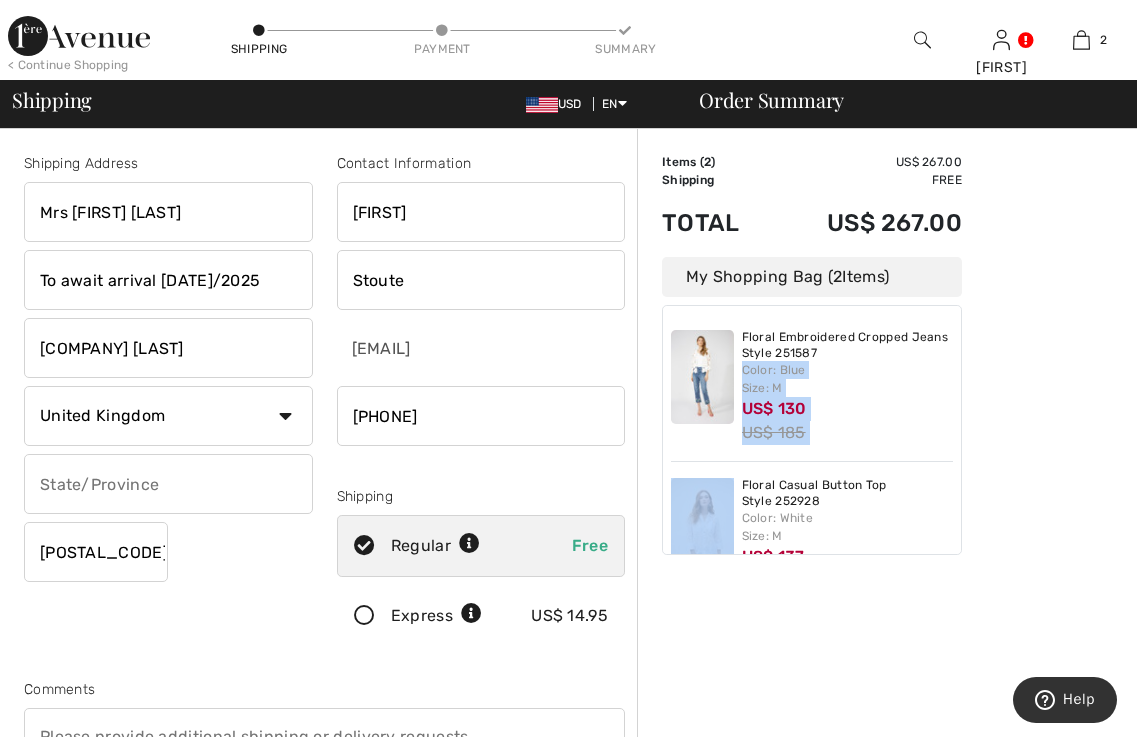 scroll, scrollTop: 64, scrollLeft: 0, axis: vertical 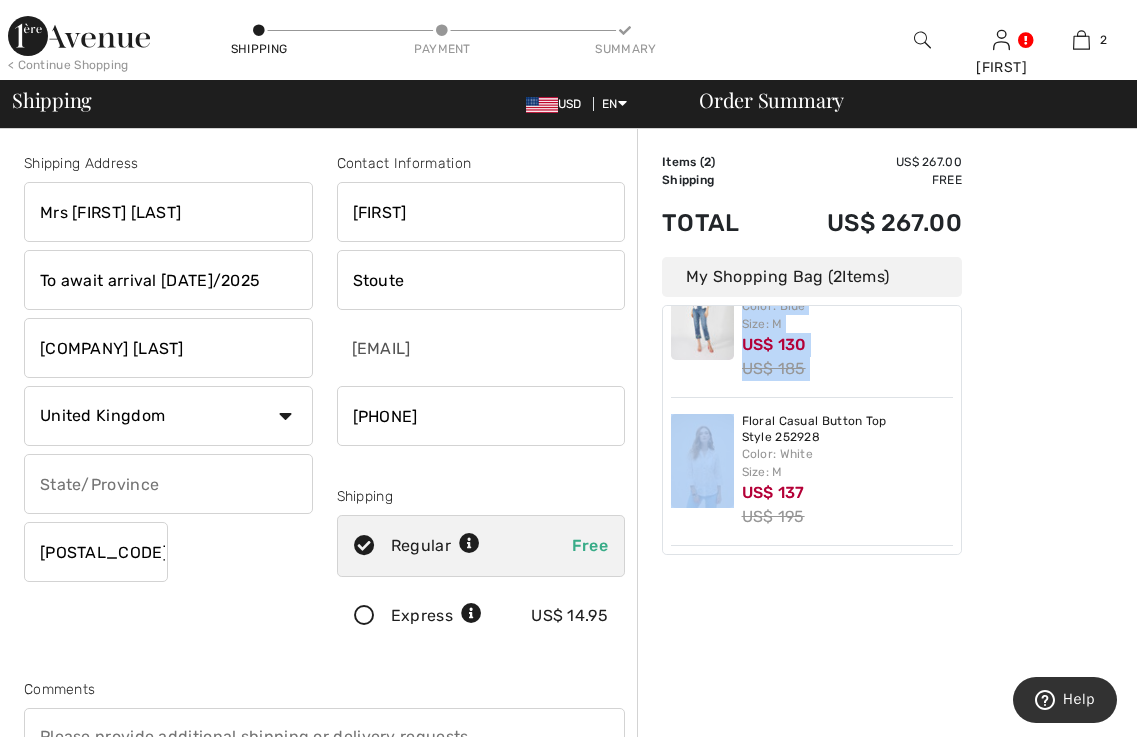 click on "US$ 195" at bounding box center (848, 517) 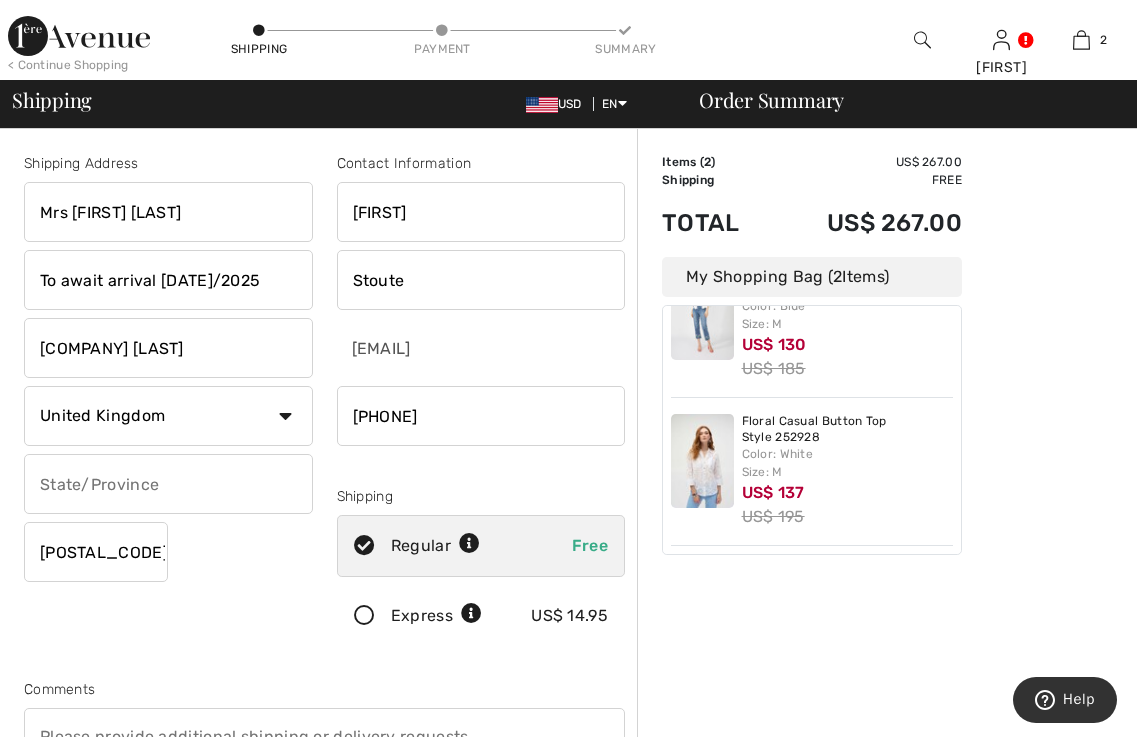 drag, startPoint x: 288, startPoint y: 283, endPoint x: 20, endPoint y: 279, distance: 268.02985 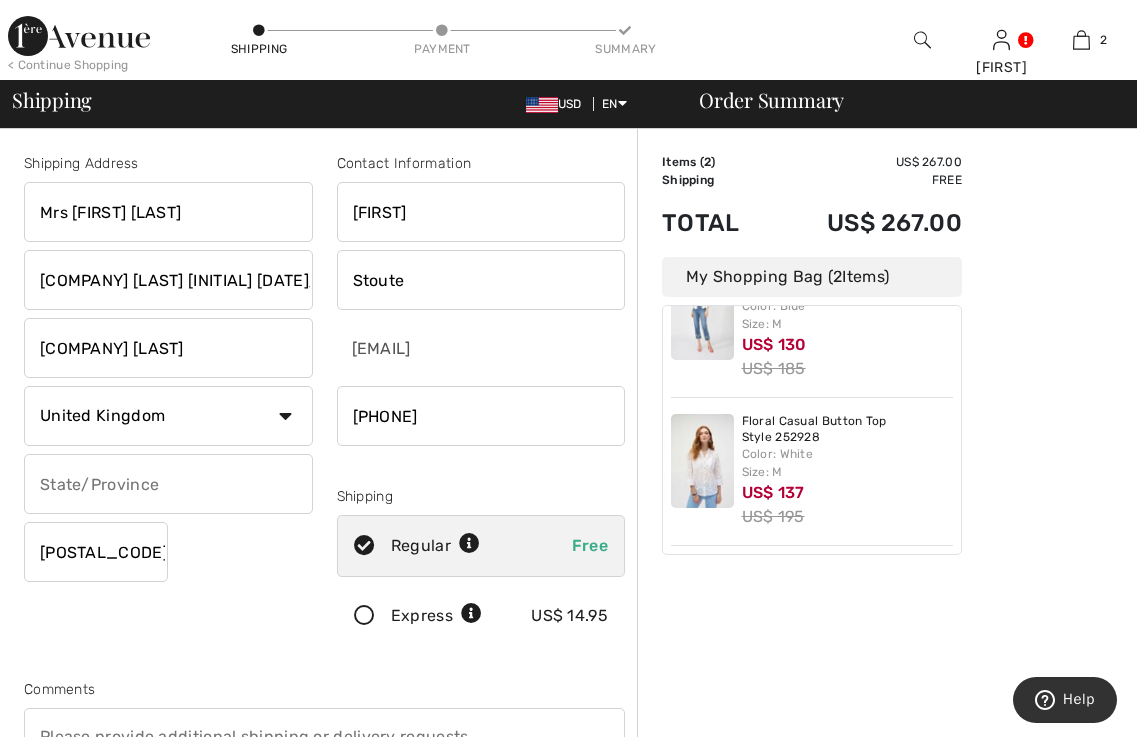 type on "Park Plaza Victoria Arr. 21/8/" 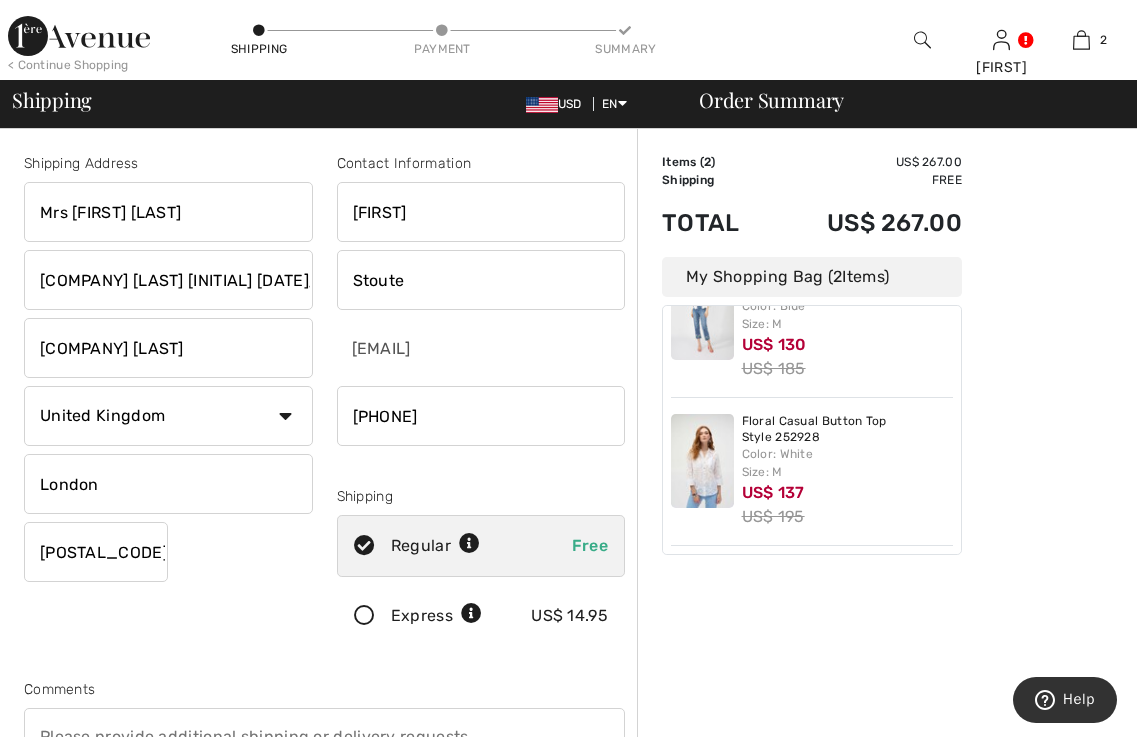 type on "London" 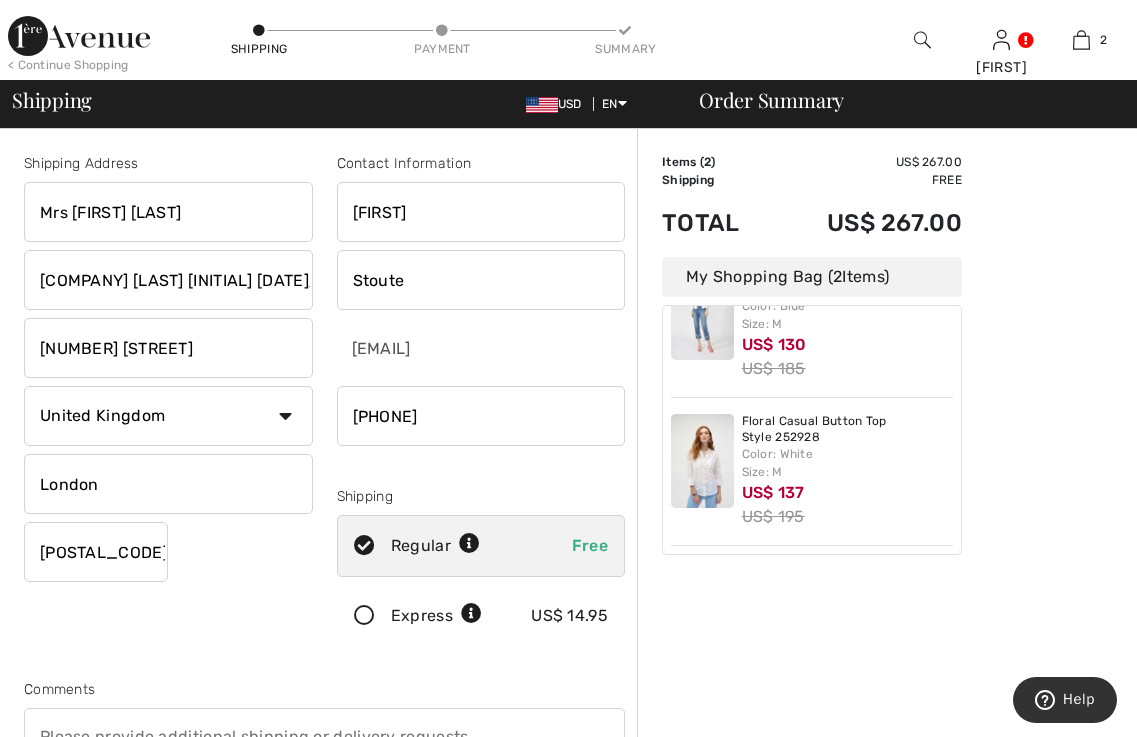 type on "239 Vauxhall Bridge Road" 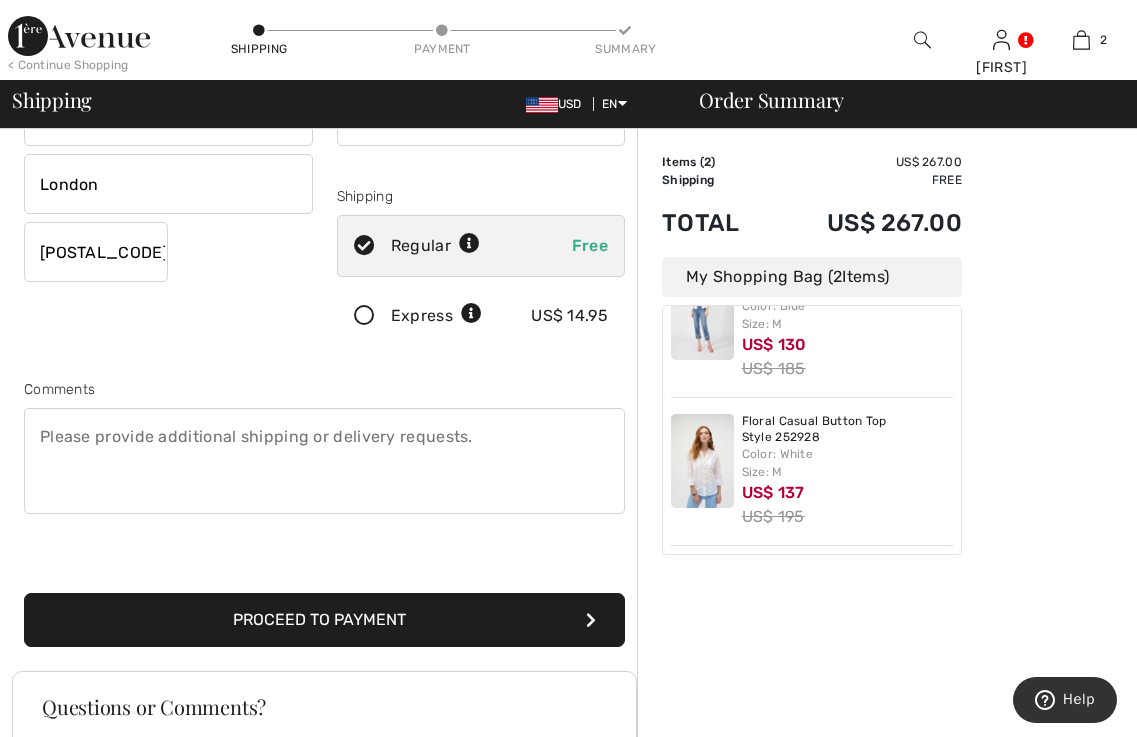 type on "[POSTAL_CODE]" 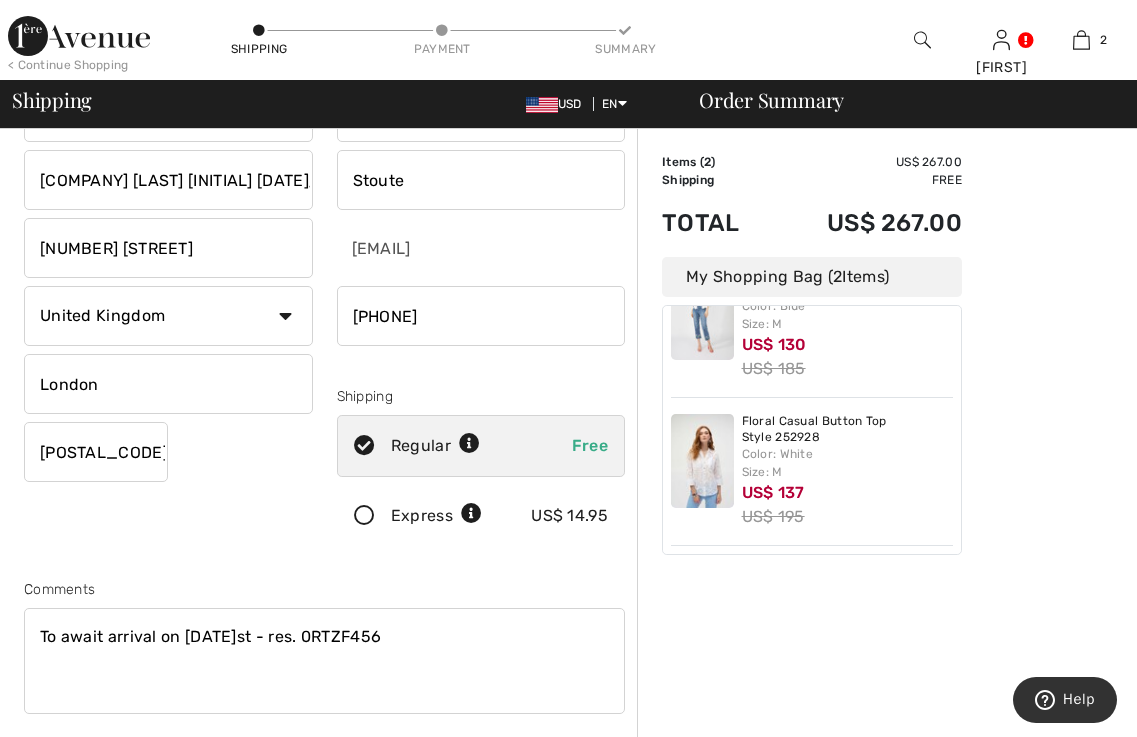 scroll, scrollTop: 0, scrollLeft: 0, axis: both 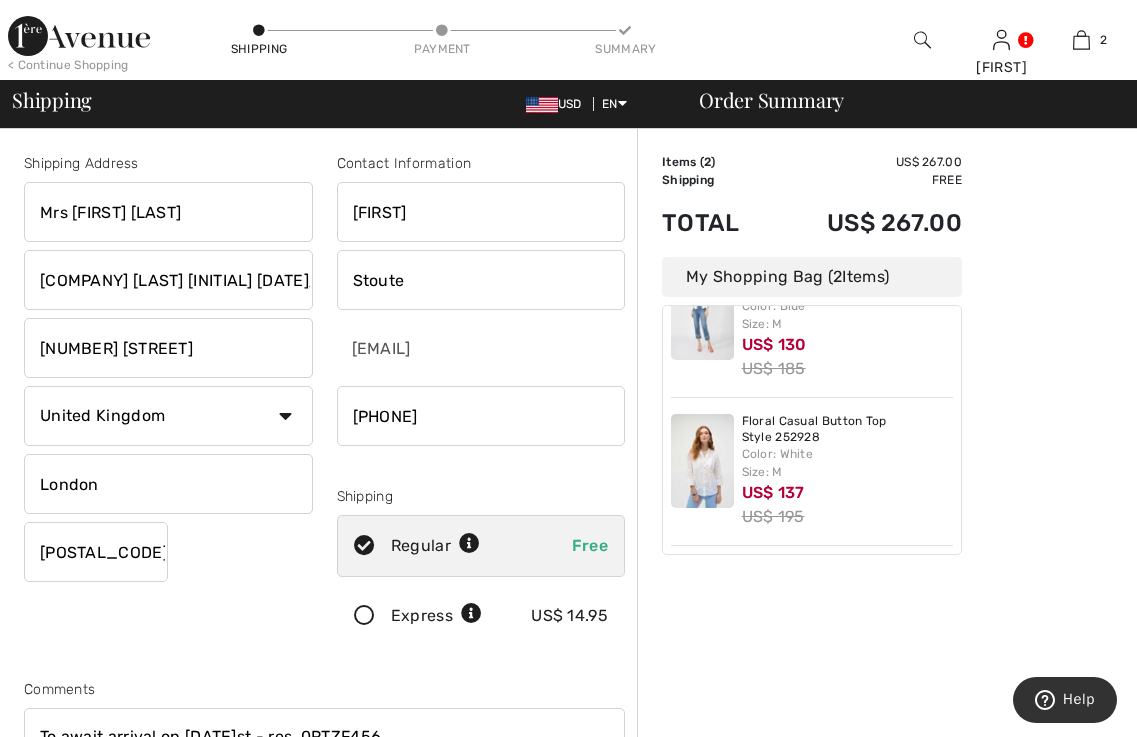 type on "To await arrival on [DATE] - res. [RESERVATION_CODE]" 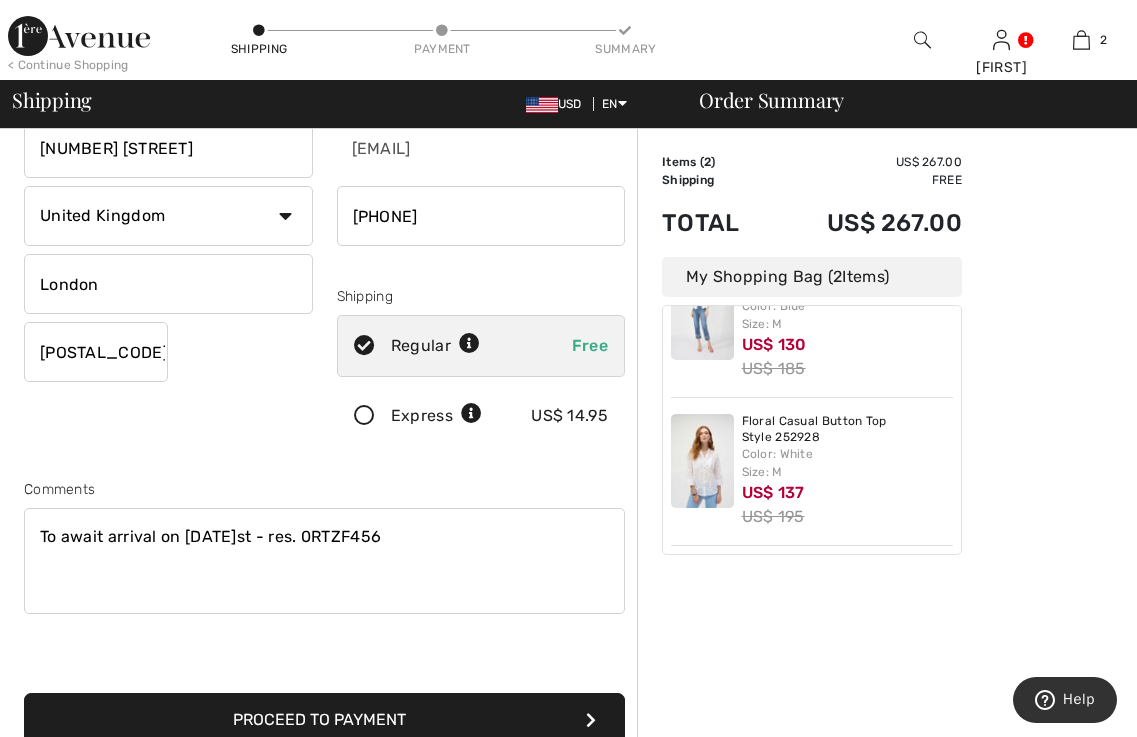 scroll, scrollTop: 400, scrollLeft: 0, axis: vertical 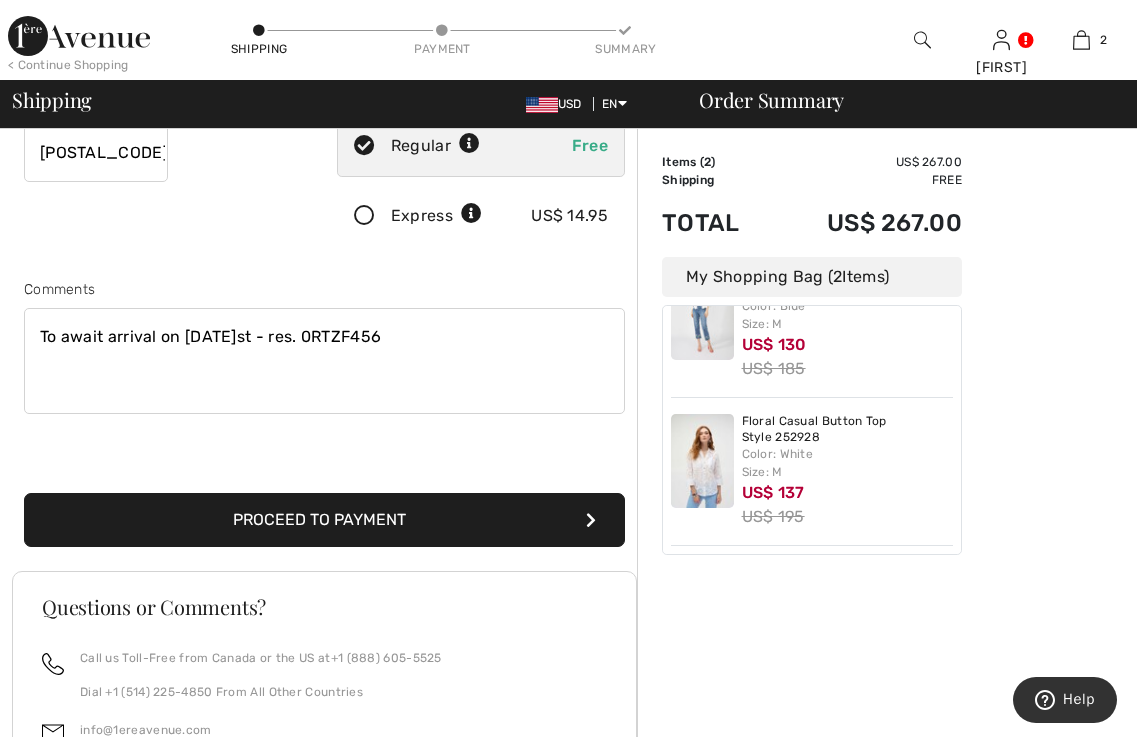 type on "Park Plaza Victoria Arr. 21/8" 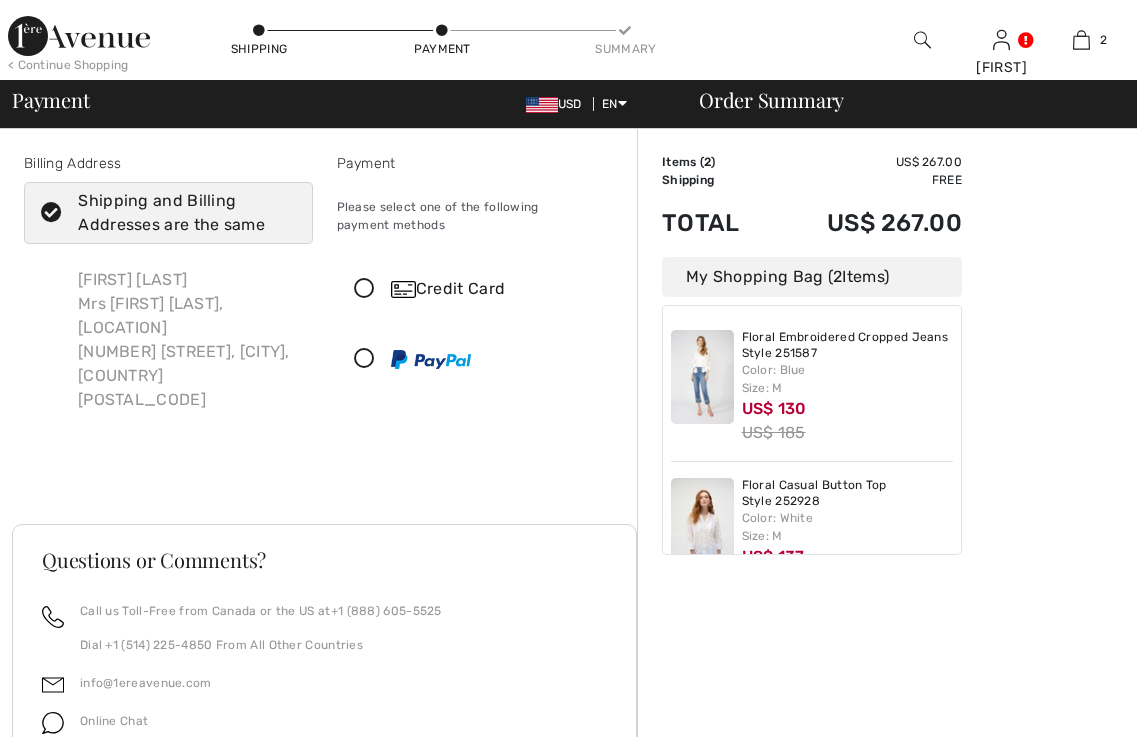 scroll, scrollTop: 0, scrollLeft: 0, axis: both 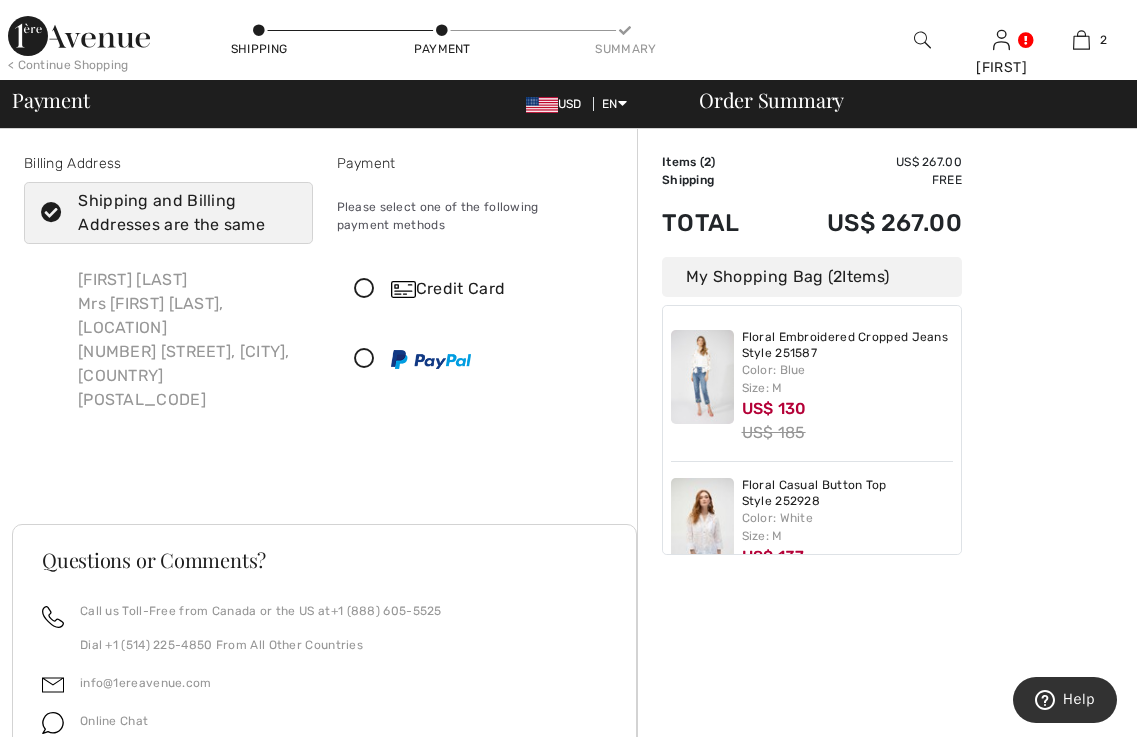 click at bounding box center (51, 213) 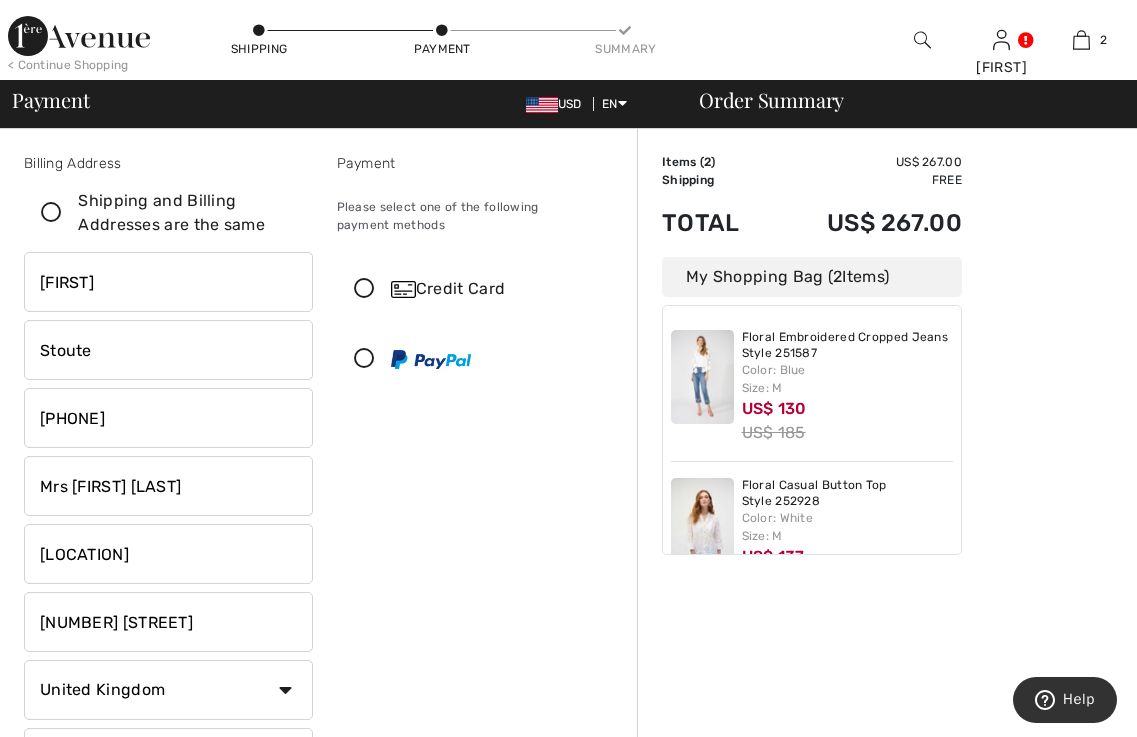 checkbox on "false" 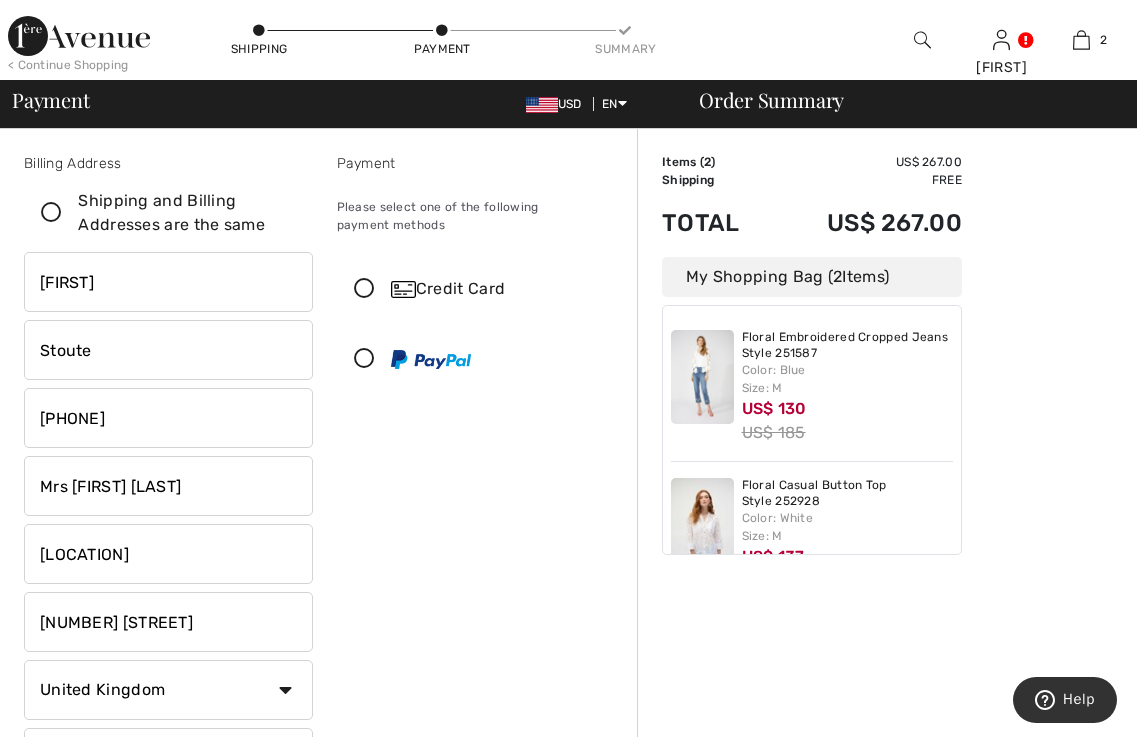 drag, startPoint x: 82, startPoint y: 276, endPoint x: -2, endPoint y: 263, distance: 85 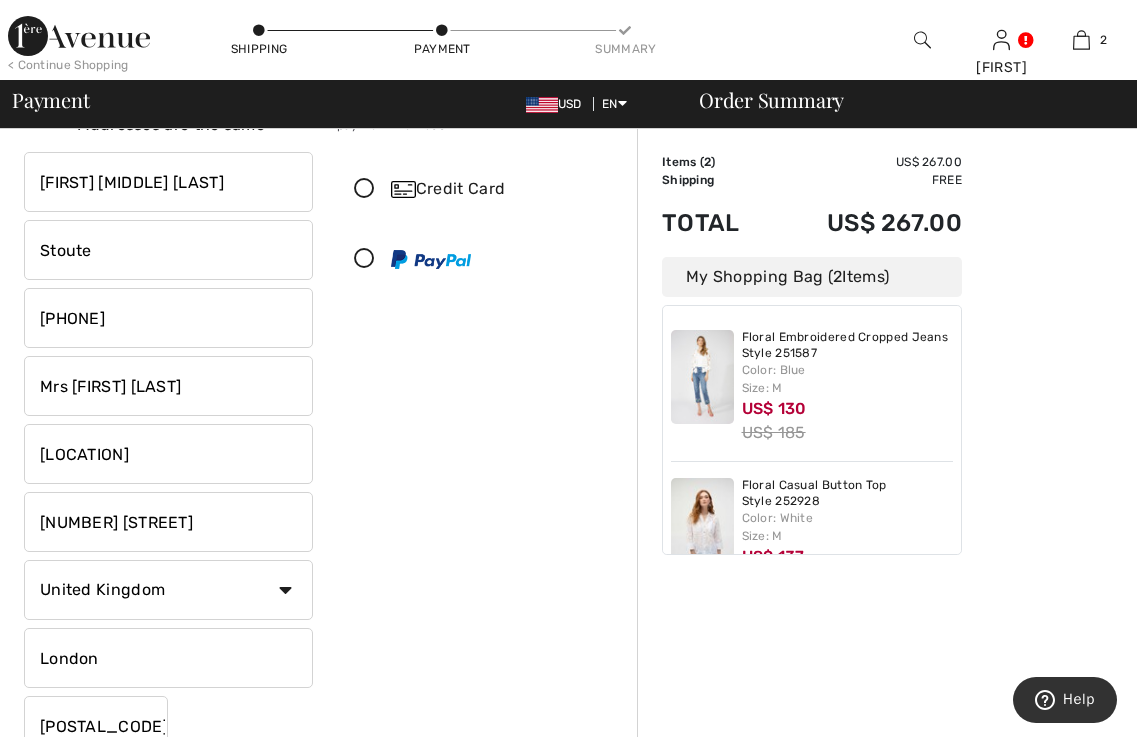 scroll, scrollTop: 0, scrollLeft: 0, axis: both 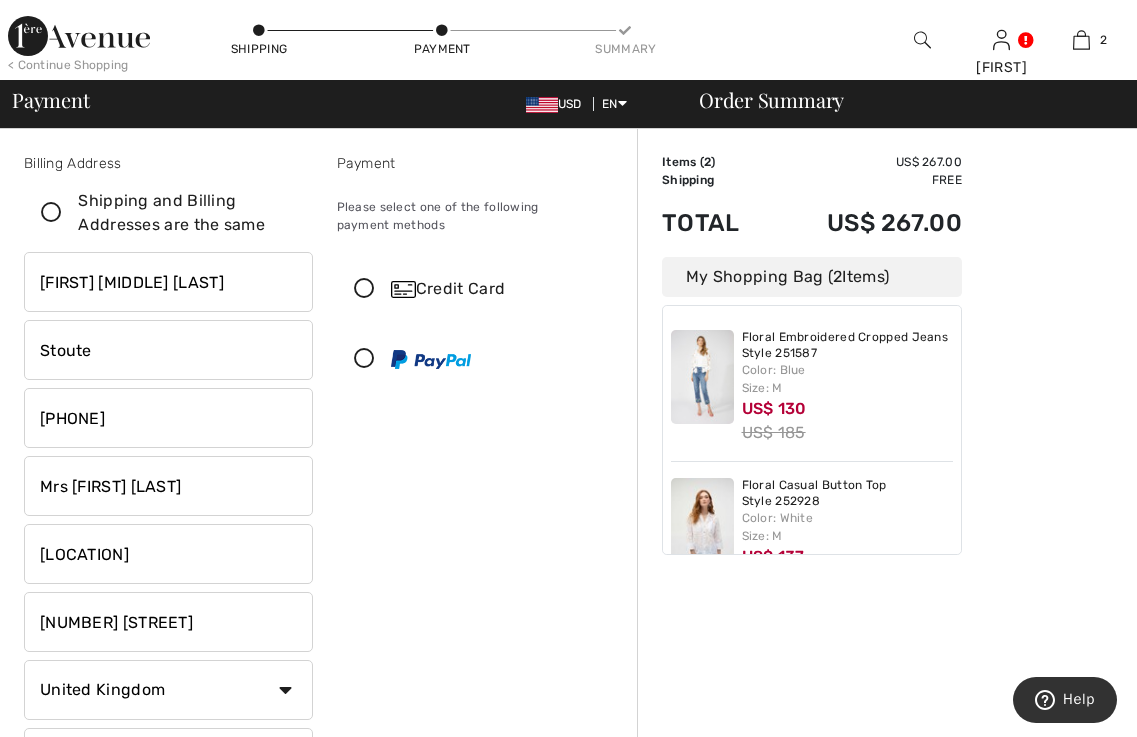 type on "Penelope Ann Stoute" 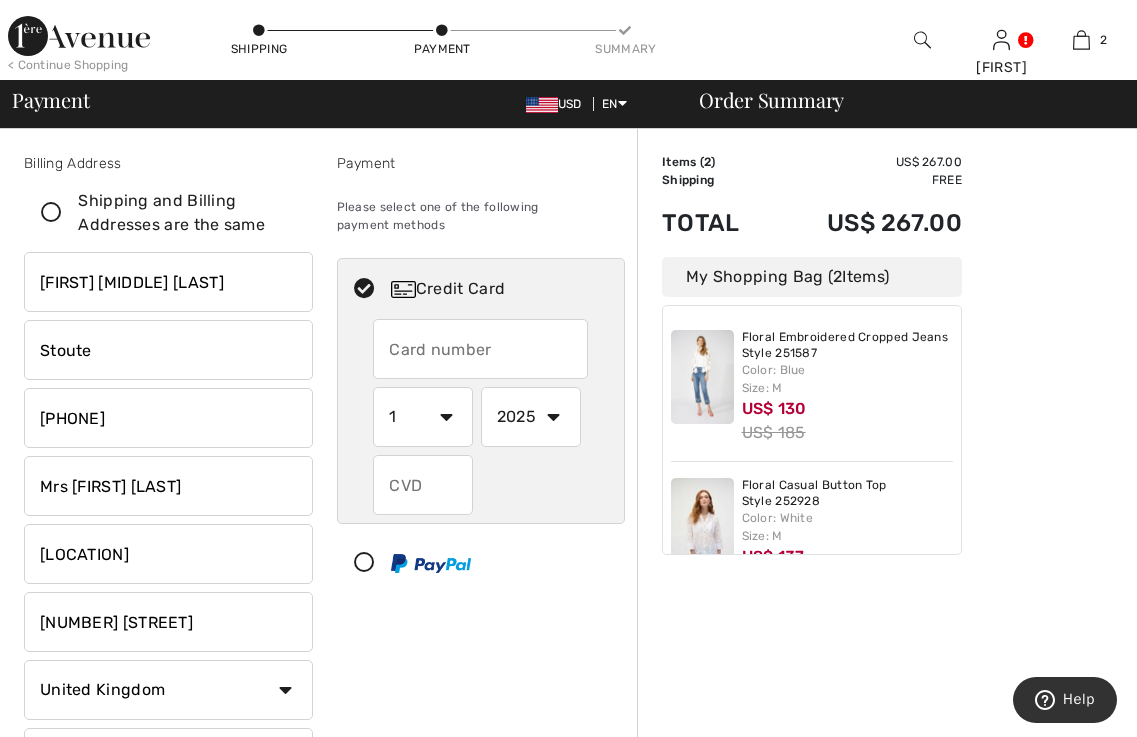 drag, startPoint x: 177, startPoint y: 489, endPoint x: 36, endPoint y: 488, distance: 141.00354 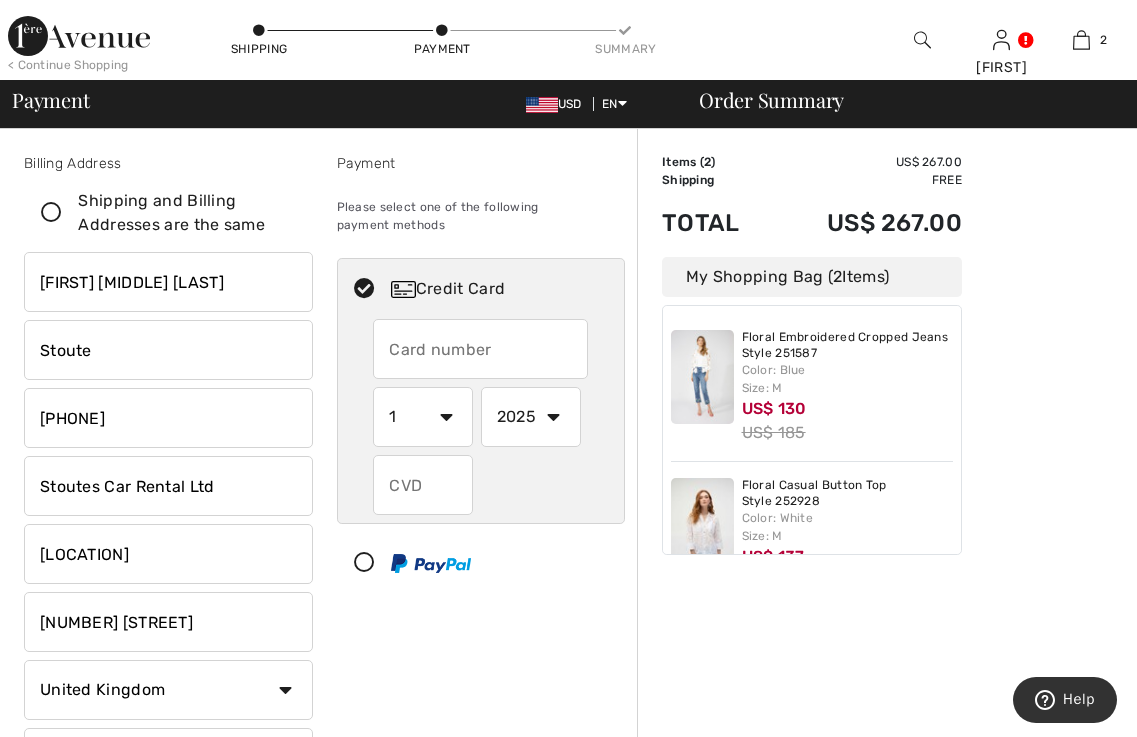 type on "Stoutes Car Rental Ltd" 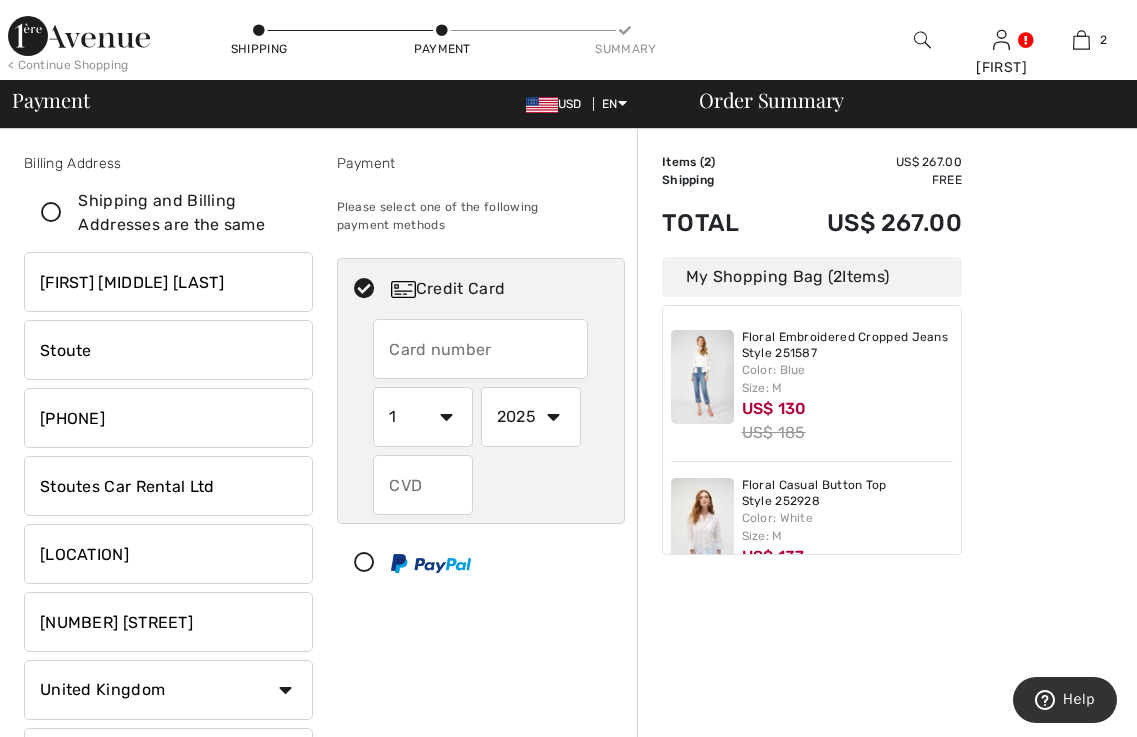 drag, startPoint x: 271, startPoint y: 549, endPoint x: 21, endPoint y: 552, distance: 250.018 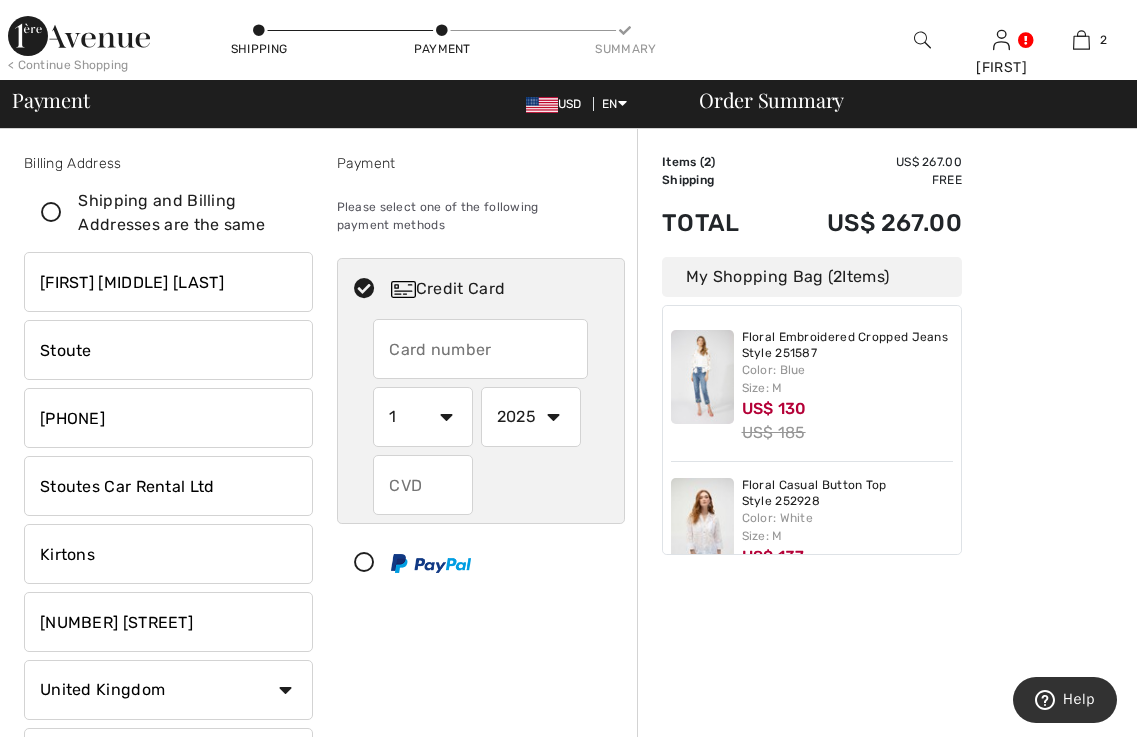 type on "Kirtons" 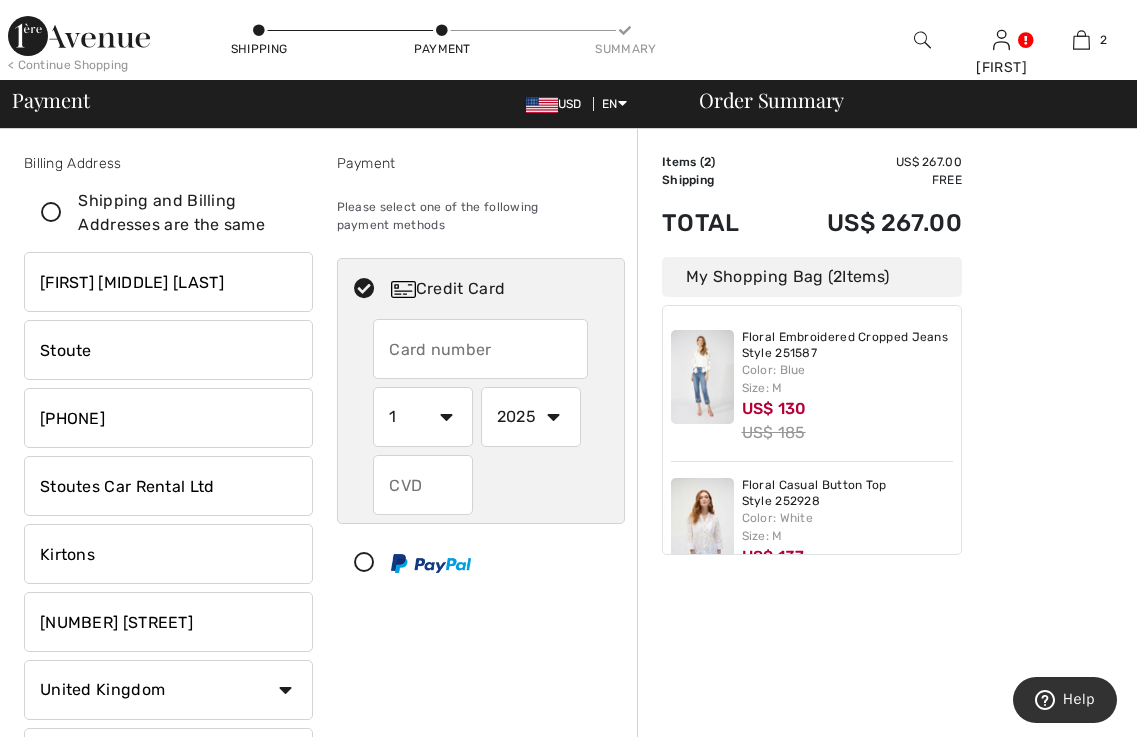 drag, startPoint x: 244, startPoint y: 619, endPoint x: -11, endPoint y: 609, distance: 255.196 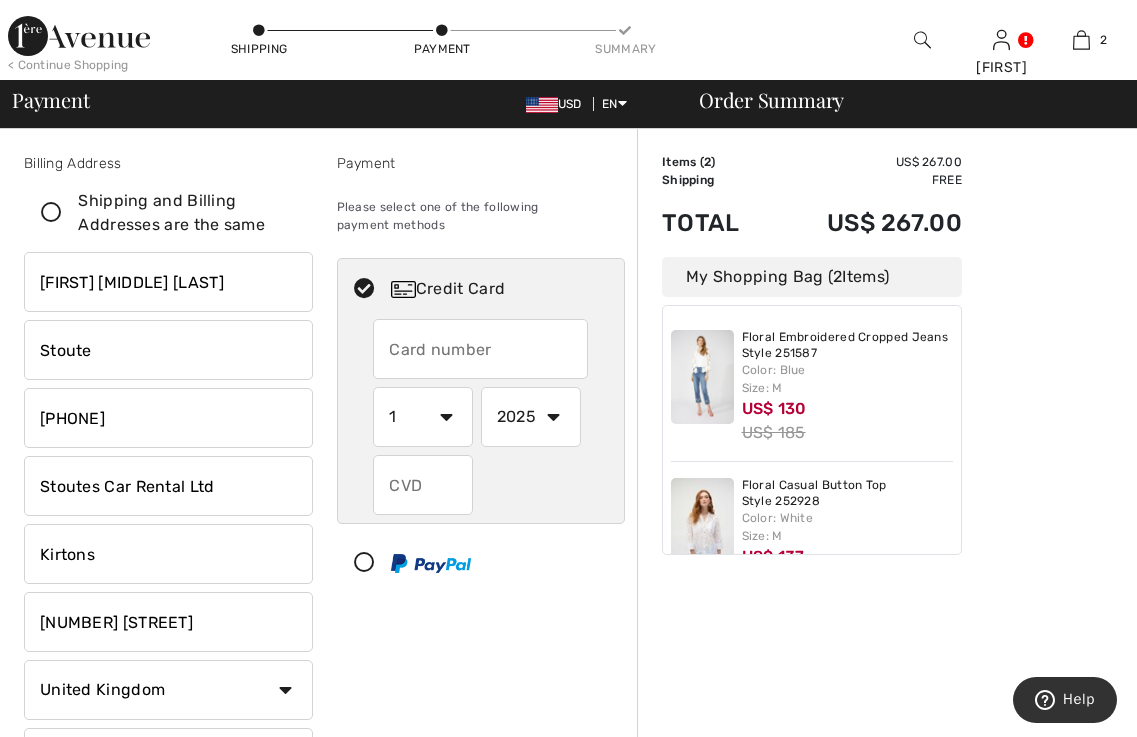 click on "We value your privacy We use cookies to enhance your browsing experience, serve personalized ads or content, and analyze our traffic. By clicking "Accept All", you consent to our use of cookies.   Privacy Policy Customize    Accept All   Customize Consent Preferences   We use cookies to help you navigate efficiently and perform certain functions. You will find detailed information about all cookies under each consent category below. The cookies that are categorized as "Necessary" are stored on your browser as they are essential for enabling the basic functionalities of the site. ...  Show more Necessary Always Active Necessary cookies are required to enable the basic features of this site, such as providing secure log-in or adjusting your consent preferences. These cookies do not store any personally identifiable data. Cookie _bamls_usid Duration 1 year Description Description is currently not available. Cookie PHPSESSID Duration session Description Cookie __cfruid Duration session Description Cookie IDE" at bounding box center [568, 368] 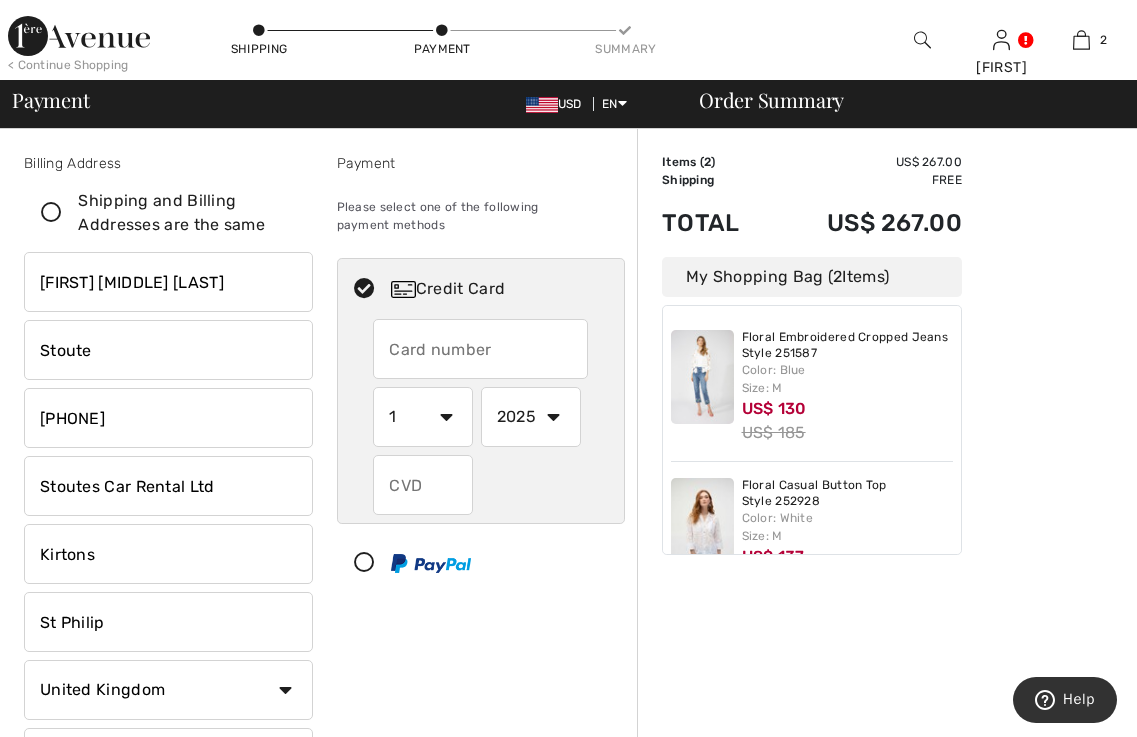 scroll, scrollTop: 300, scrollLeft: 0, axis: vertical 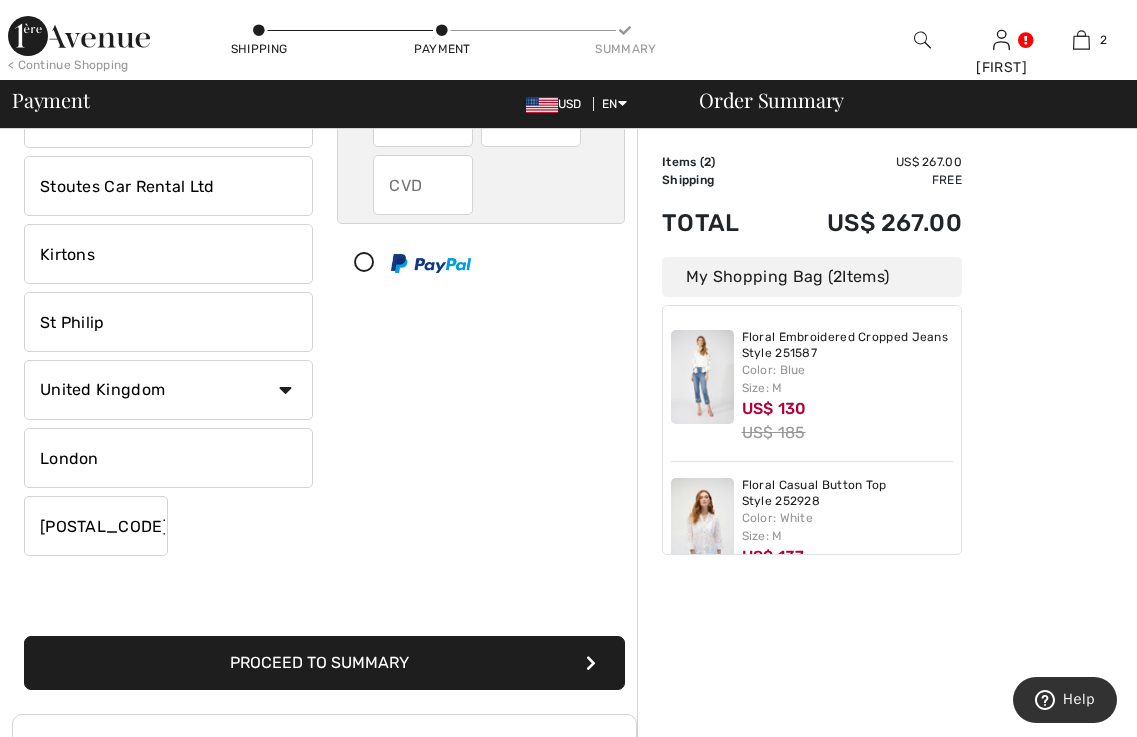 type on "St Philip" 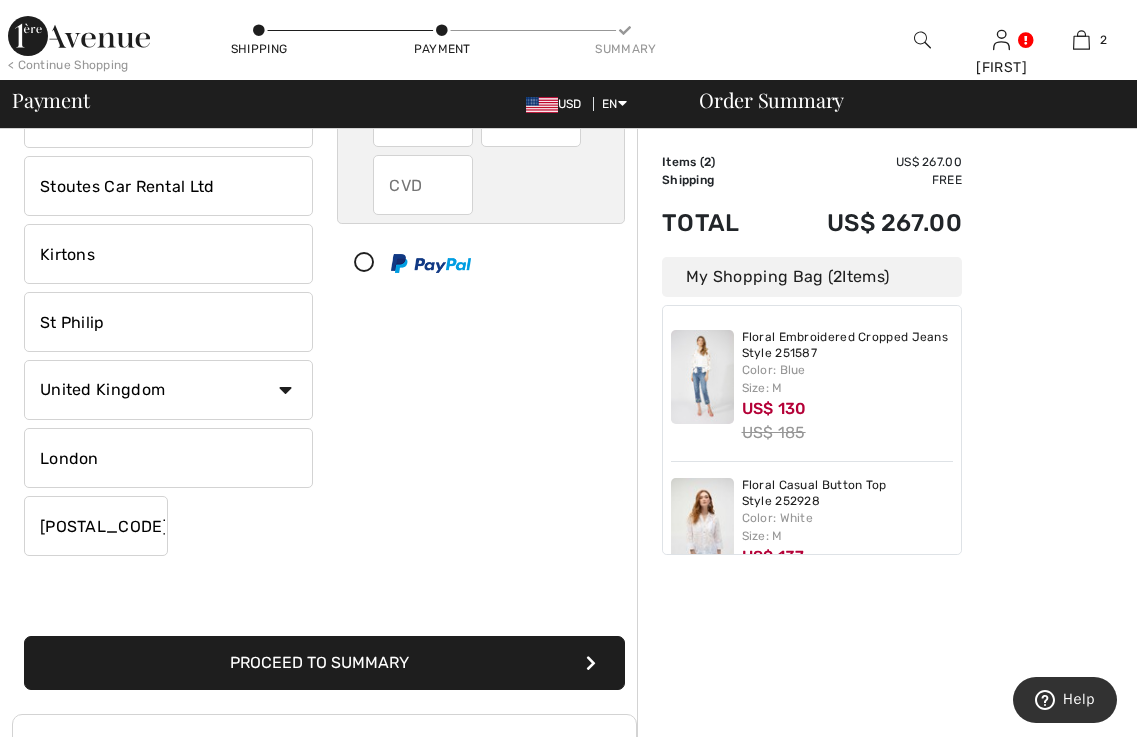 click on "Country
Canada
United States
Afghanistan
Aland Islands
Albania
Algeria
American Samoa
Andorra
Angola
Anguilla
Antarctica
Antigua and Barbuda
Argentina
Armenia
Aruba
Australia
Austria
Azerbaijan
Bahamas
Bahrain
Bangladesh
Barbados
Belarus
Belgium
Belize
Benin
Bermuda
Bhutan
Bolivia
Bonaire
Bosnia and Herzegovina
Botswana
Bouvet Island
Brazil
British Indian Ocean Territory
Brunei Darussalam
Bulgaria
Burkina Faso
Burundi
Cambodia
Cameroon
Cape Verde
Chad" at bounding box center [168, 390] 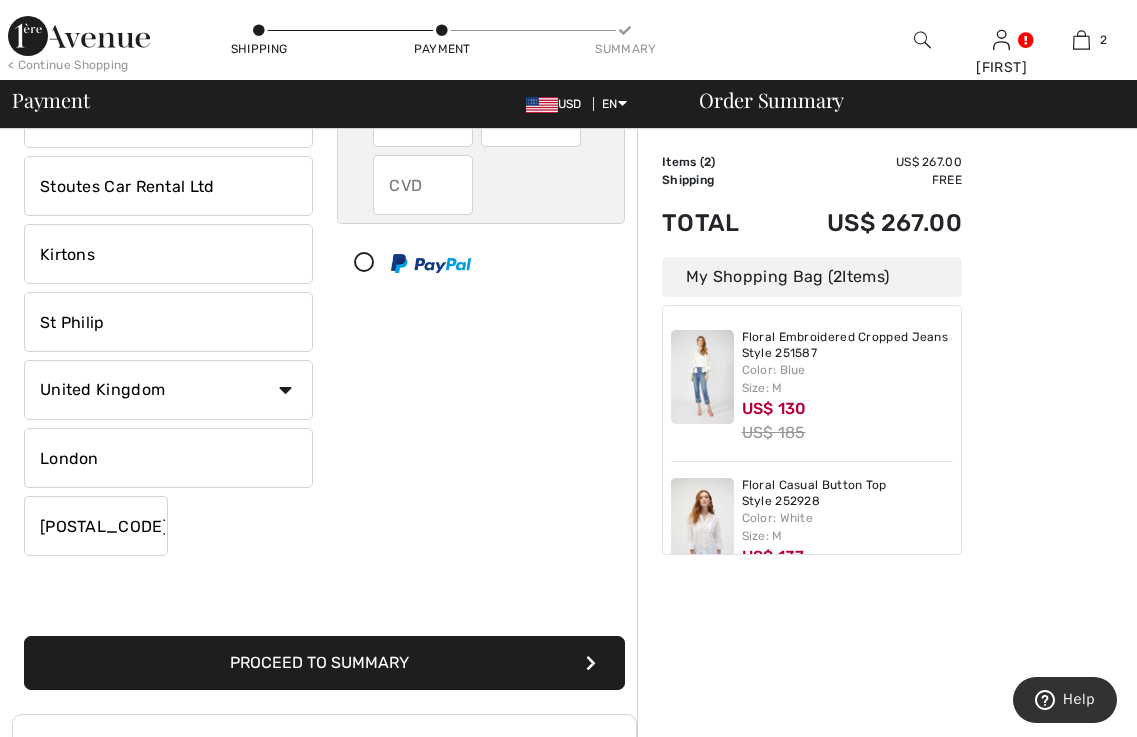select on "BB" 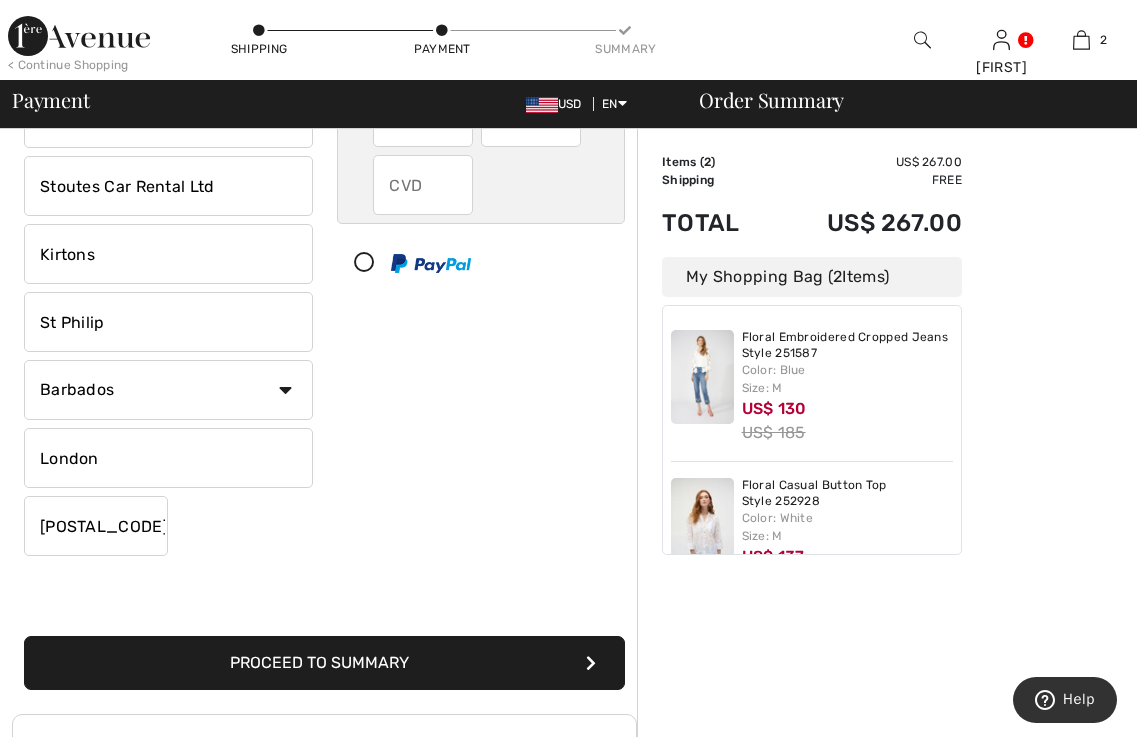 click on "Country
Canada
United States
Afghanistan
Aland Islands
Albania
Algeria
American Samoa
Andorra
Angola
Anguilla
Antarctica
Antigua and Barbuda
Argentina
Armenia
Aruba
Australia
Austria
Azerbaijan
Bahamas
Bahrain
Bangladesh
Barbados
Belarus
Belgium
Belize
Benin
Bermuda
Bhutan
Bolivia
Bonaire
Bosnia and Herzegovina
Botswana
Bouvet Island
Brazil
British Indian Ocean Territory
Brunei Darussalam
Bulgaria
Burkina Faso
Burundi
Cambodia
Cameroon
Cape Verde
Chad" at bounding box center [168, 390] 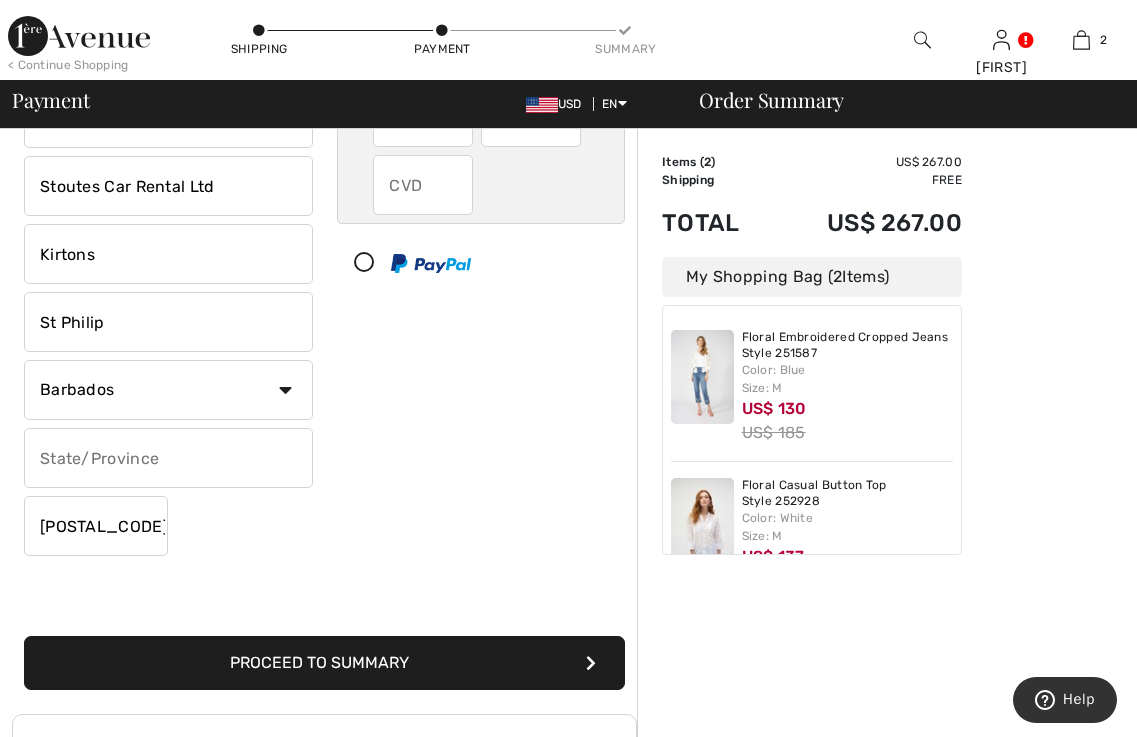 click at bounding box center [168, 458] 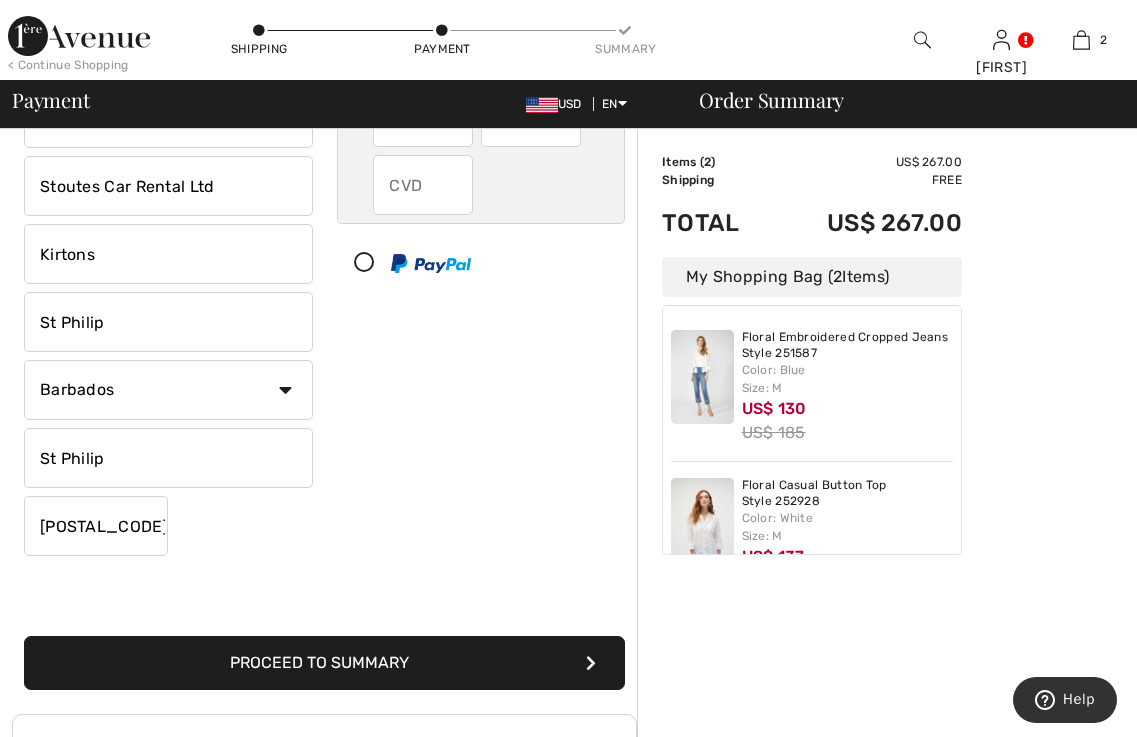 type on "St Philip" 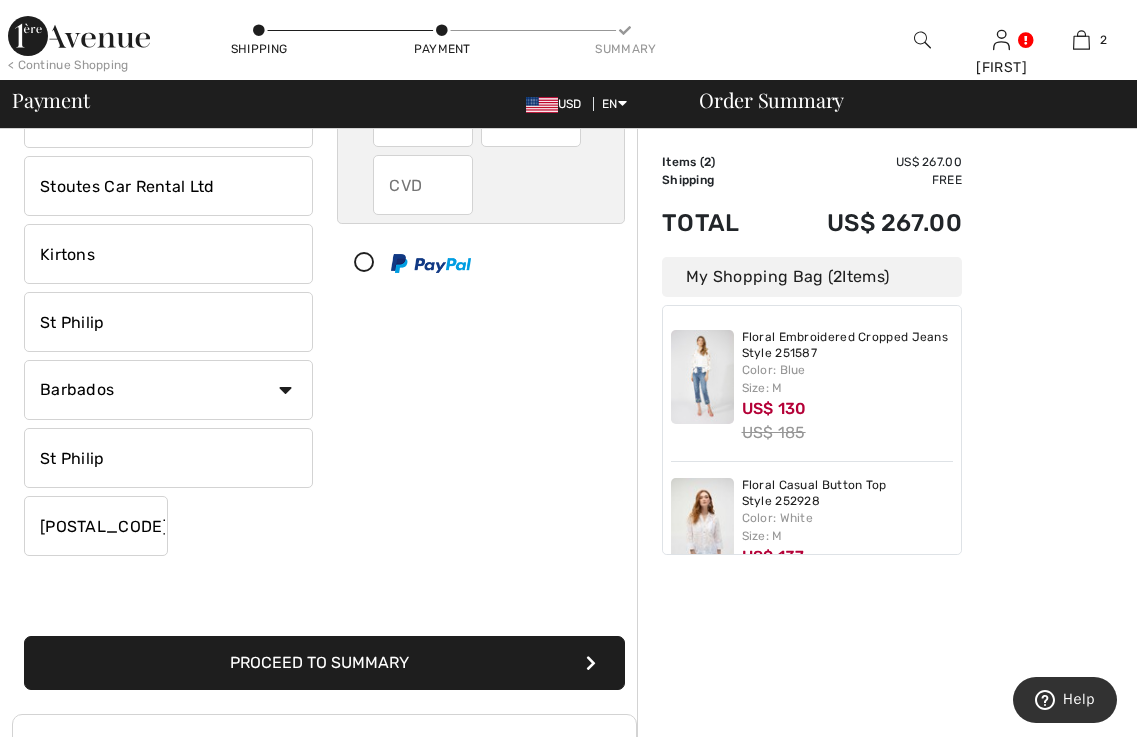 drag, startPoint x: 127, startPoint y: 524, endPoint x: 2, endPoint y: 526, distance: 125.016 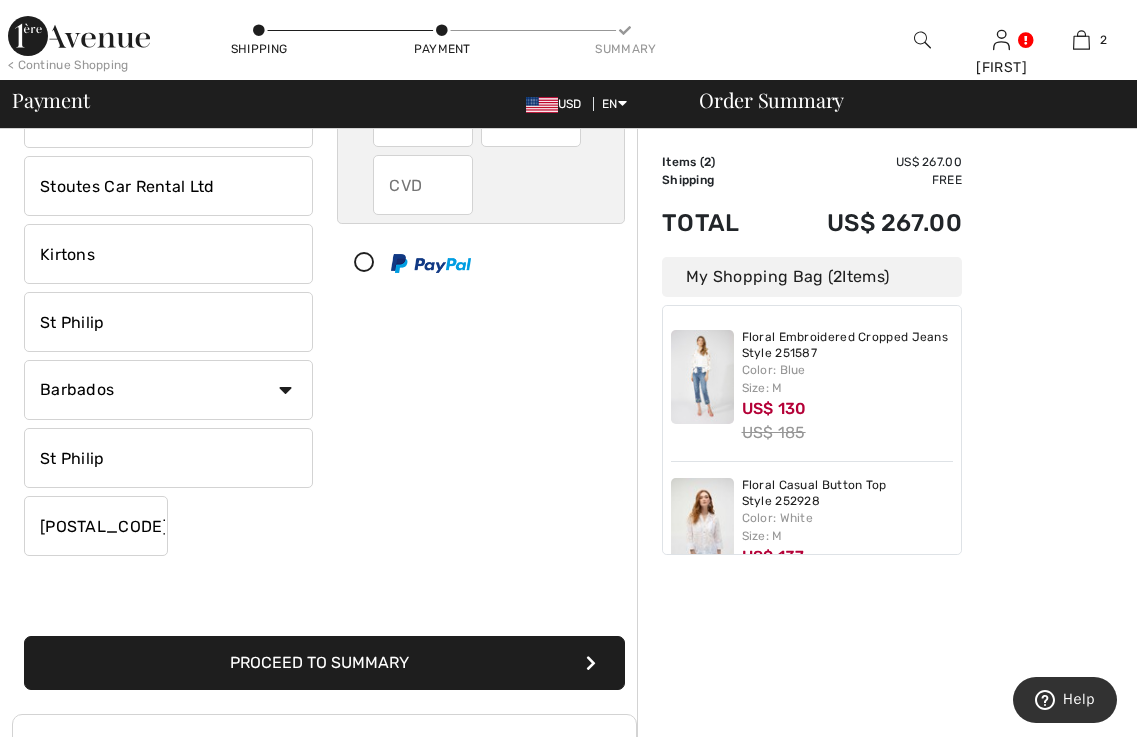 click on "Billing Address
Shipping and Billing Addresses are the same
Ann Stoute
Mrs Ann Stoute, Park Plaza Victoria Arr. 21/8
239 Vauxhall Bridge Road, London, GB
SW1V1EQ
Penelope Ann Stoute
Stoute
Stoutes Car Rental Ltd
Kirtons
St Philip
Country
Canada
United States
Afghanistan
Aland Islands
Albania
Algeria
American Samoa
Andorra
Angola
Anguilla
Antarctica
Antigua and Barbuda
Argentina
Armenia
Aruba
Australia
Austria
Azerbaijan
Bahamas
Bahrain
Bangladesh
Barbados 1" at bounding box center (568, 491) 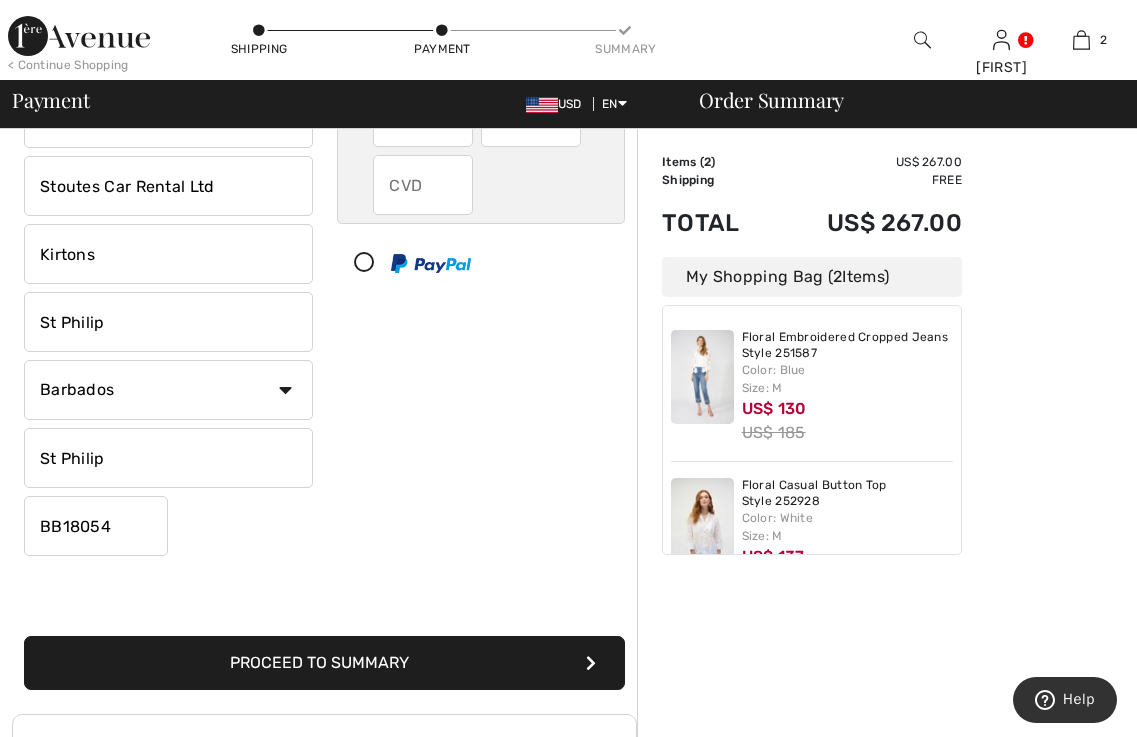 scroll, scrollTop: 0, scrollLeft: 0, axis: both 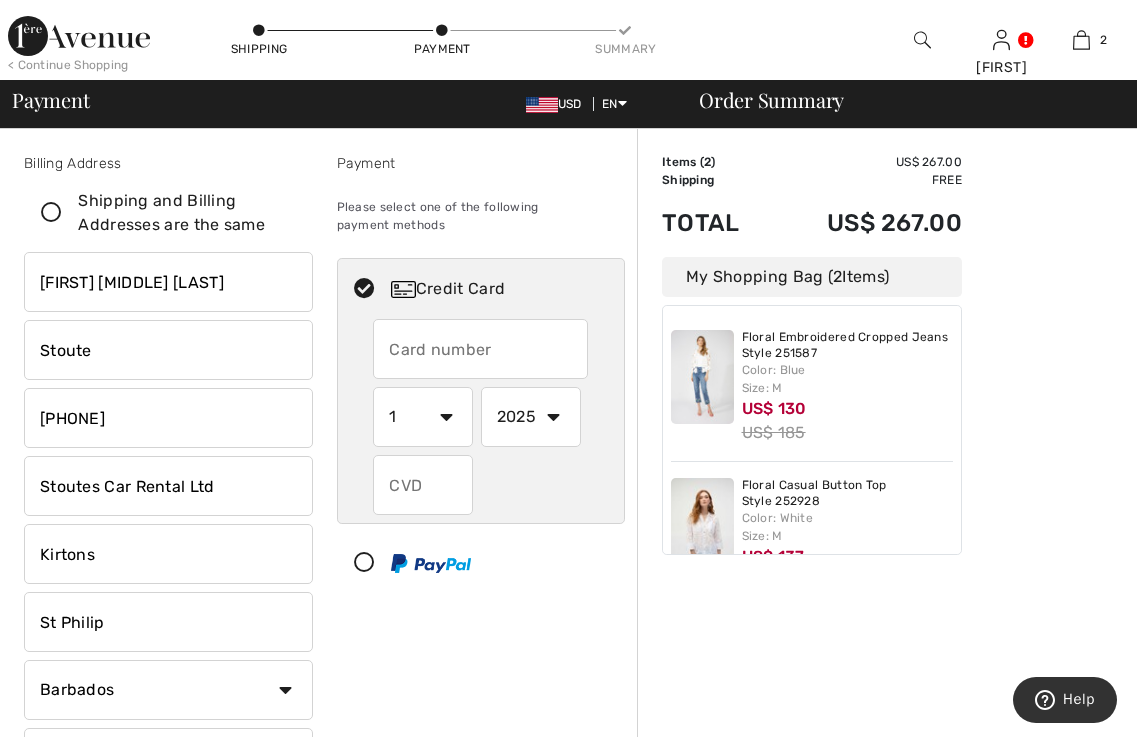 type on "BB18054" 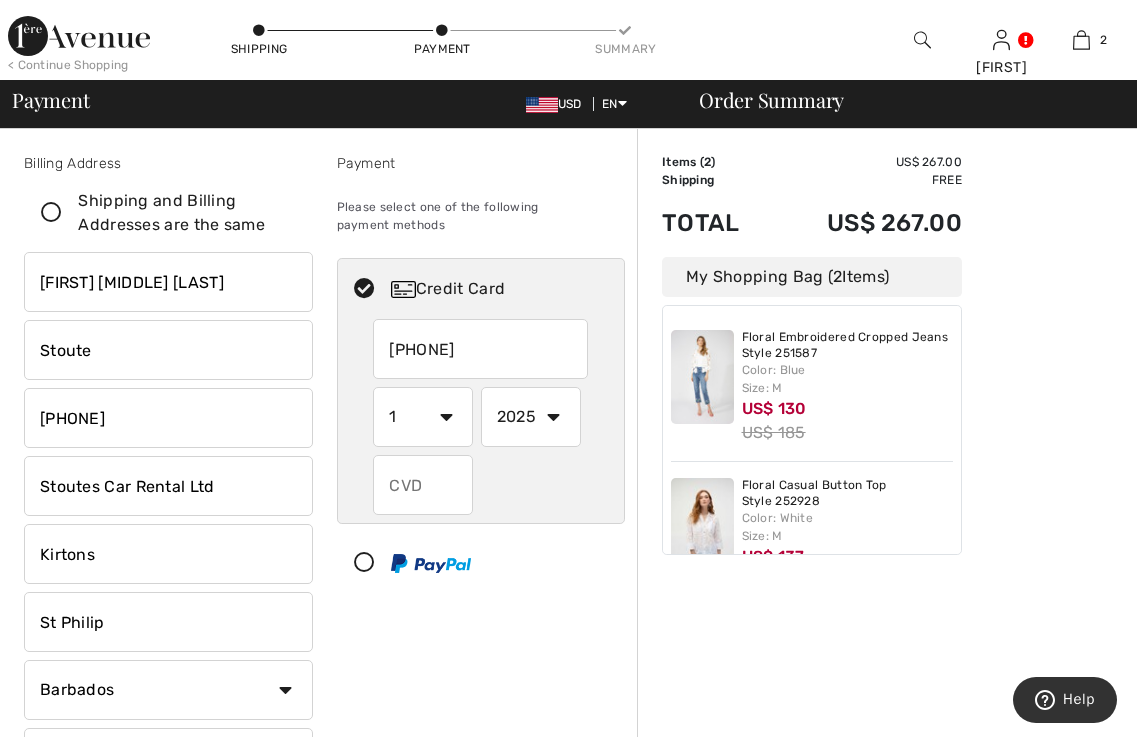 type on "5157206015147187" 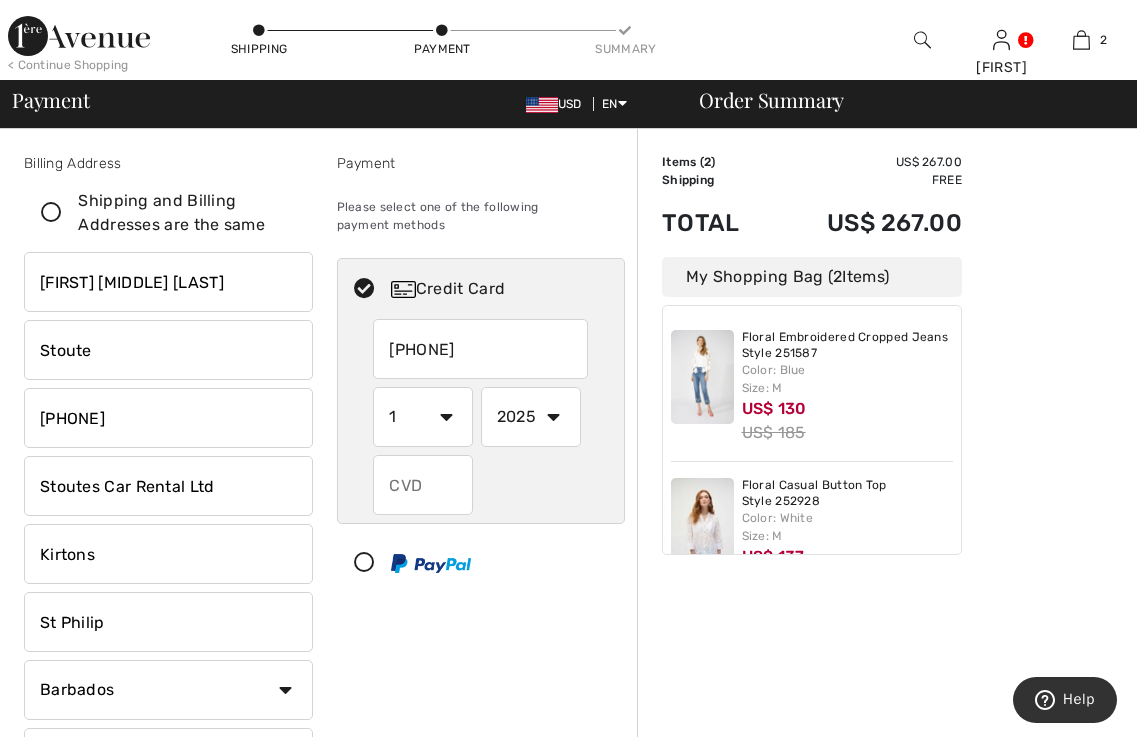 click on "1
2
3
4
5
6
7
8
9
10
11
12" at bounding box center (423, 417) 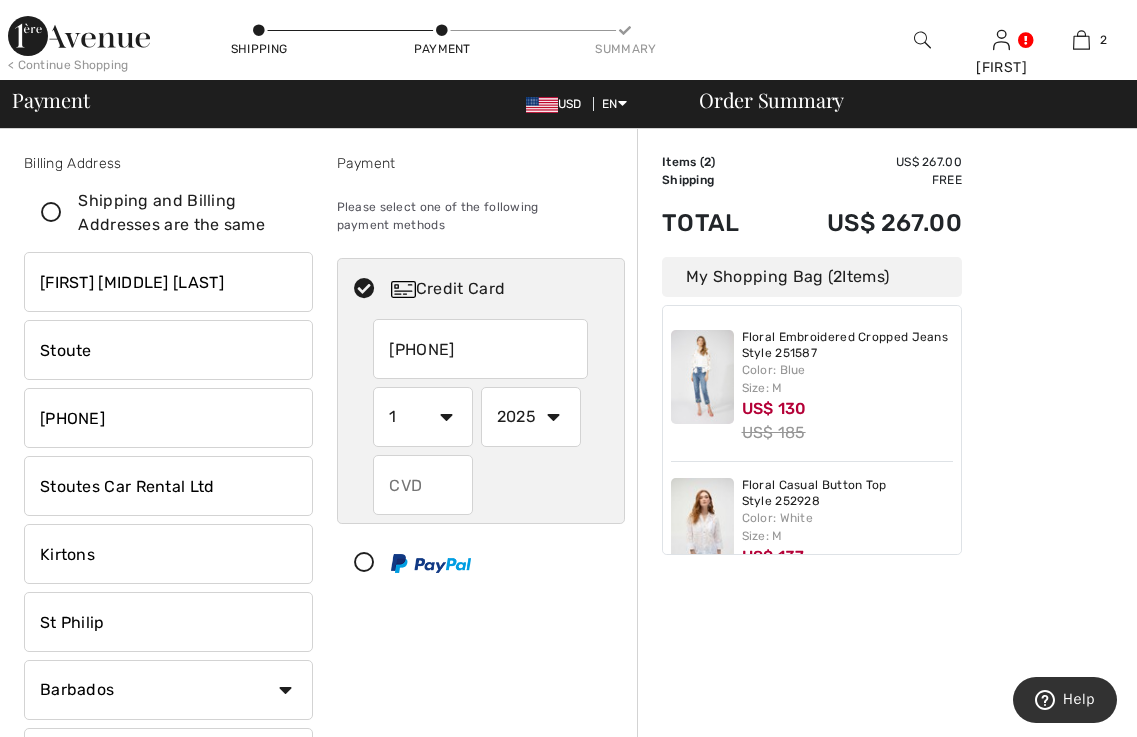 select on "8" 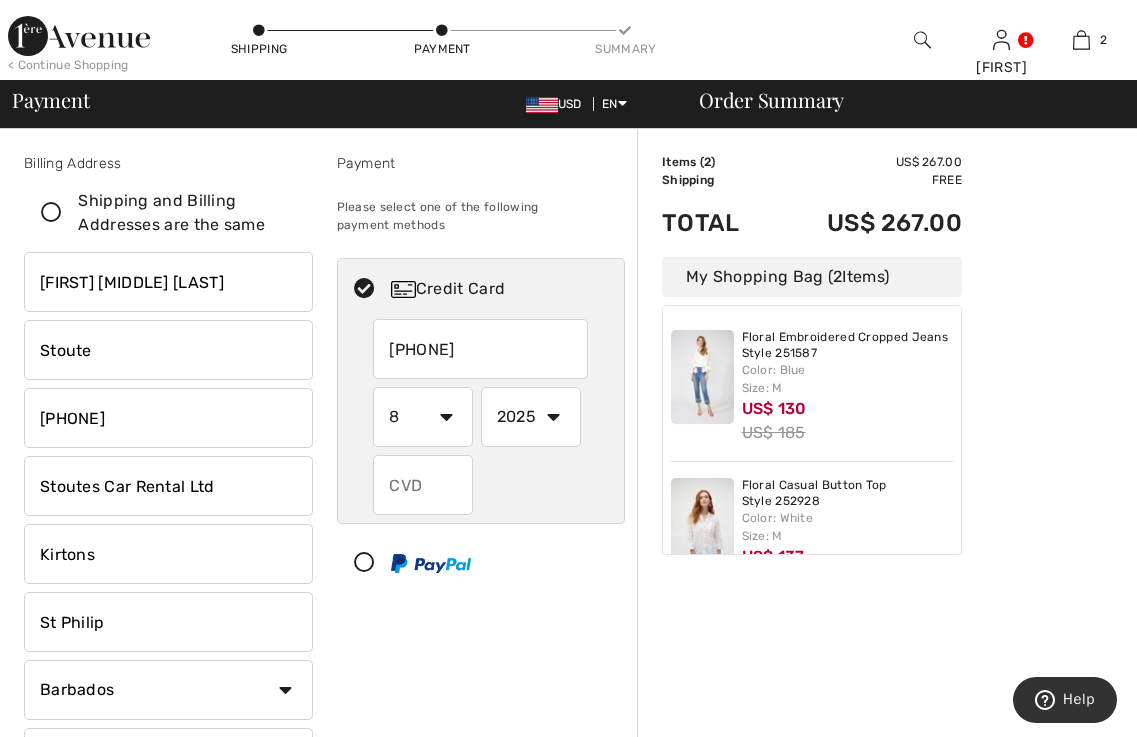 click on "1
2
3
4
5
6
7
8
9
10
11
12" at bounding box center [423, 417] 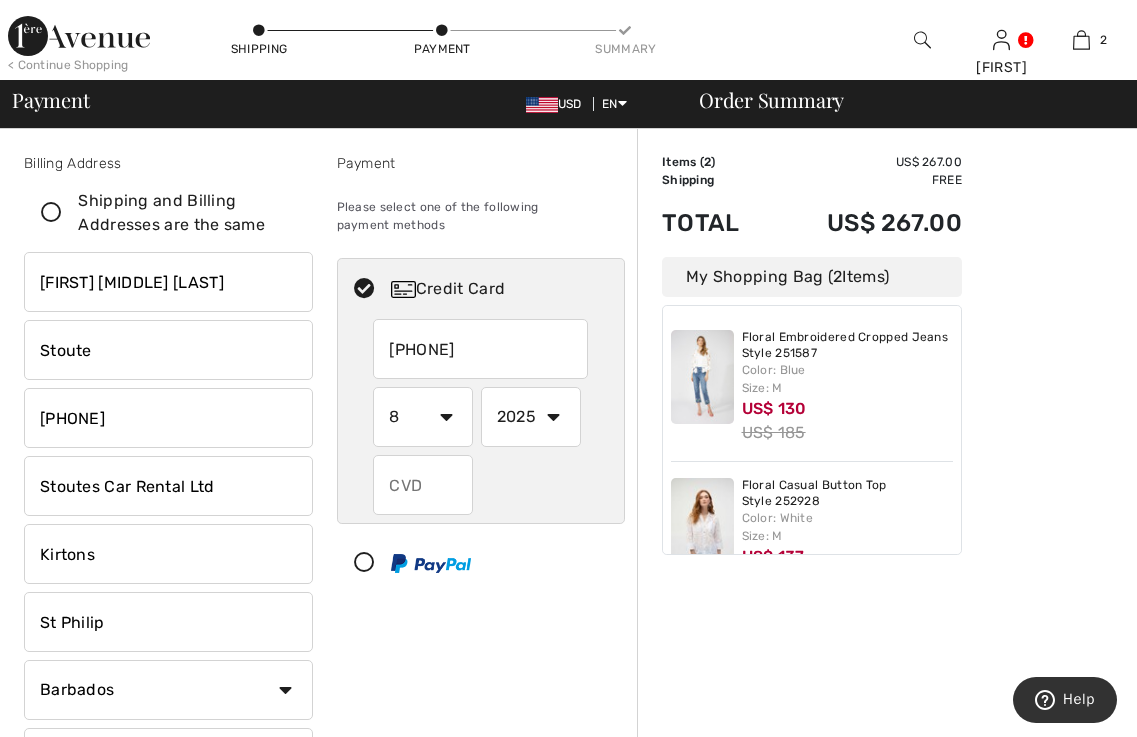 click on "2025
2026
2027
2028
2029
2030
2031
2032
2033
2034
2035" at bounding box center (531, 417) 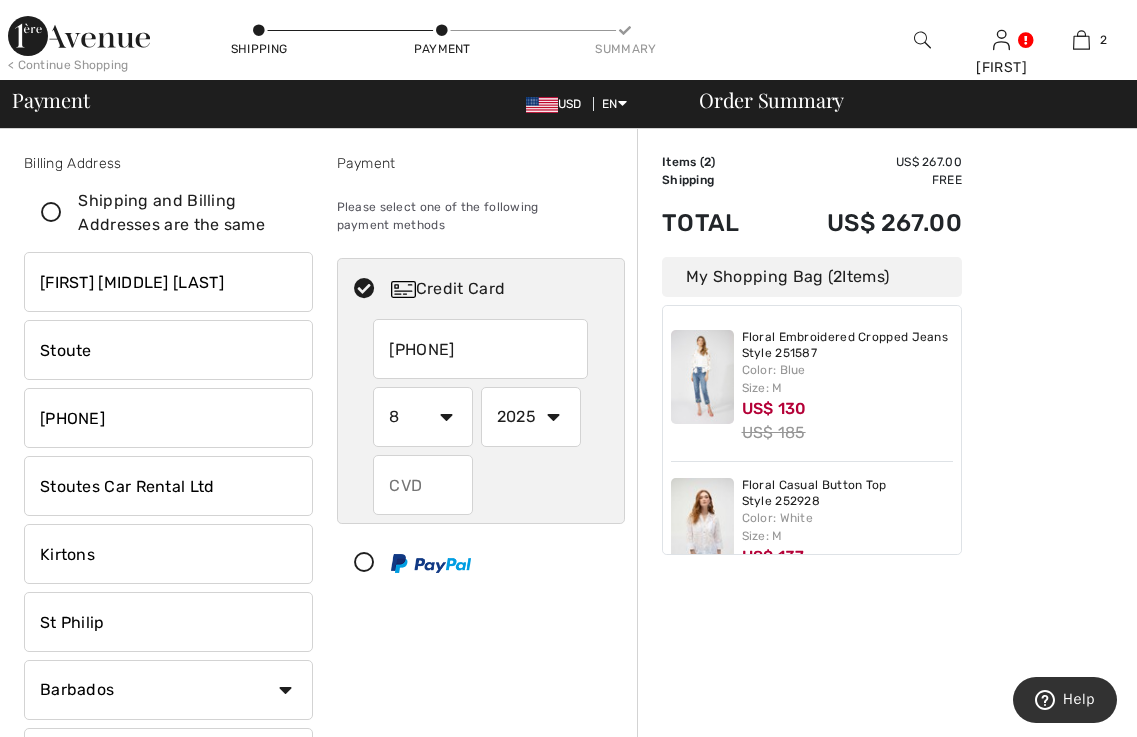 select on "2026" 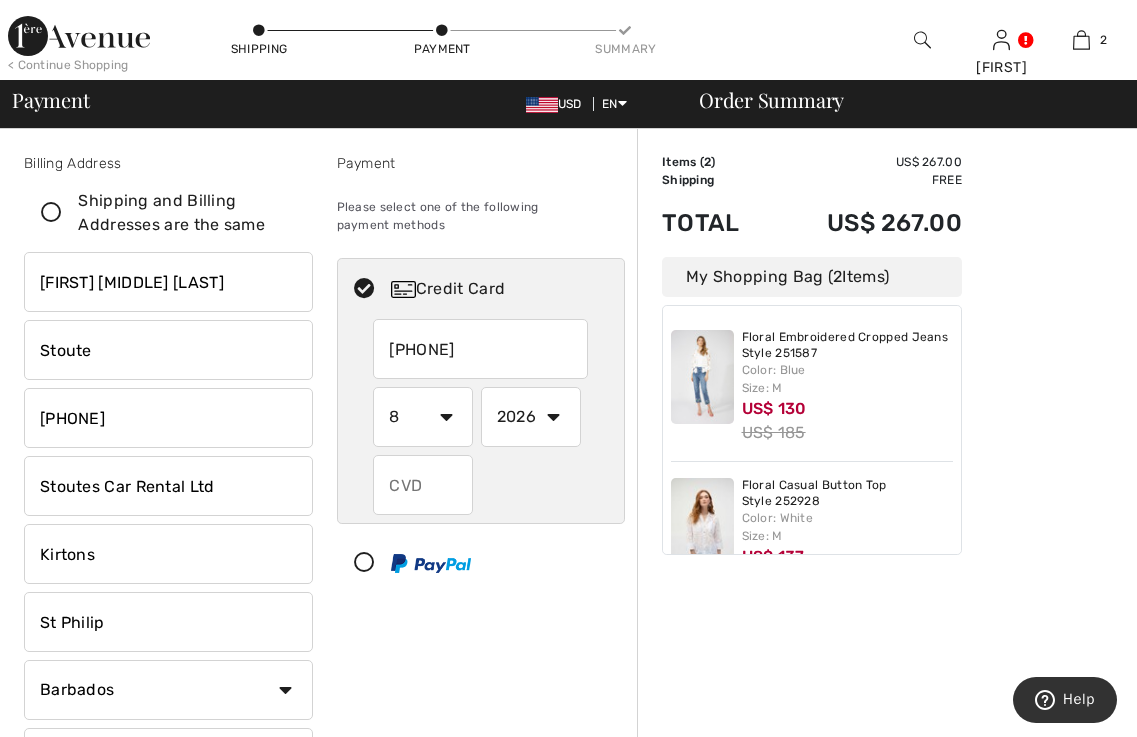 click on "2025
2026
2027
2028
2029
2030
2031
2032
2033
2034
2035" at bounding box center [531, 417] 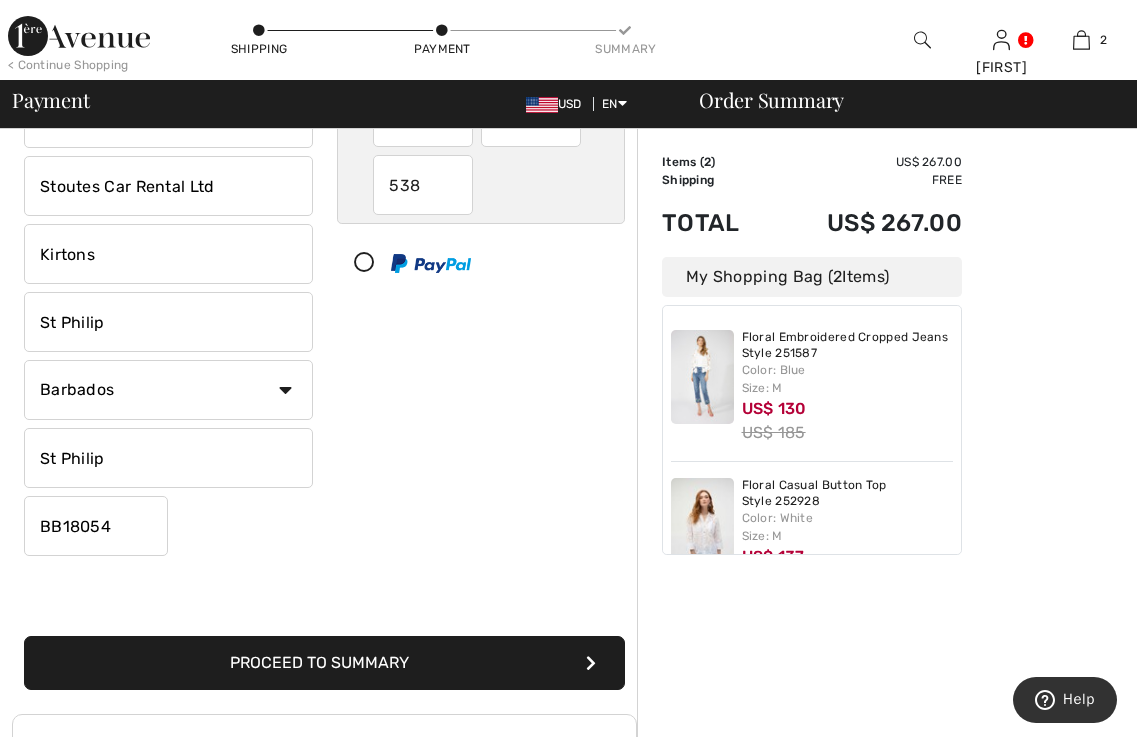 scroll, scrollTop: 400, scrollLeft: 0, axis: vertical 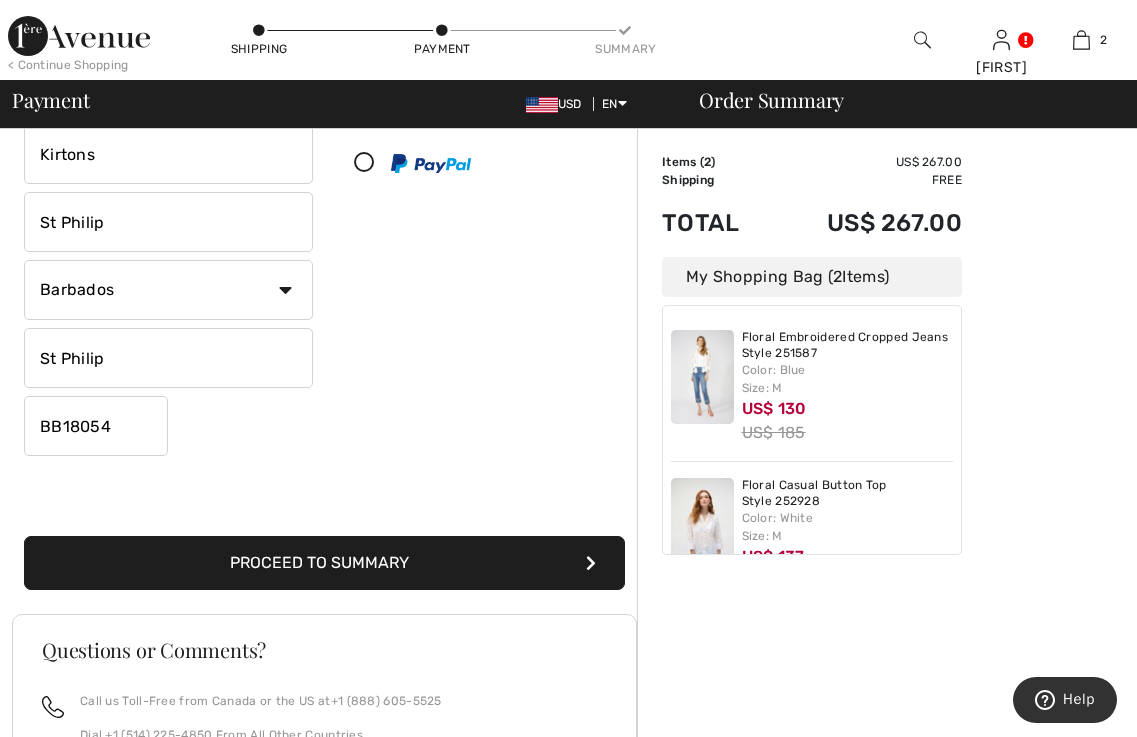 type on "538" 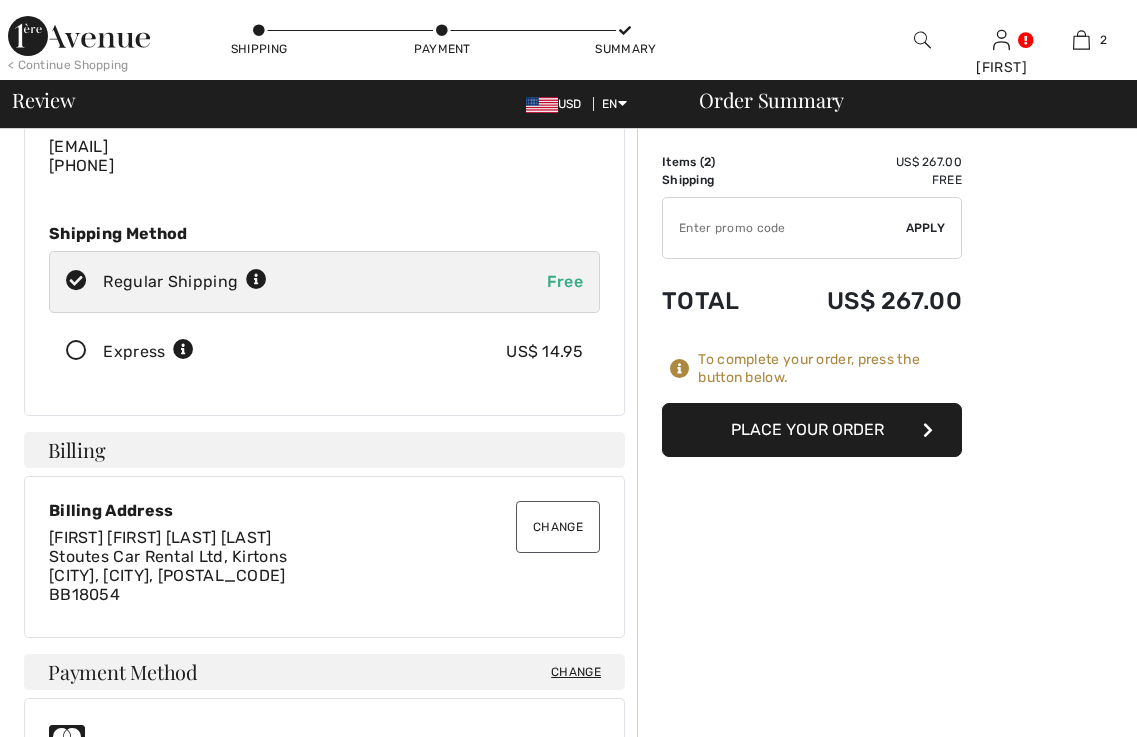 scroll, scrollTop: 200, scrollLeft: 0, axis: vertical 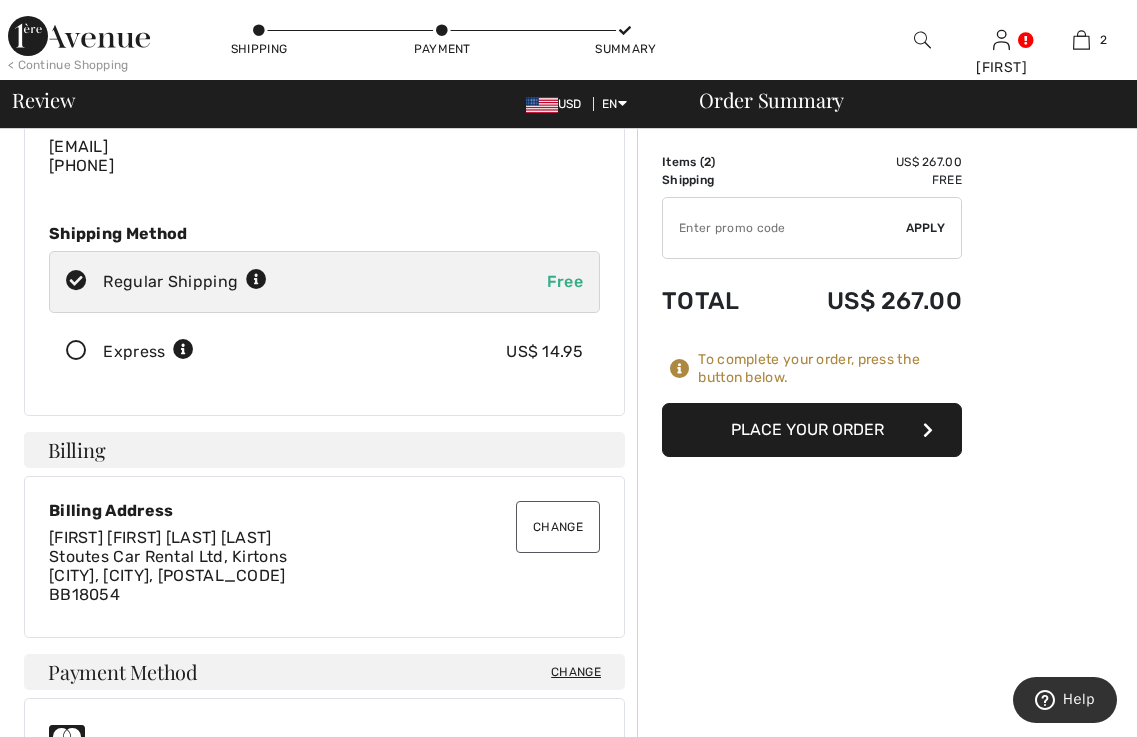 click on "Change" at bounding box center [558, 527] 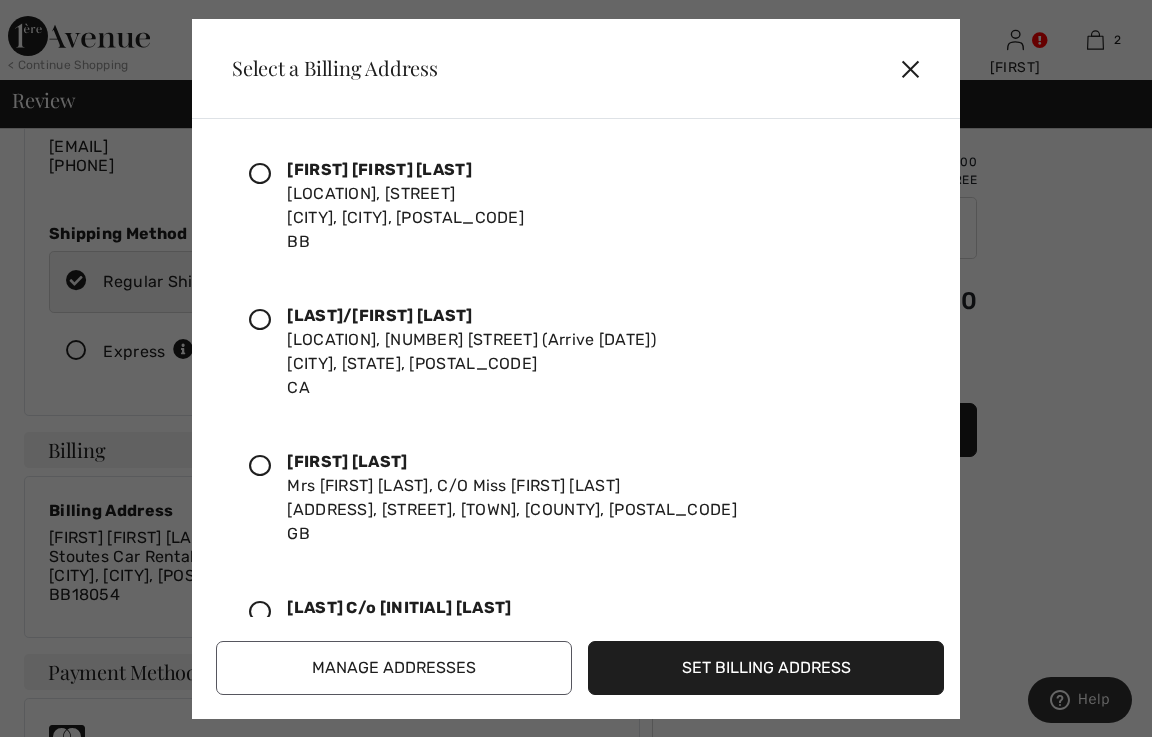 scroll, scrollTop: 294, scrollLeft: 0, axis: vertical 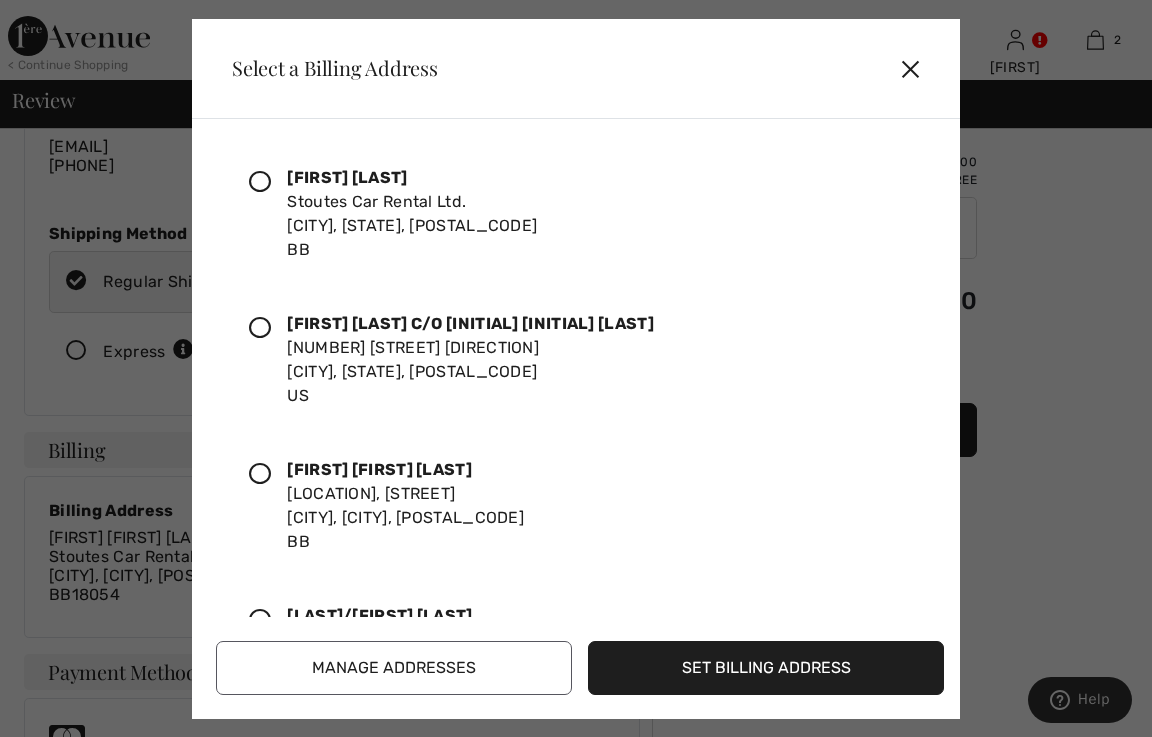 click on "Manage Addresses" at bounding box center (394, 668) 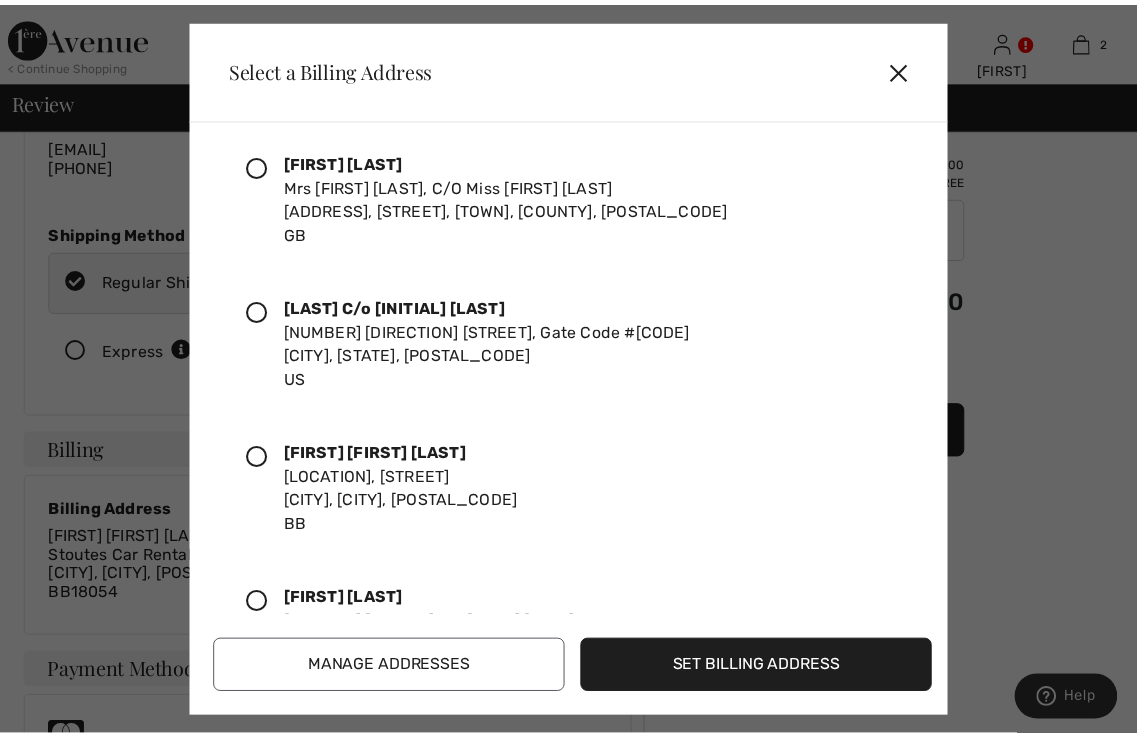 scroll, scrollTop: 994, scrollLeft: 0, axis: vertical 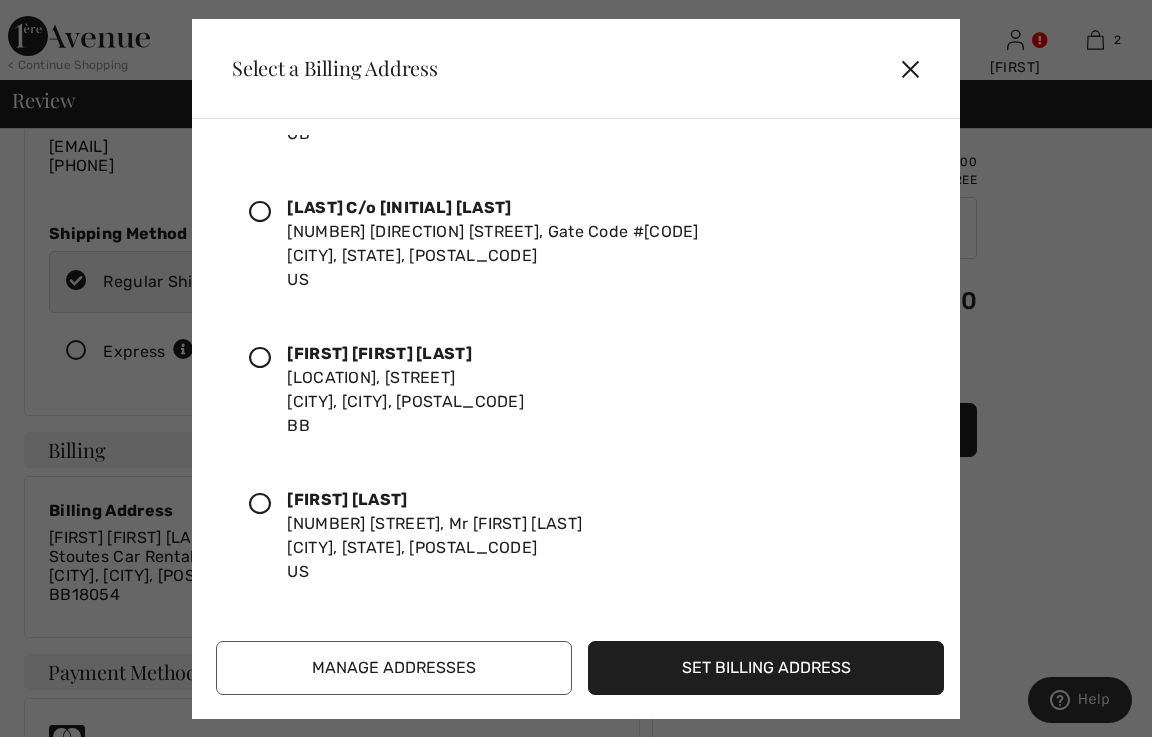 click on "Manage Addresses" at bounding box center (394, 668) 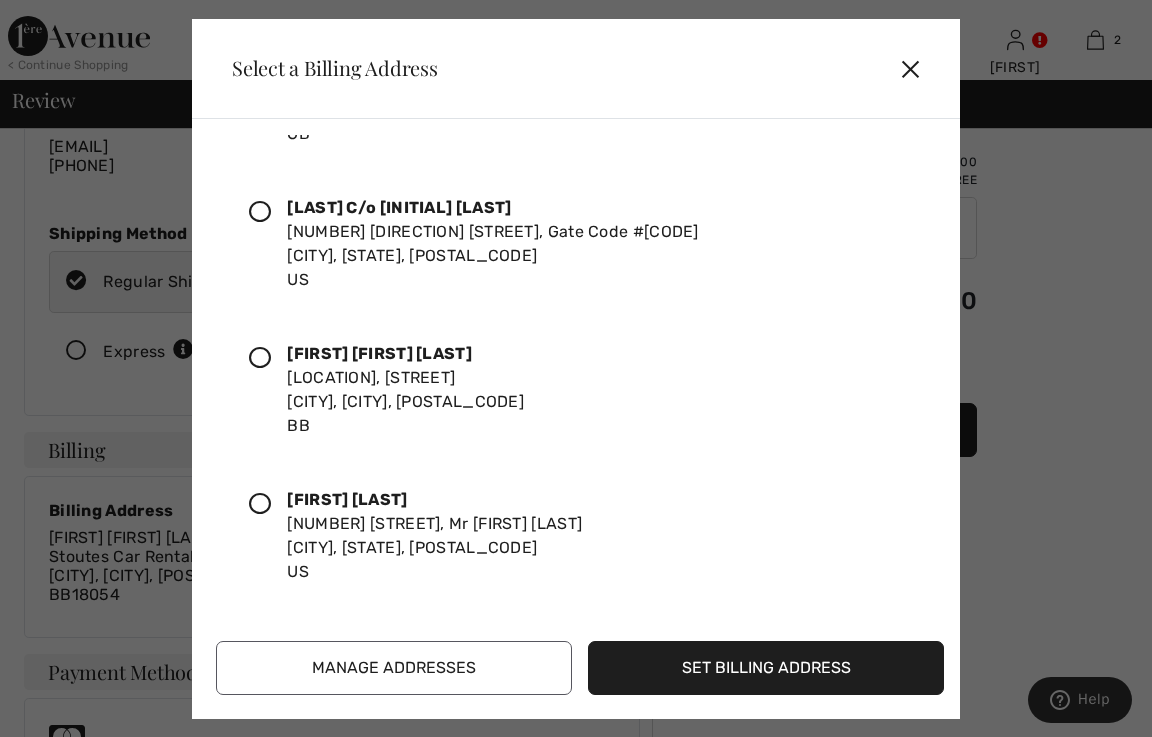 click on "✕" at bounding box center [918, 68] 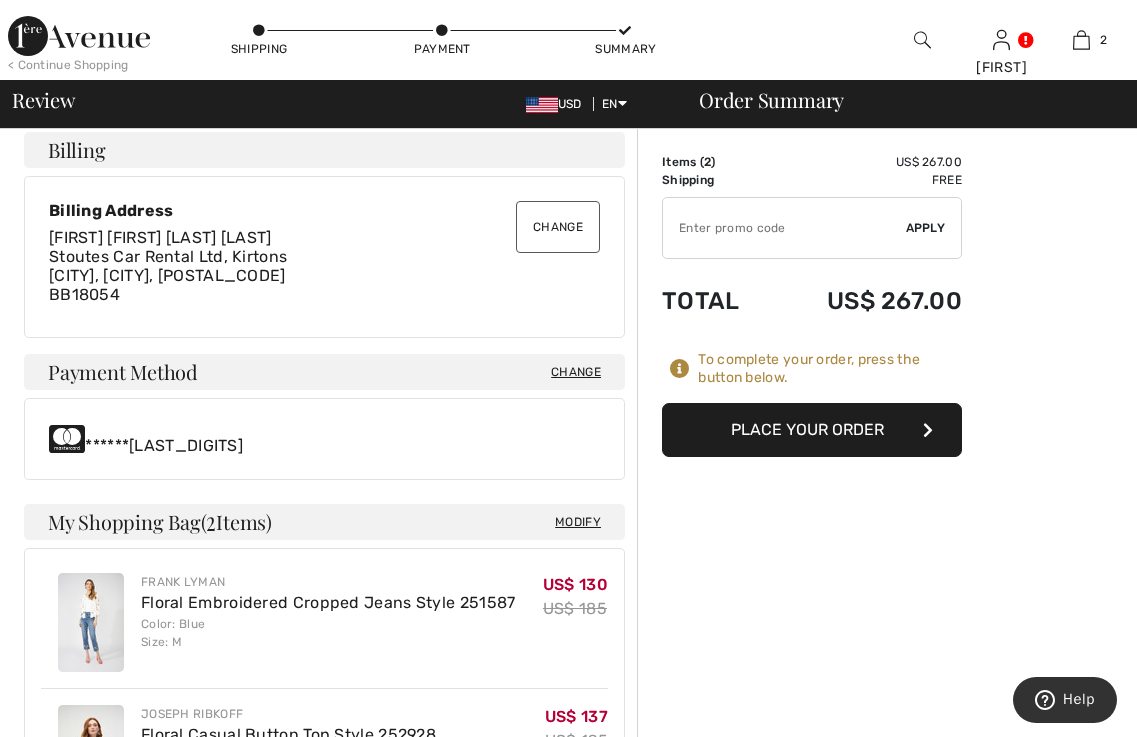 scroll, scrollTop: 200, scrollLeft: 0, axis: vertical 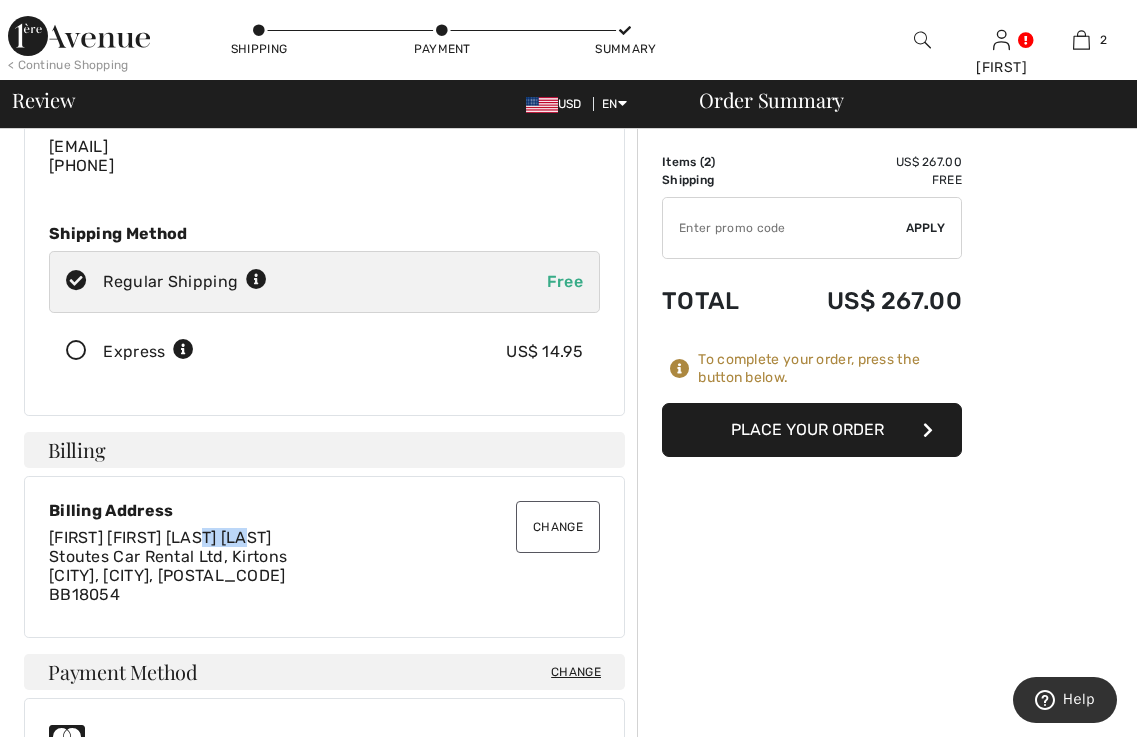 drag, startPoint x: 220, startPoint y: 539, endPoint x: 305, endPoint y: 529, distance: 85.58621 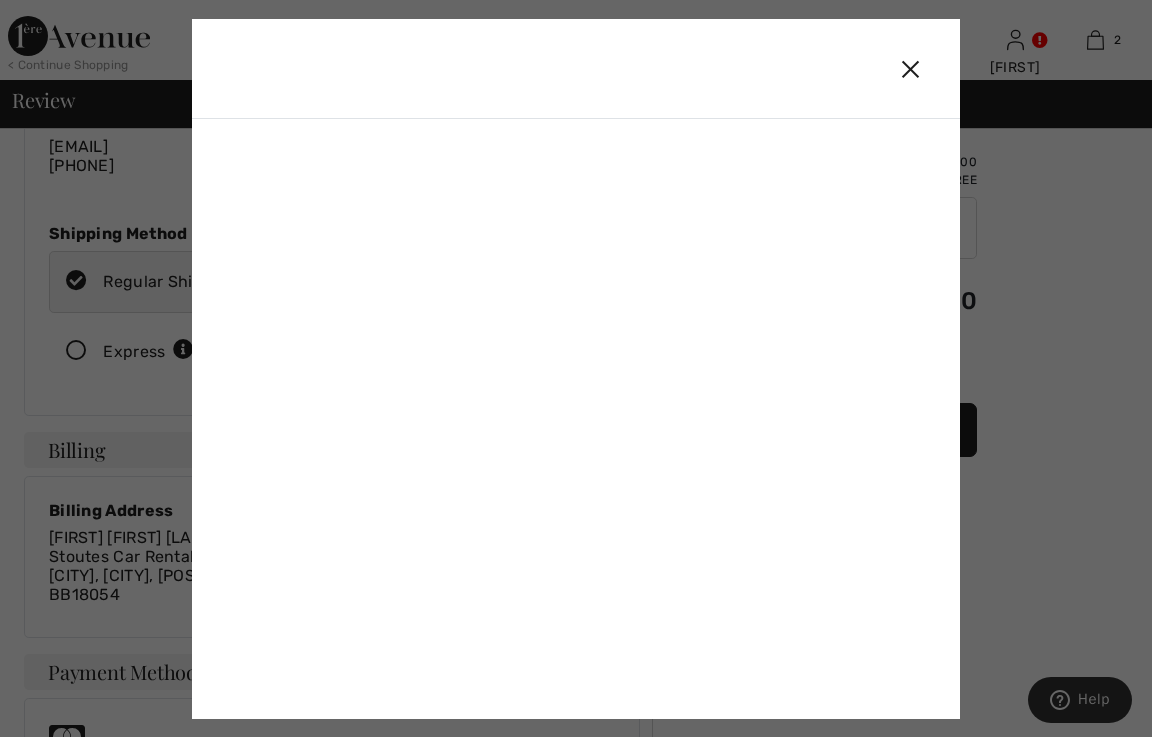 click on "✕" at bounding box center [918, 68] 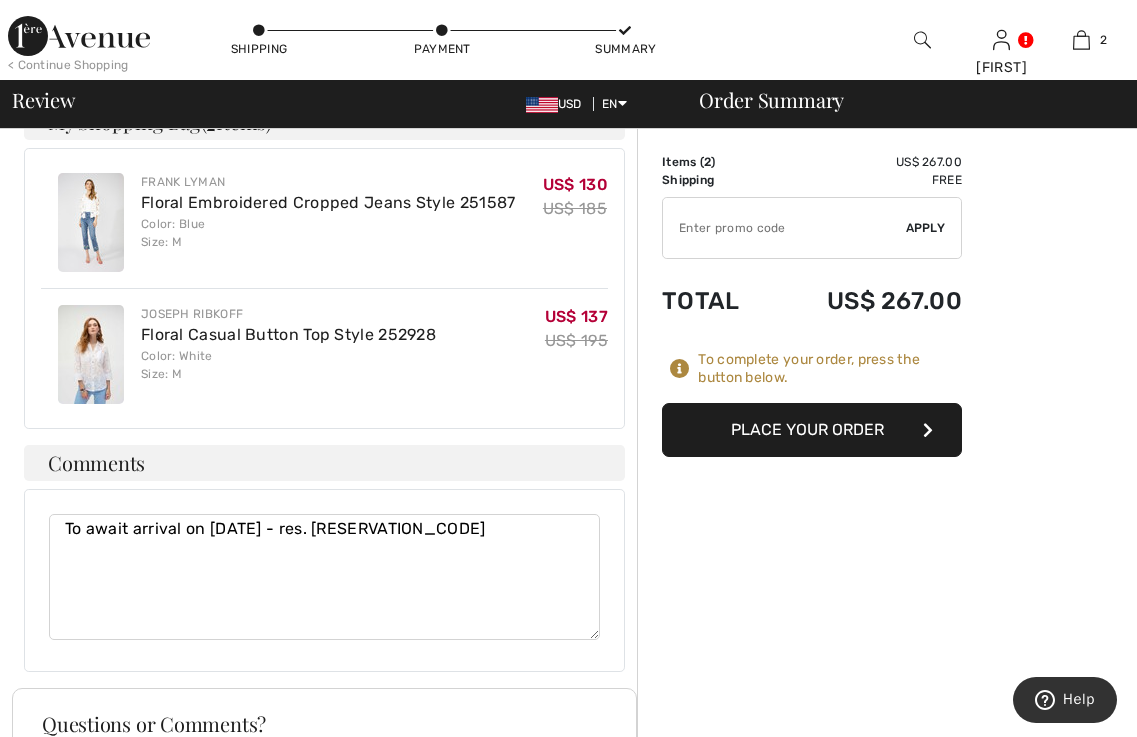 scroll, scrollTop: 1000, scrollLeft: 0, axis: vertical 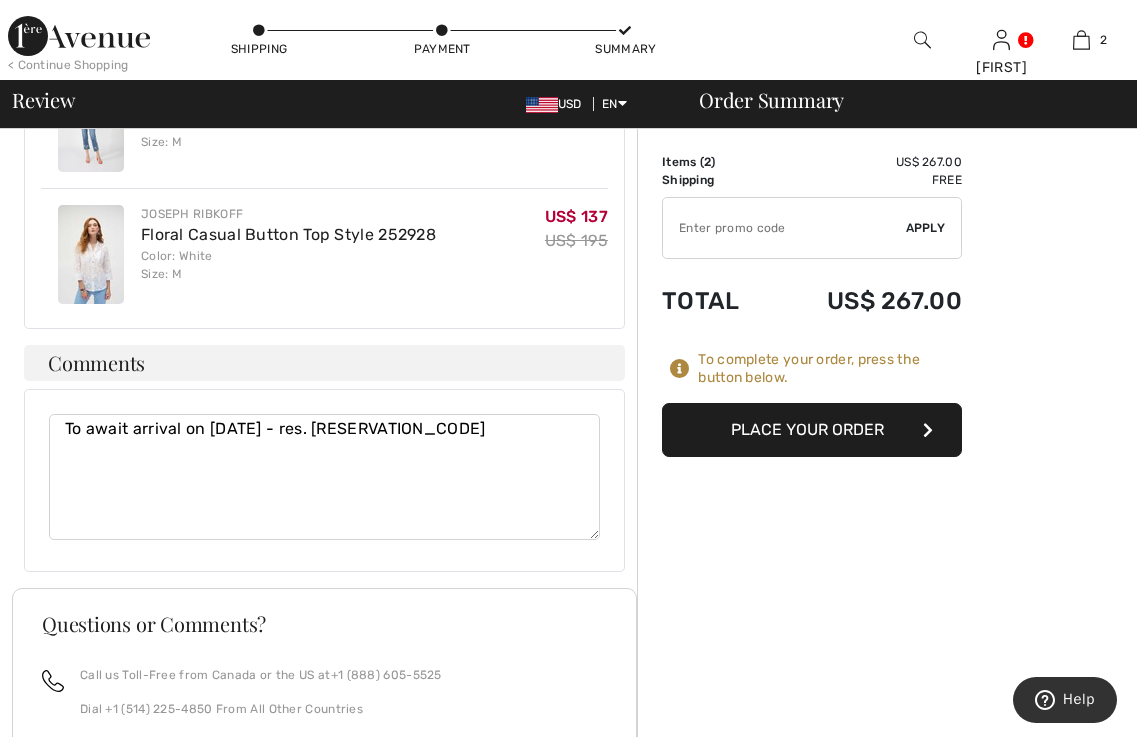 click on "Place Your Order" at bounding box center [812, 430] 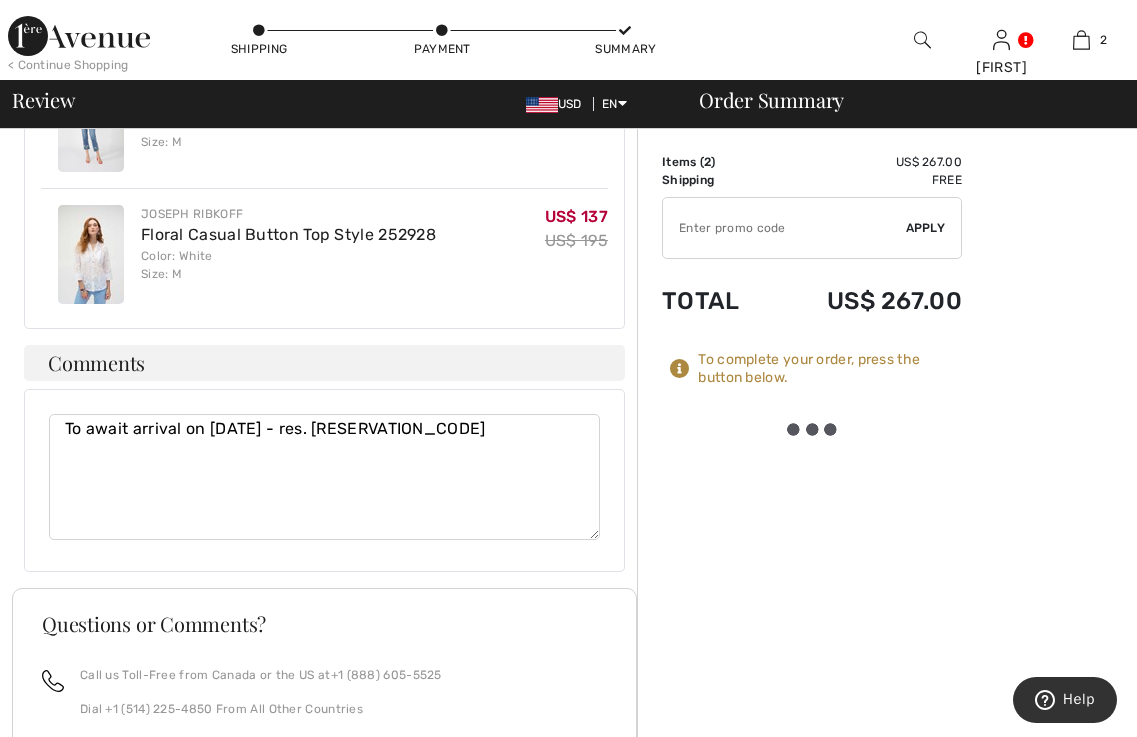 scroll, scrollTop: 1291, scrollLeft: 0, axis: vertical 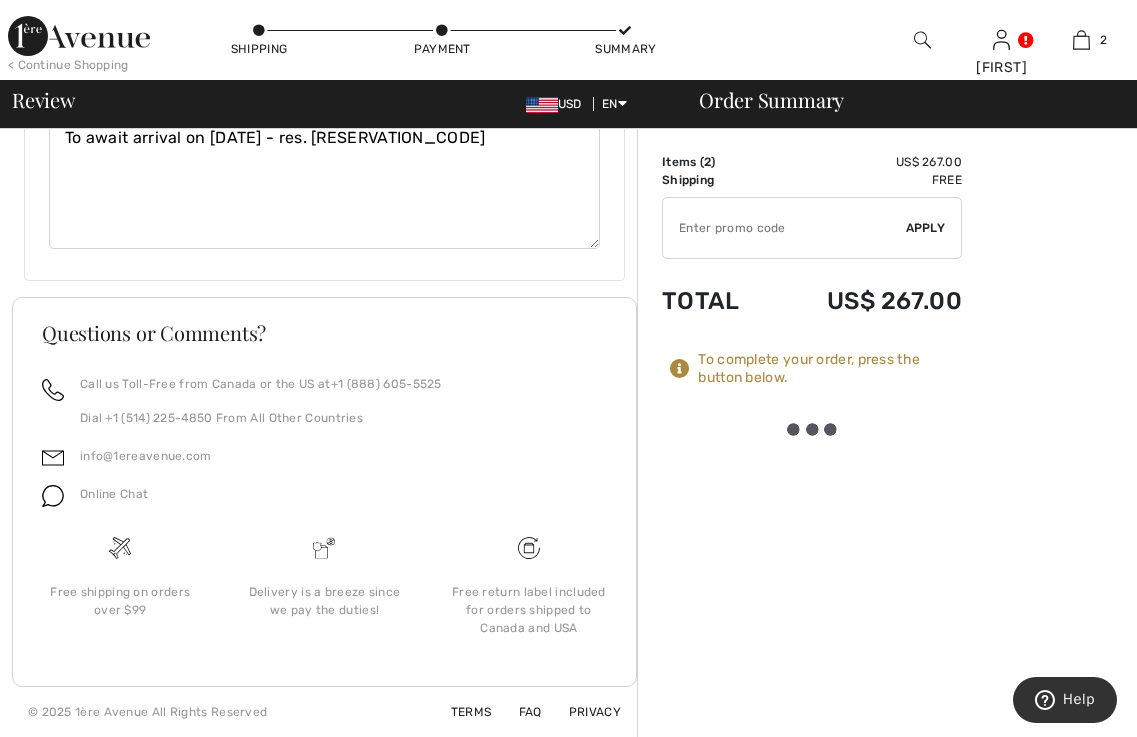 click on "Order Summary			 Details
Items ( 2 )
US$ 267.00
Promo code US$ 0.00
Shipping
Free
Tax1 US$ 0.00
Tax2 US$ 0.00
Duties & Taxes US$ 0.00
✔
Apply
Remove
Total
US$ 267.00
To complete your order, press the button below.
Place Your Order" at bounding box center (887, -213) 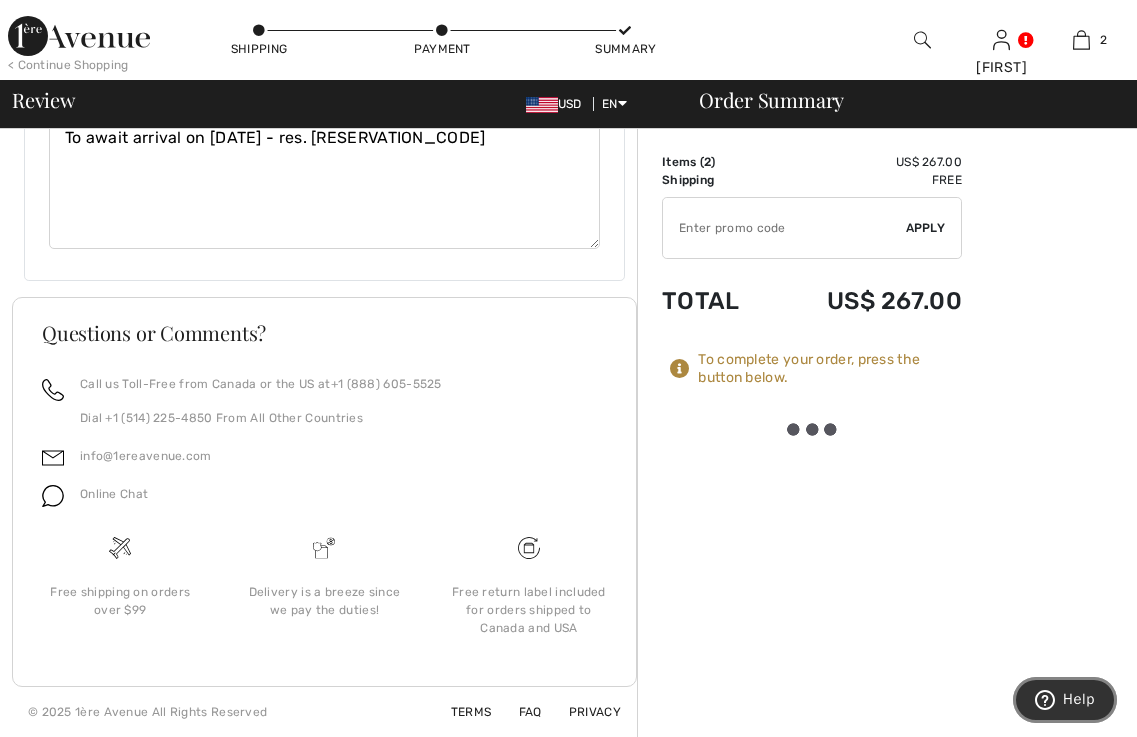 click on "Help" at bounding box center (1079, 699) 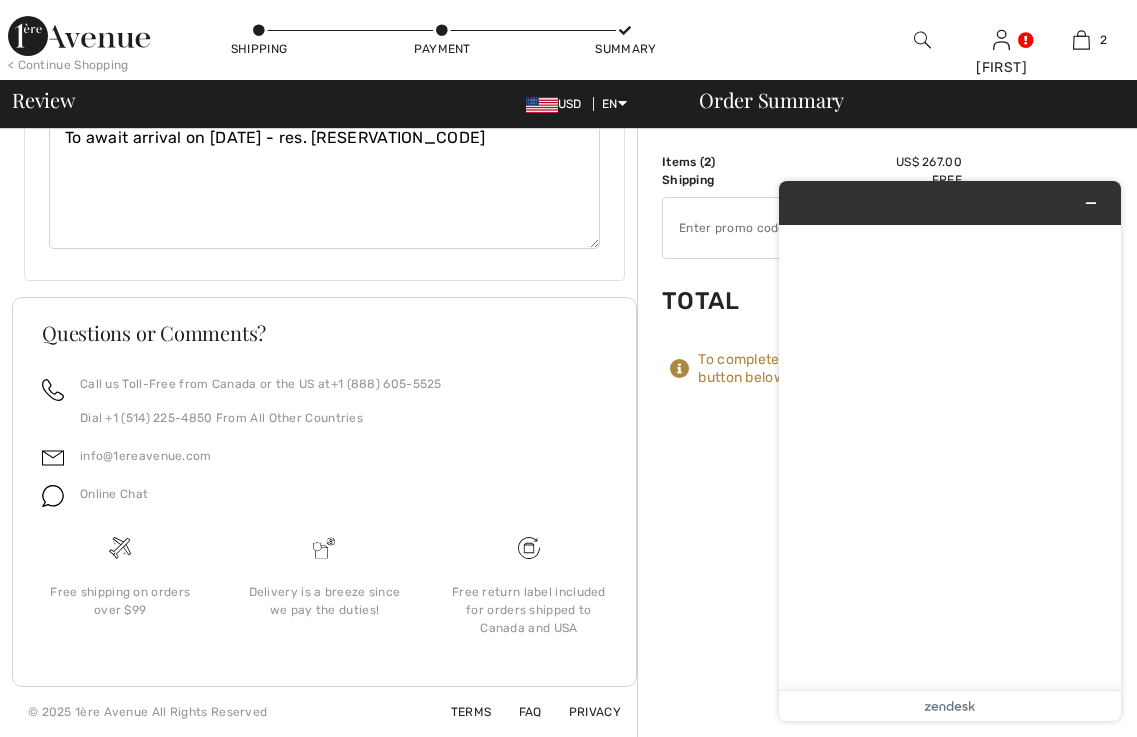 scroll, scrollTop: 0, scrollLeft: 0, axis: both 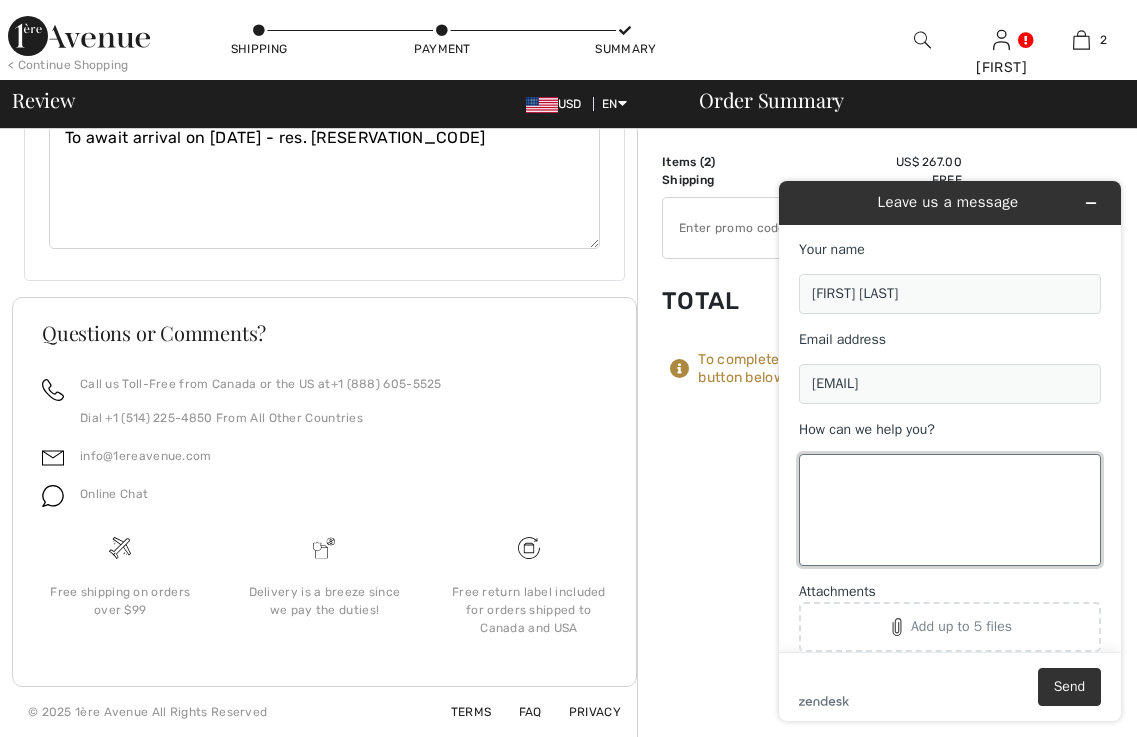 click on "How can we help you?" at bounding box center [950, 510] 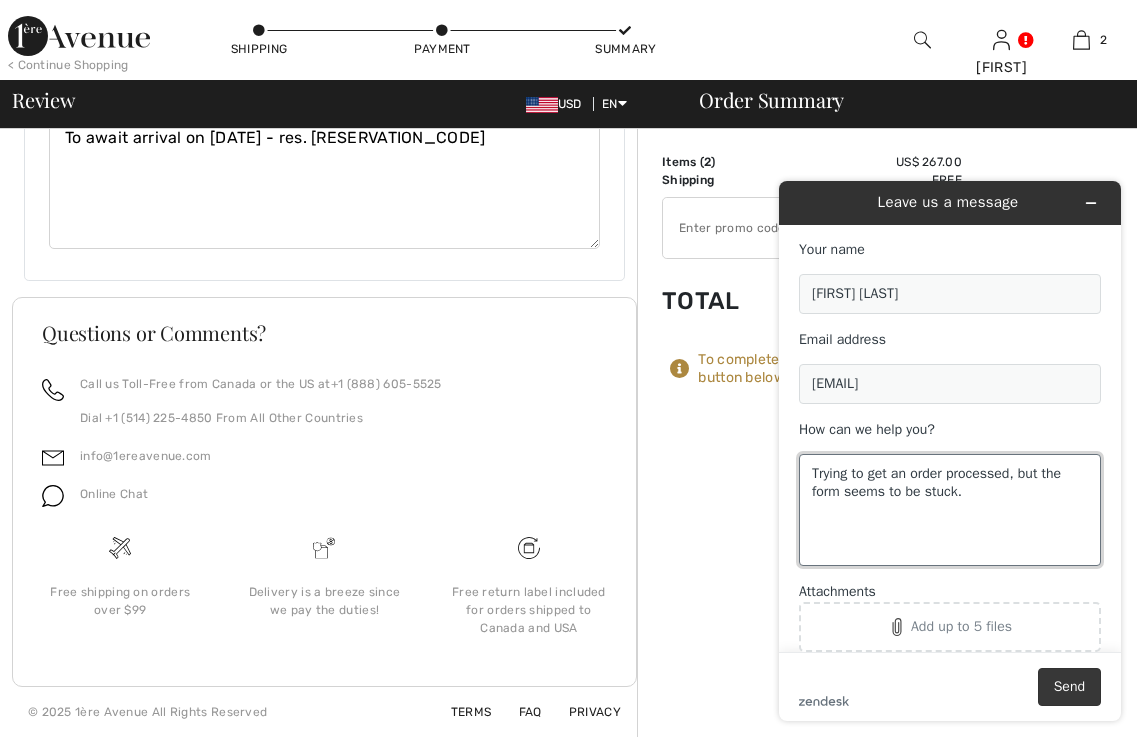 type on "Trying to get an order processed, but the form seems to be stuck." 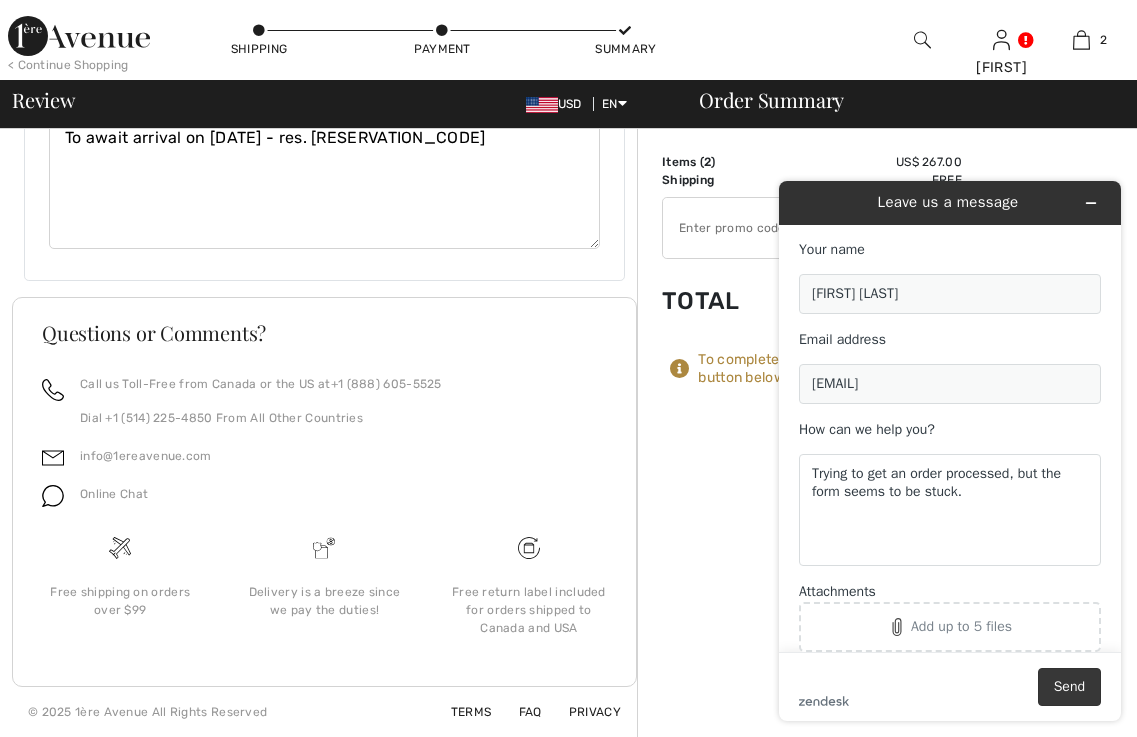 click on "Send" at bounding box center (1069, 687) 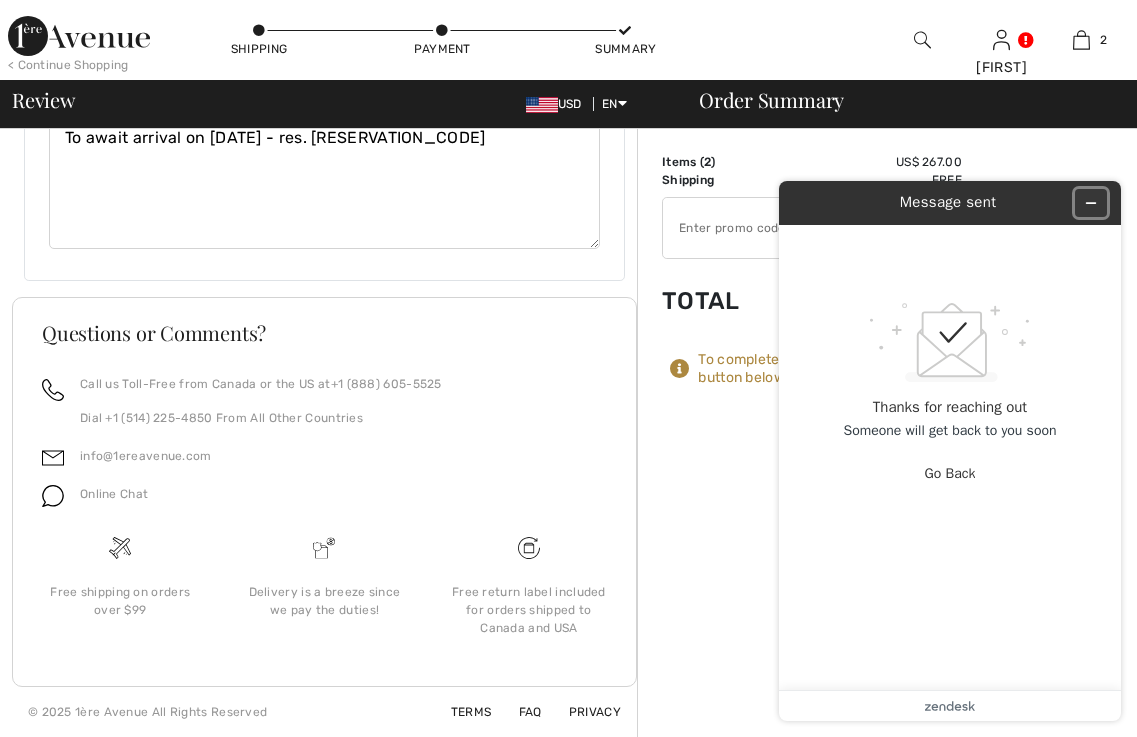 click 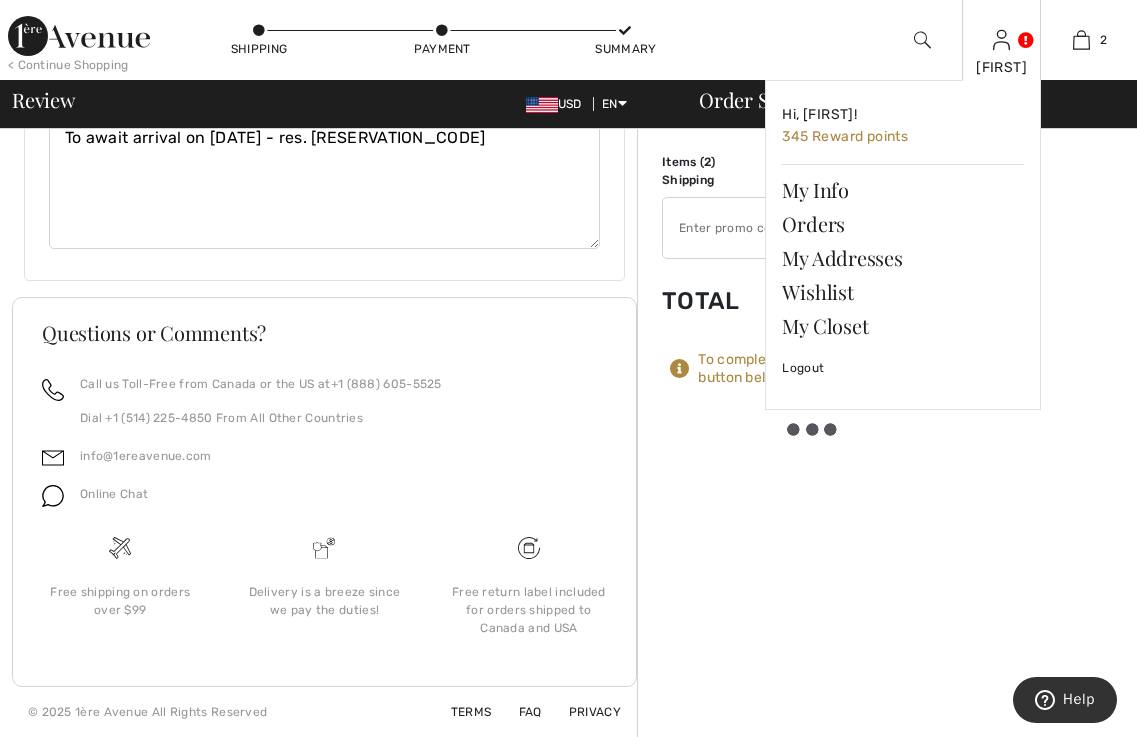 click at bounding box center [1001, 39] 